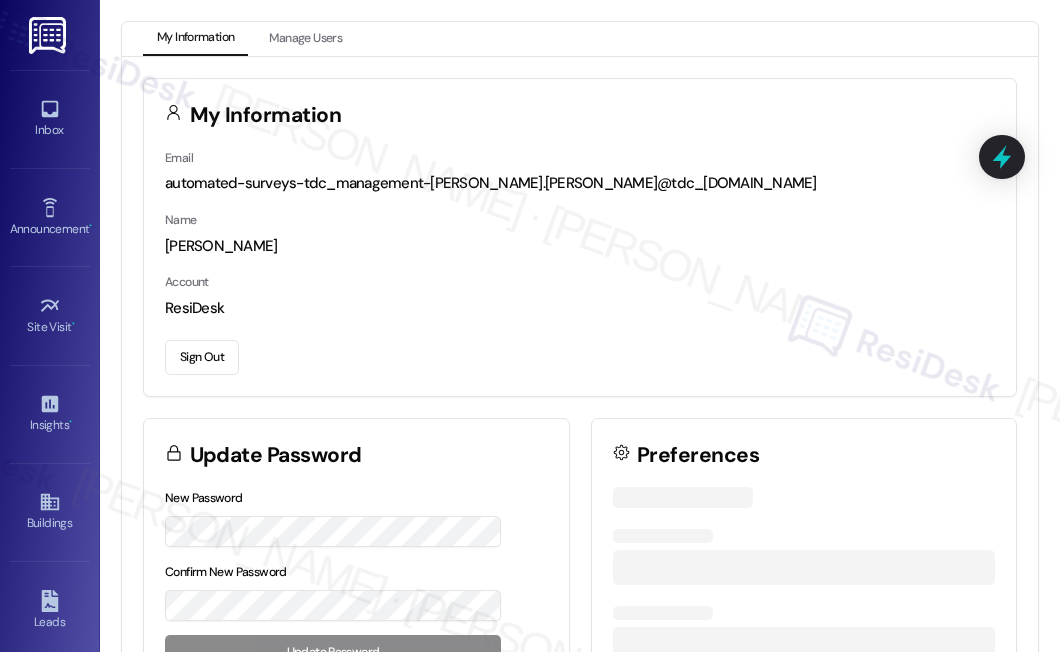 scroll, scrollTop: 0, scrollLeft: 0, axis: both 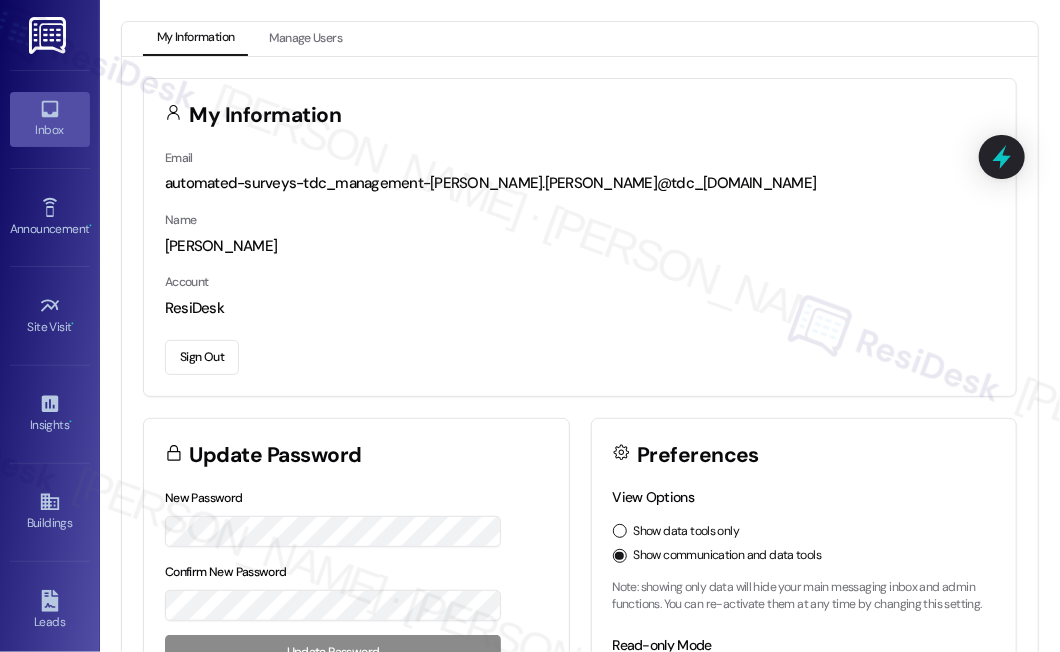 click on "Inbox" at bounding box center [50, 130] 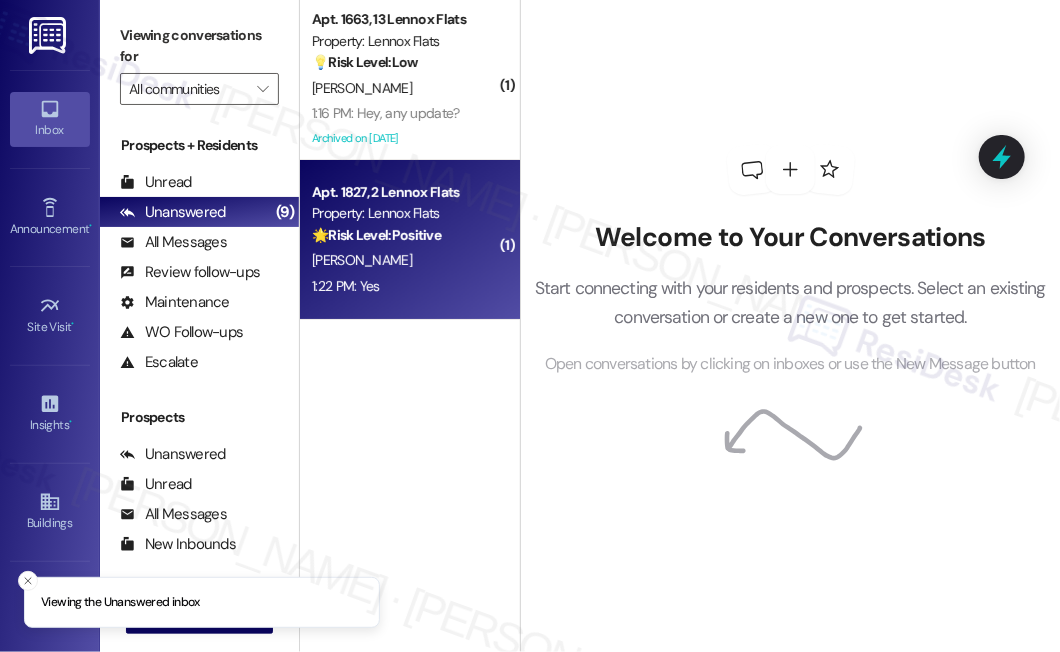click on "M. Moldvay" at bounding box center (404, 260) 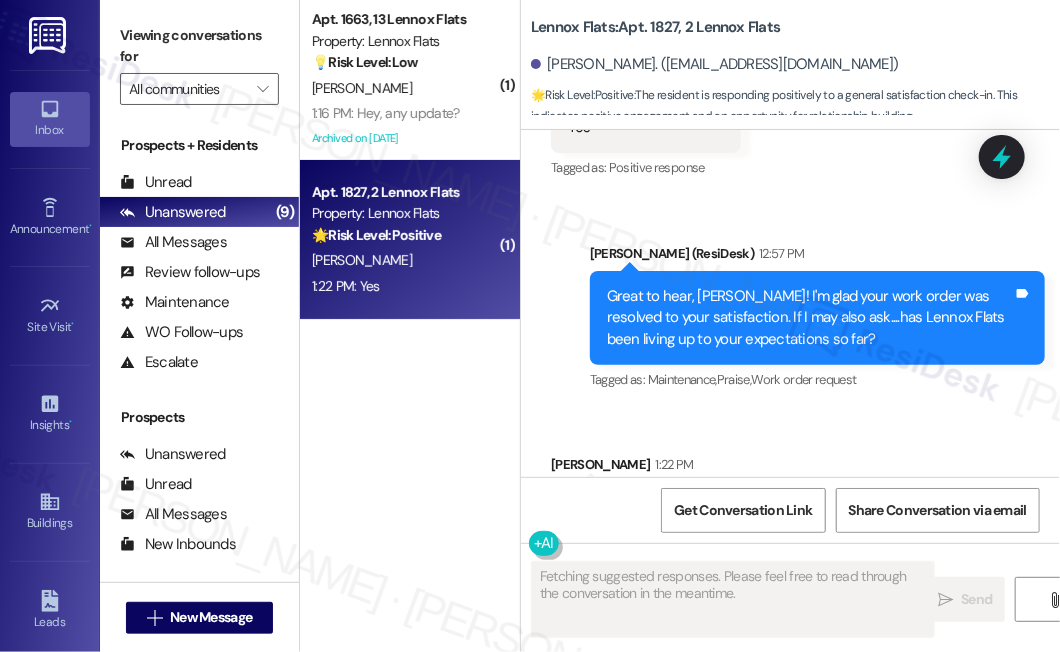 scroll, scrollTop: 3350, scrollLeft: 0, axis: vertical 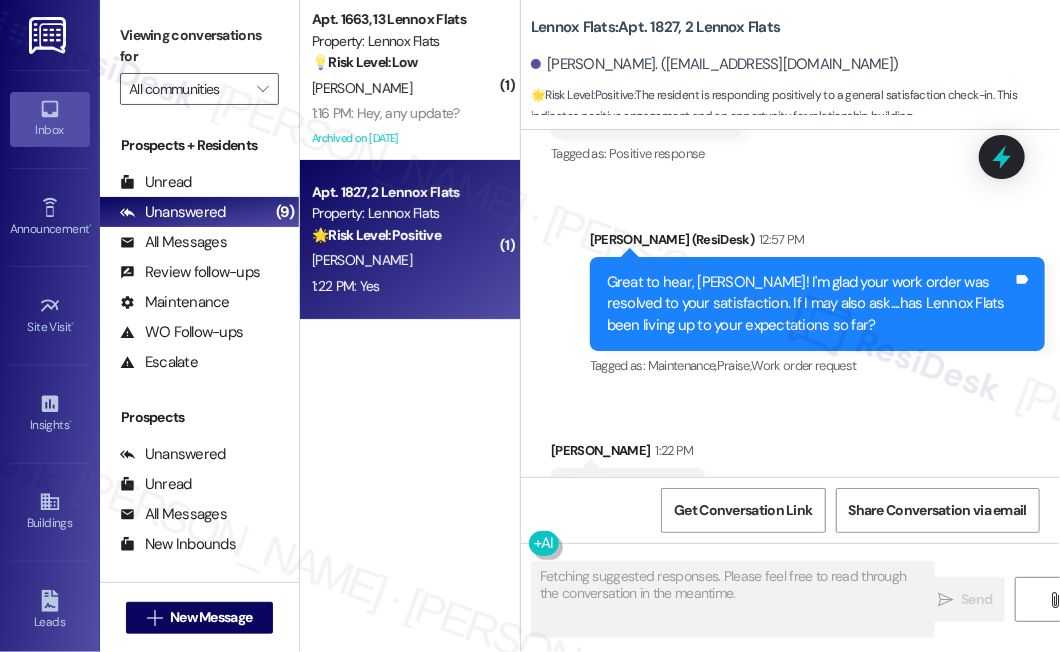 click on "Great to hear, Mason! I'm glad your work order was resolved to your satisfaction. If I may also ask....has Lennox Flats been living up to your expectations so far?" at bounding box center [810, 304] 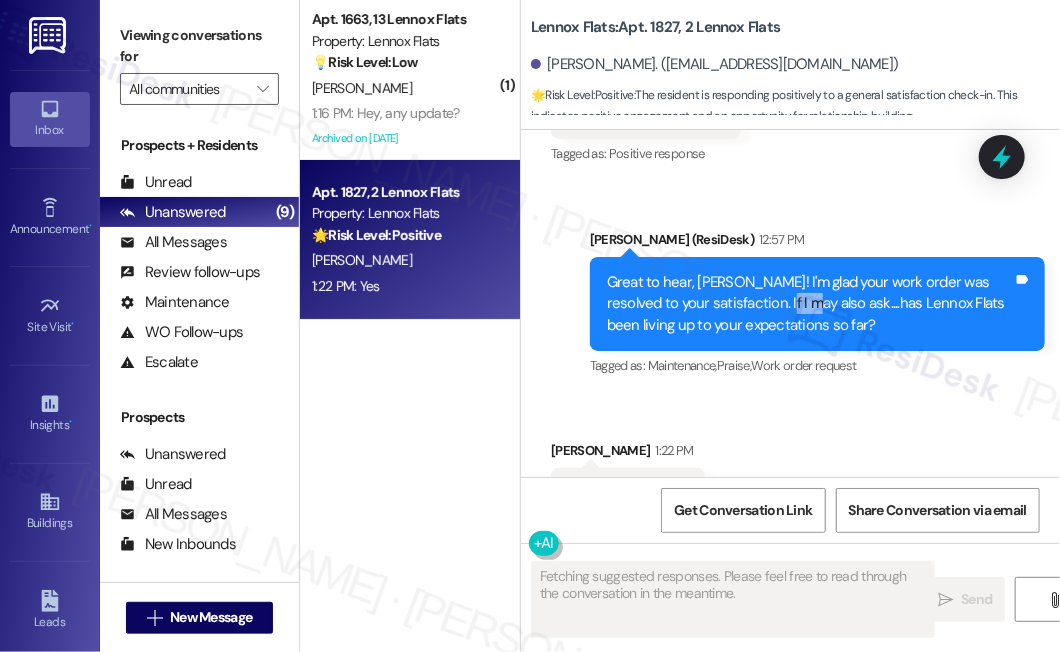 click on "Great to hear, Mason! I'm glad your work order was resolved to your satisfaction. If I may also ask....has Lennox Flats been living up to your expectations so far?" at bounding box center (810, 304) 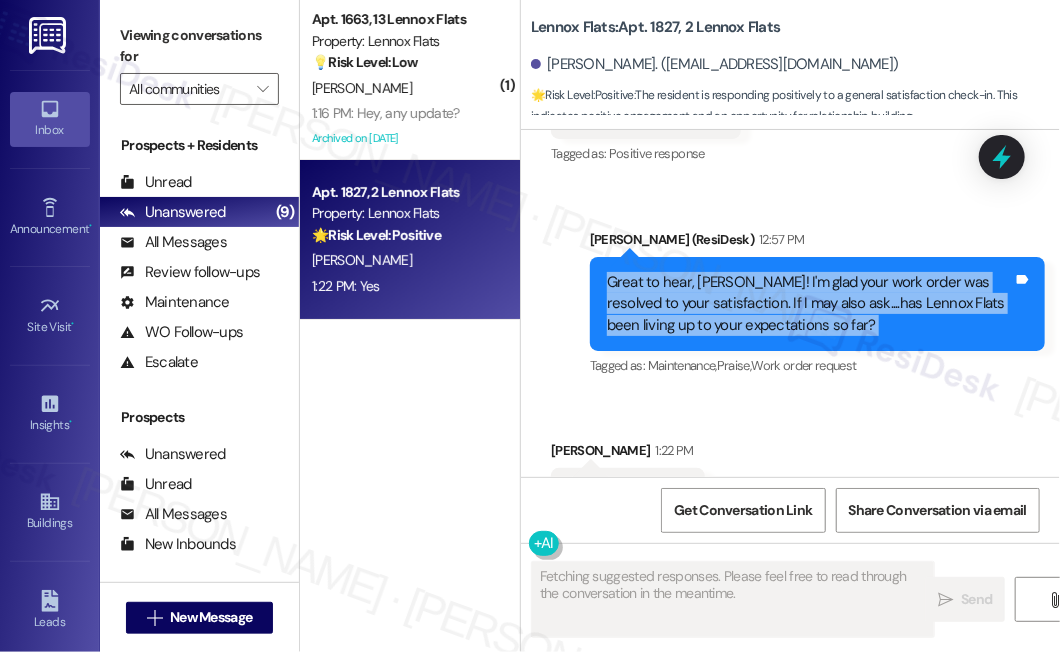 click on "Great to hear, Mason! I'm glad your work order was resolved to your satisfaction. If I may also ask....has Lennox Flats been living up to your expectations so far?" at bounding box center (810, 304) 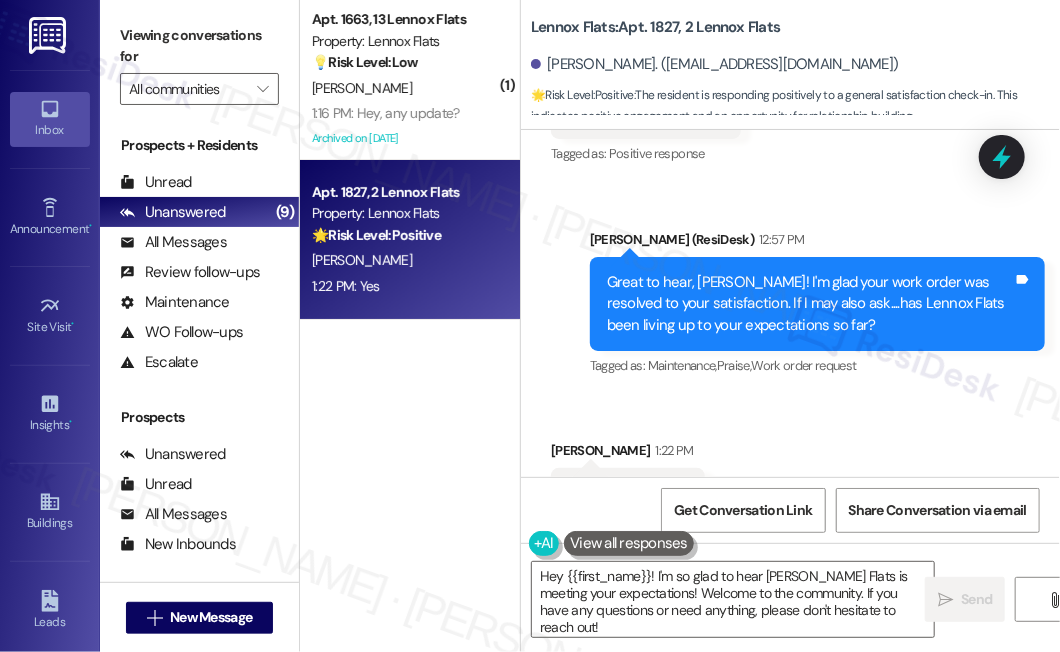 click on "Viewing conversations for" at bounding box center [199, 46] 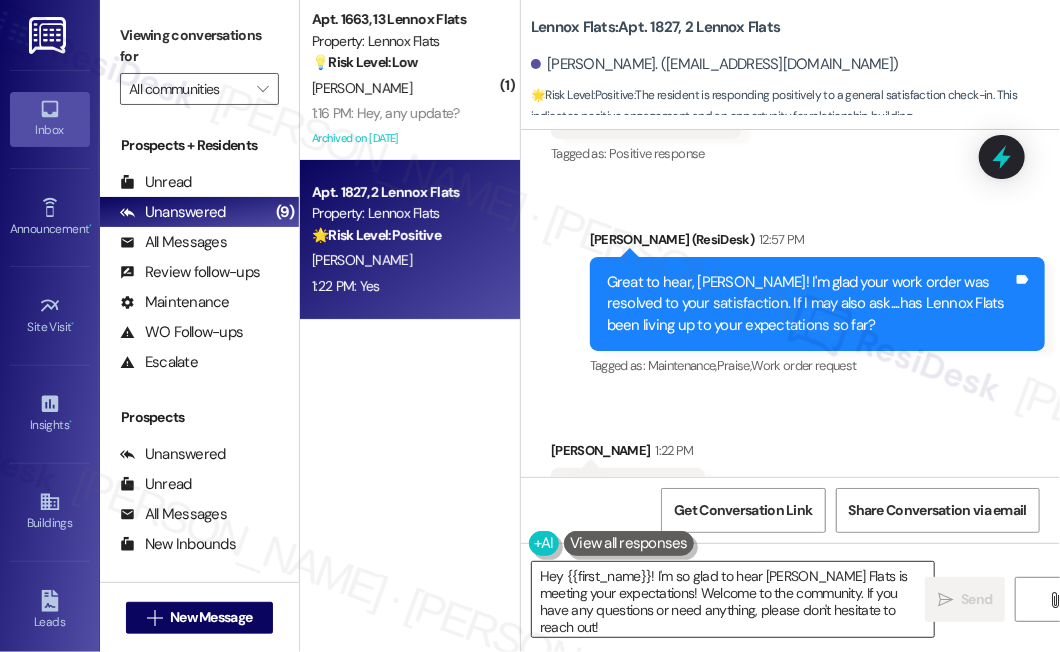 click on "Hey {{first_name}}! I'm so glad to hear Lennox Flats is meeting your expectations! Welcome to the community. If you have any questions or need anything, please don't hesitate to reach out!" at bounding box center [733, 599] 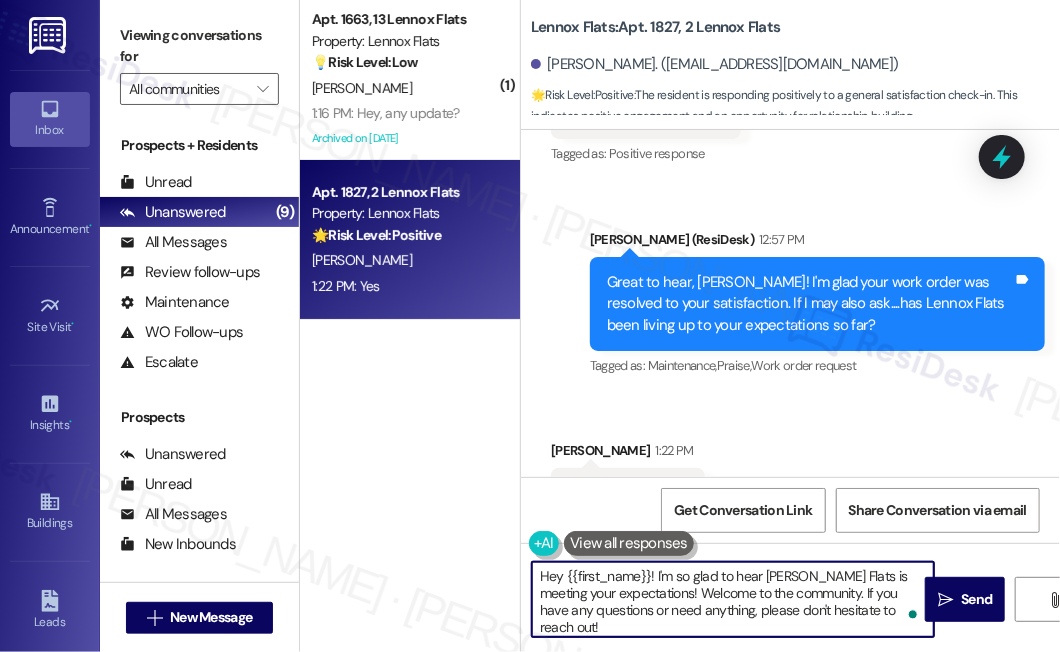 paste on "That’s awesome to hear, Mason! Thank you! If you don’t mind, would you be willing to share your positive experience at {{property}} in a quick Google review? Here’s the link: {{google_review_link}}. No pressure, but it means a lot to us! Feel free to let me know if you post it. I’d love to share it with the team! 😊" 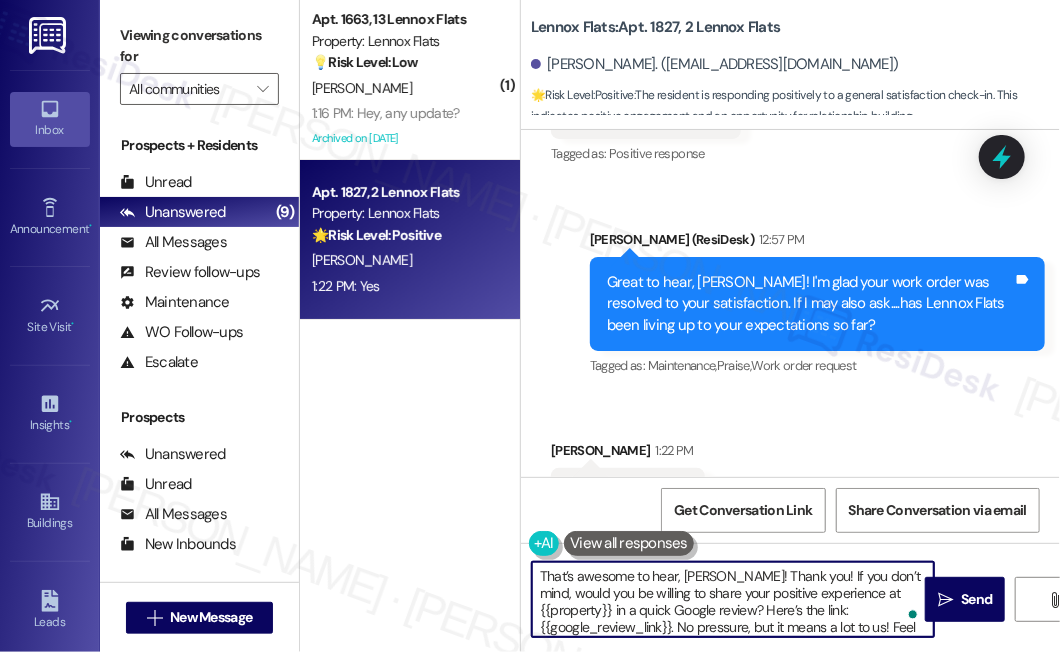 scroll, scrollTop: 34, scrollLeft: 0, axis: vertical 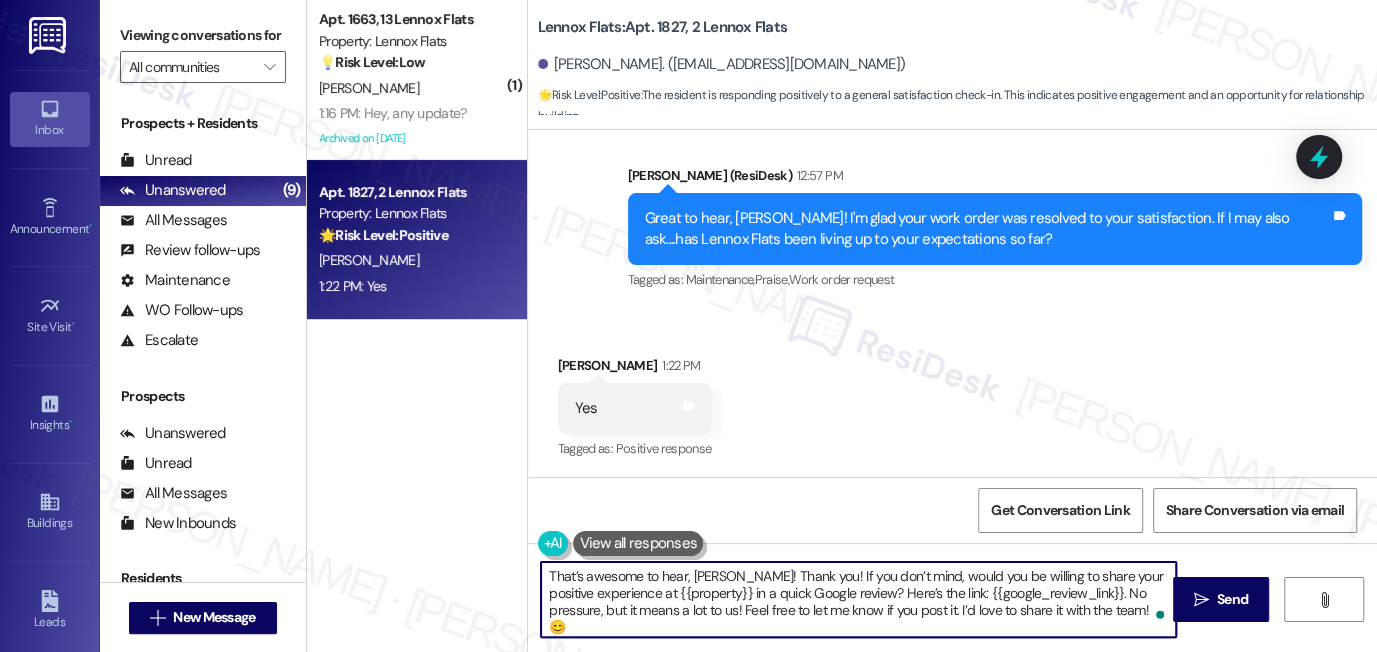 click on "That’s awesome to hear, Mason! Thank you! If you don’t mind, would you be willing to share your positive experience at {{property}} in a quick Google review? Here’s the link: {{google_review_link}}. No pressure, but it means a lot to us! Feel free to let me know if you post it. I’d love to share it with the team! 😊" at bounding box center (858, 599) 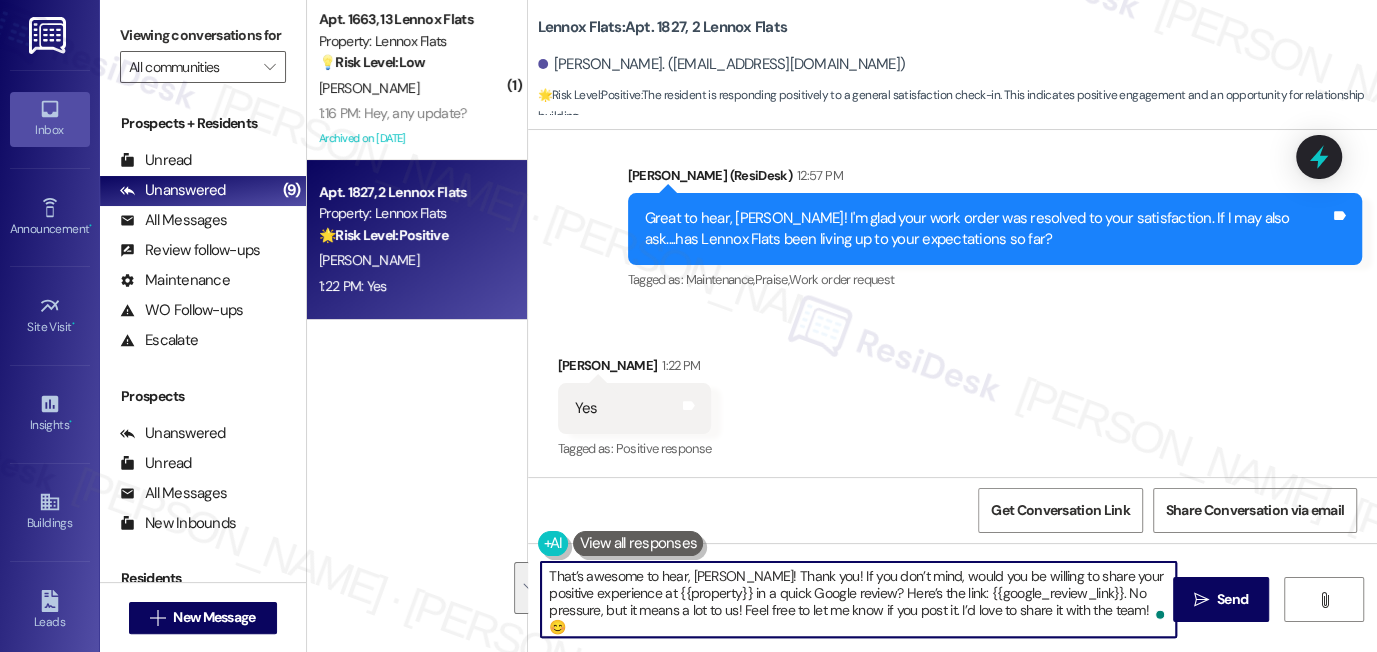 click on "That’s awesome to hear, Mason! Thank you! If you don’t mind, would you be willing to share your positive experience at {{property}} in a quick Google review? Here’s the link: {{google_review_link}}. No pressure, but it means a lot to us! Feel free to let me know if you post it. I’d love to share it with the team! 😊" at bounding box center (858, 599) 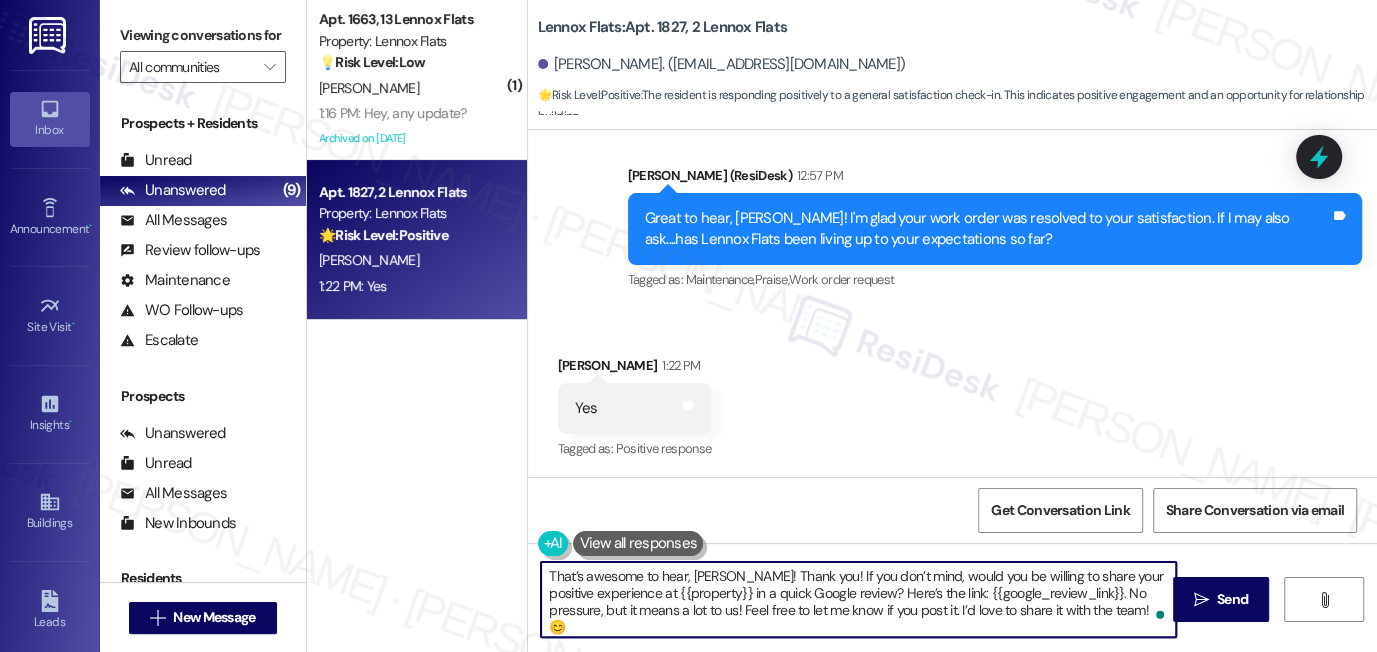 click on "That’s awesome to hear, Mason! Thank you! If you don’t mind, would you be willing to share your positive experience at {{property}} in a quick Google review? Here’s the link: {{google_review_link}}. No pressure, but it means a lot to us! Feel free to let me know if you post it. I’d love to share it with the team! 😊" at bounding box center [858, 599] 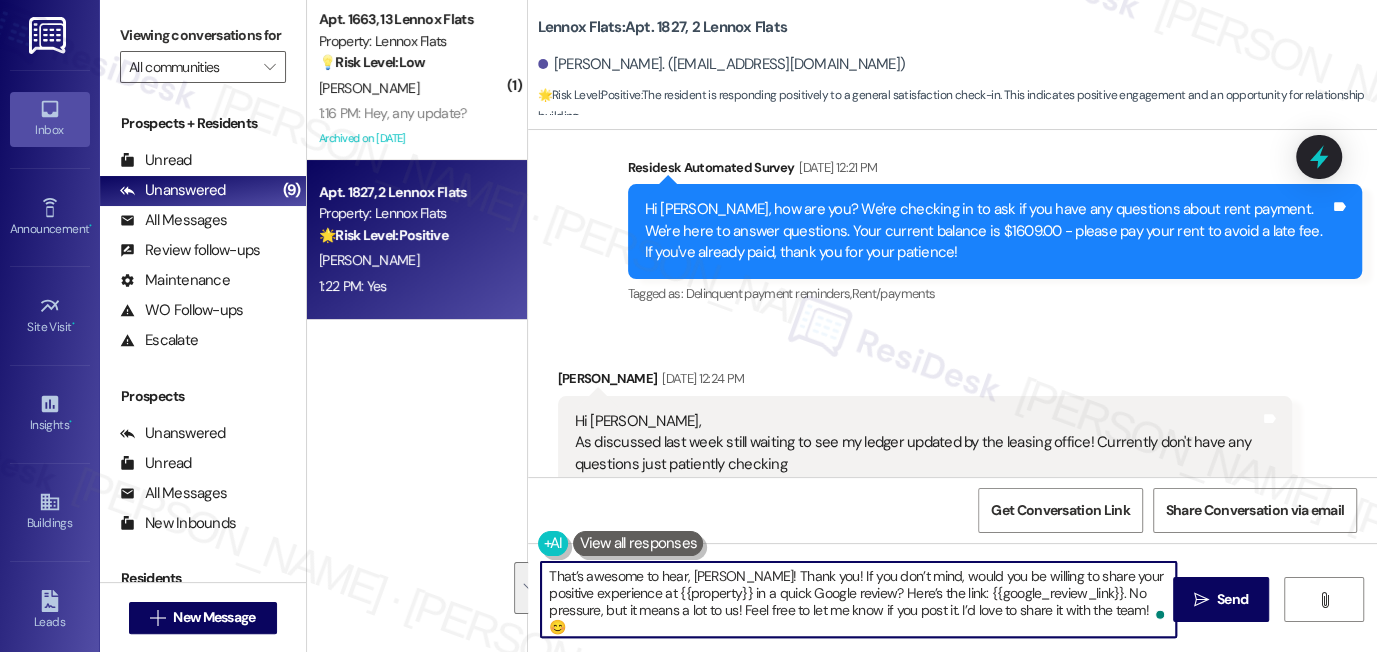 scroll, scrollTop: 2050, scrollLeft: 0, axis: vertical 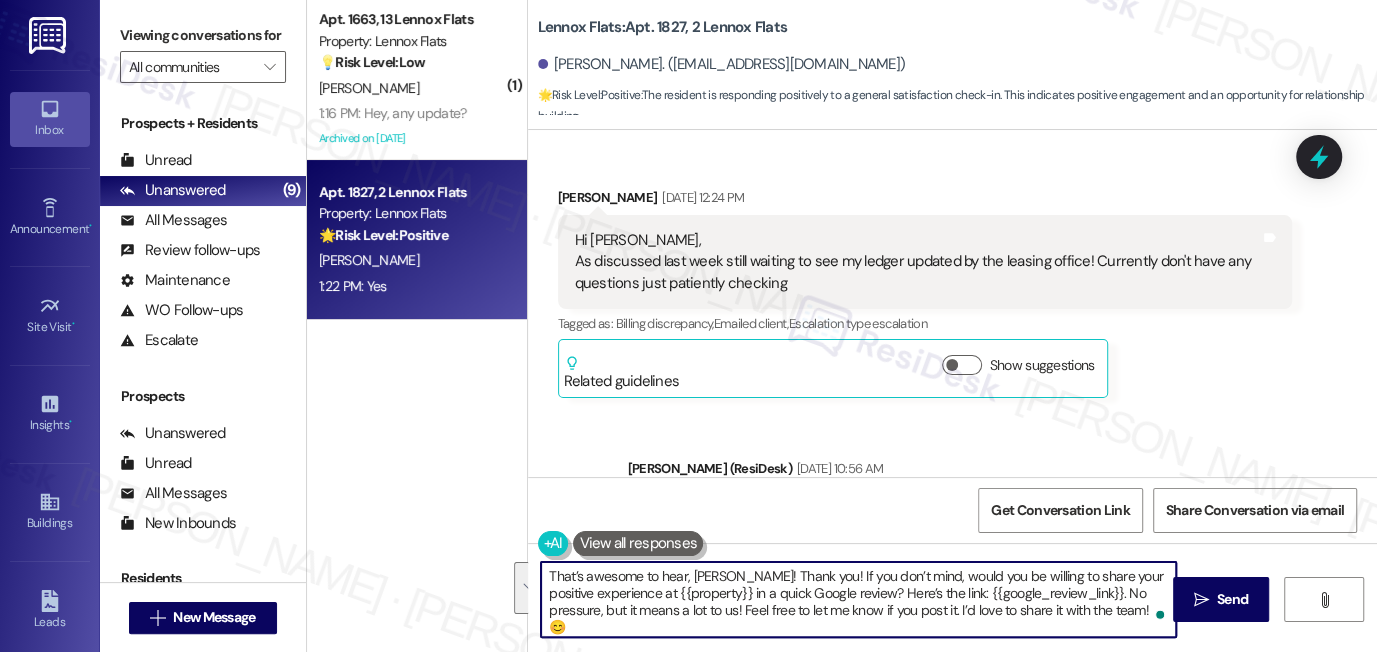 click on "Hi Sarah,
As discussed last week still waiting to see my ledger updated by the leasing office! Currently don't have any questions just patiently checking" at bounding box center [918, 262] 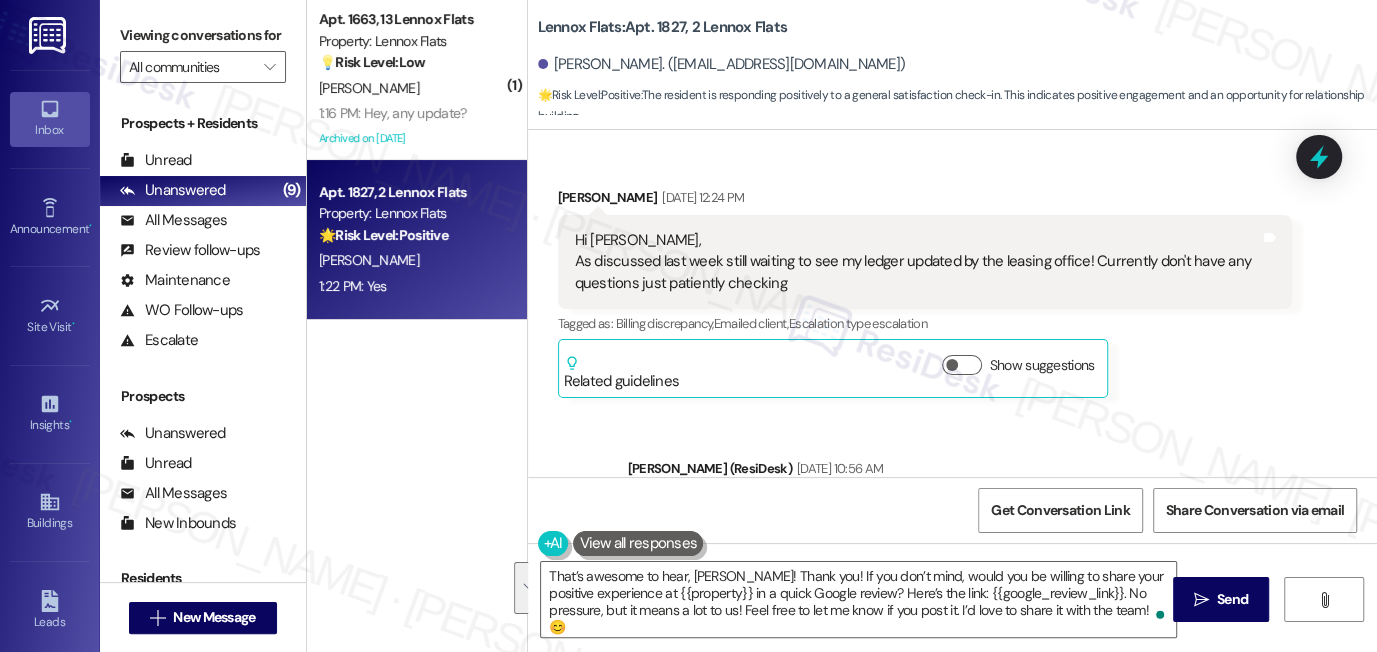 click on "Hi Sarah,
As discussed last week still waiting to see my ledger updated by the leasing office! Currently don't have any questions just patiently checking" at bounding box center (918, 262) 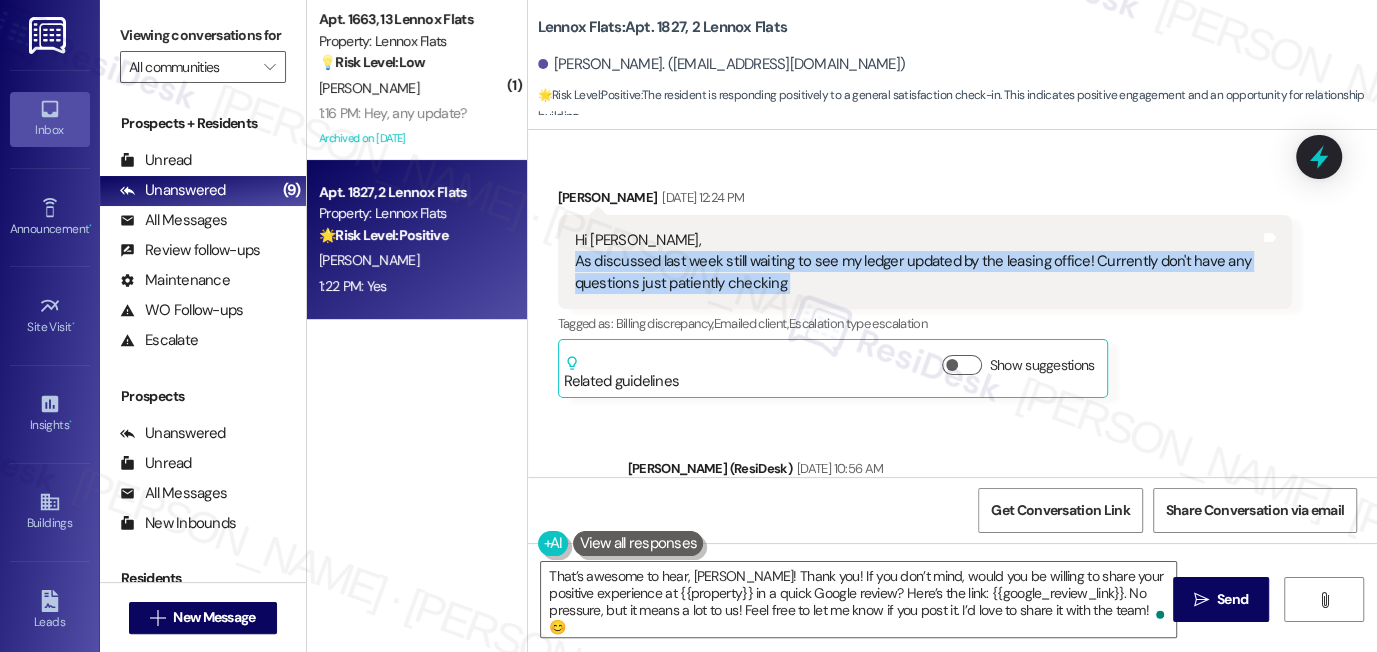 click on "Hi Sarah,
As discussed last week still waiting to see my ledger updated by the leasing office! Currently don't have any questions just patiently checking" at bounding box center (918, 262) 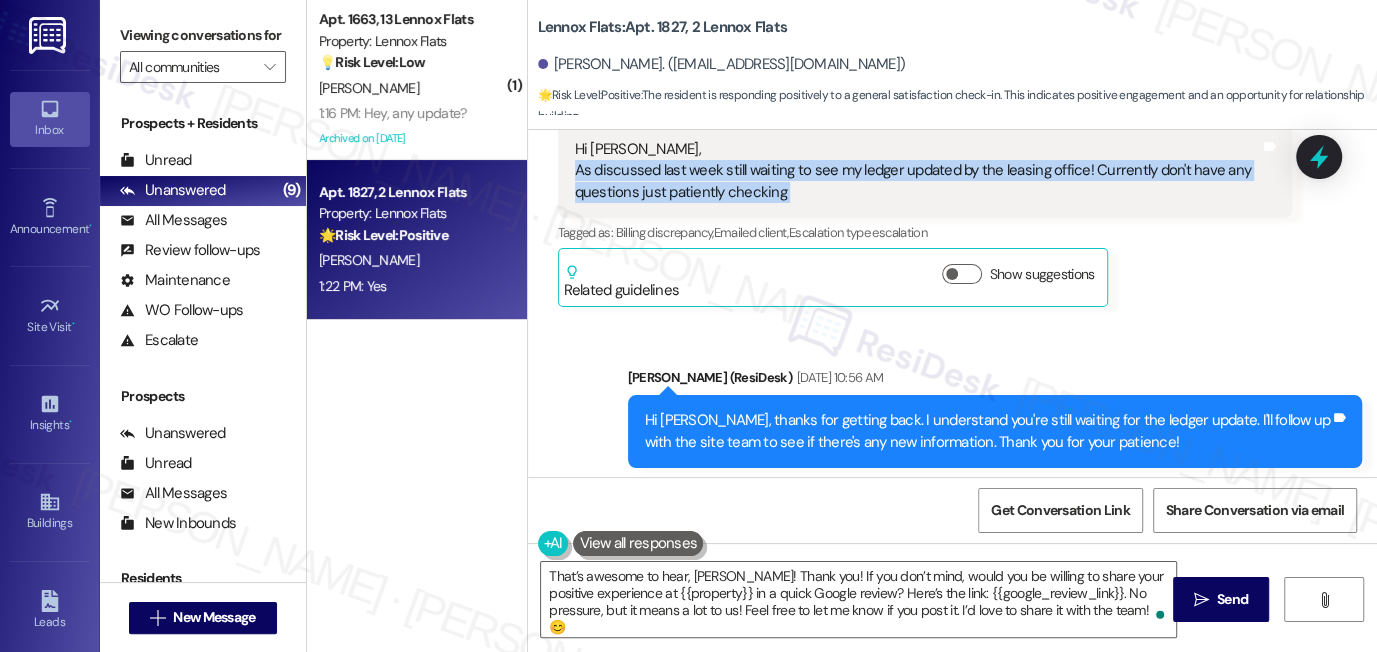 scroll, scrollTop: 2232, scrollLeft: 0, axis: vertical 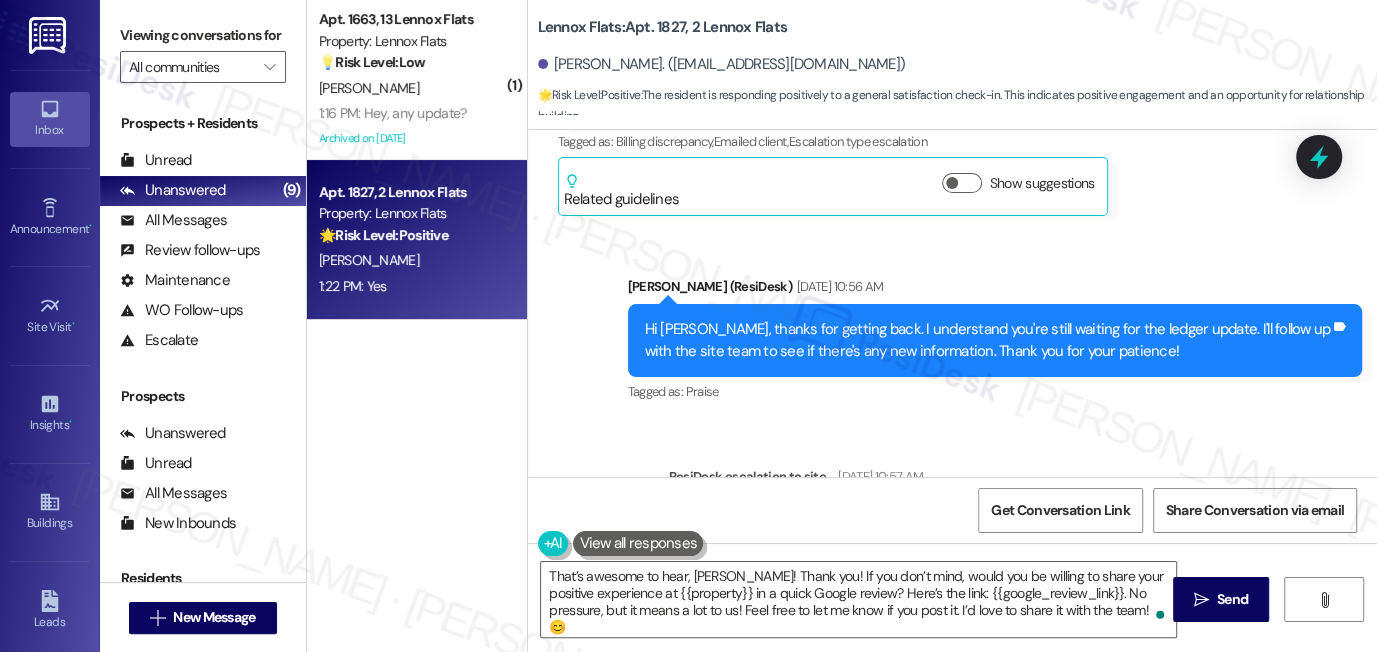 click on "Hi Mason, thanks for getting back. I understand you're still waiting for the ledger update. I'll follow up with the site team to see if there's any new information. Thank you for your patience! Tags and notes" at bounding box center [995, 340] 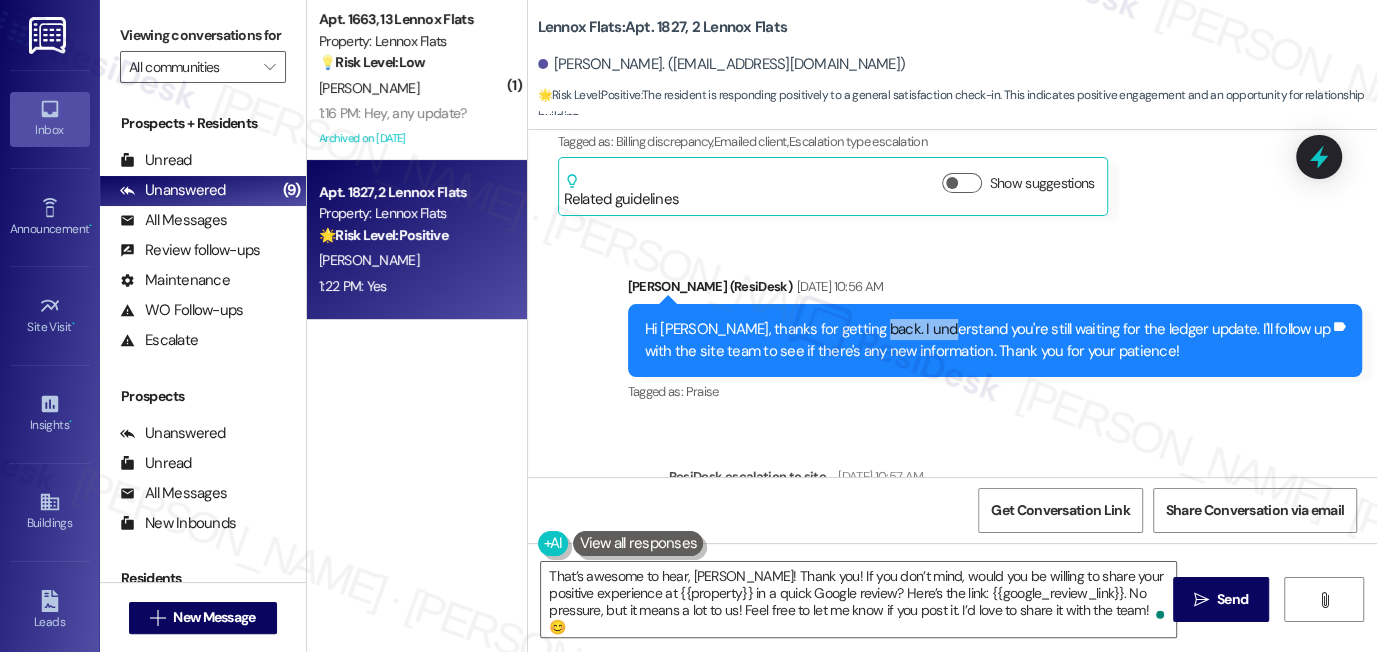 click on "Hi Mason, thanks for getting back. I understand you're still waiting for the ledger update. I'll follow up with the site team to see if there's any new information. Thank you for your patience! Tags and notes" at bounding box center (995, 340) 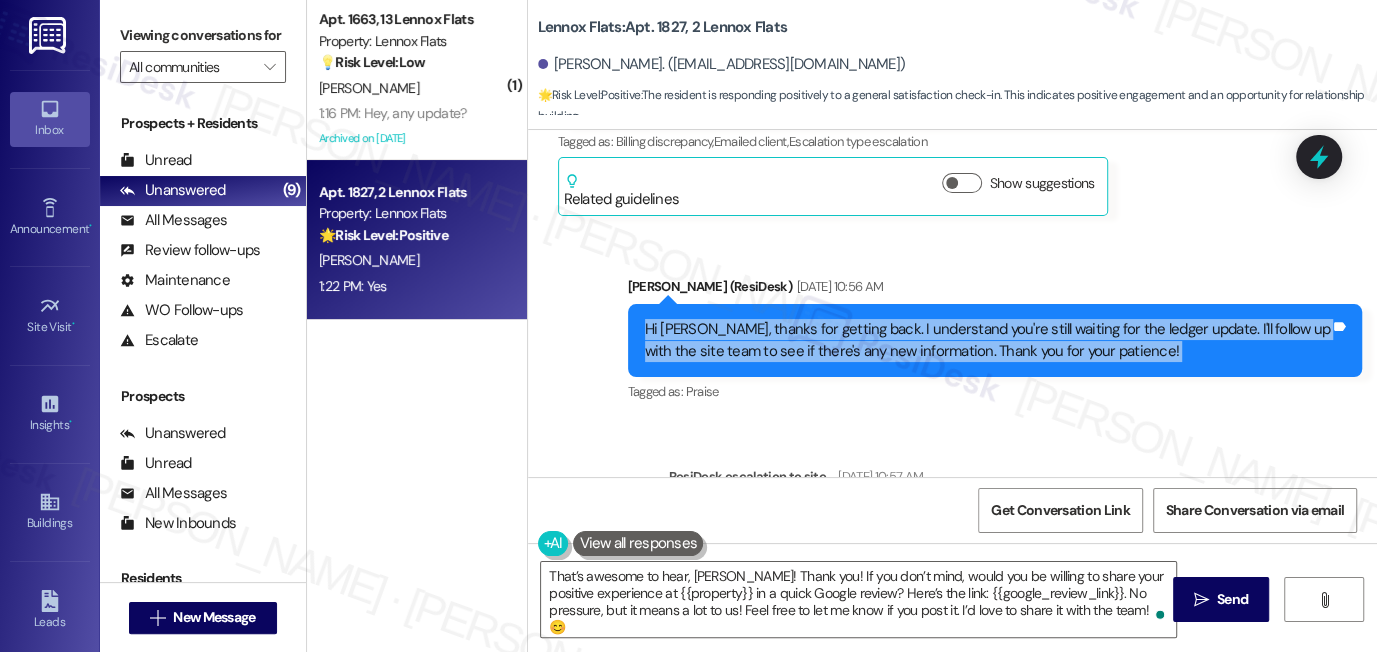 click on "Hi Mason, thanks for getting back. I understand you're still waiting for the ledger update. I'll follow up with the site team to see if there's any new information. Thank you for your patience! Tags and notes" at bounding box center [995, 340] 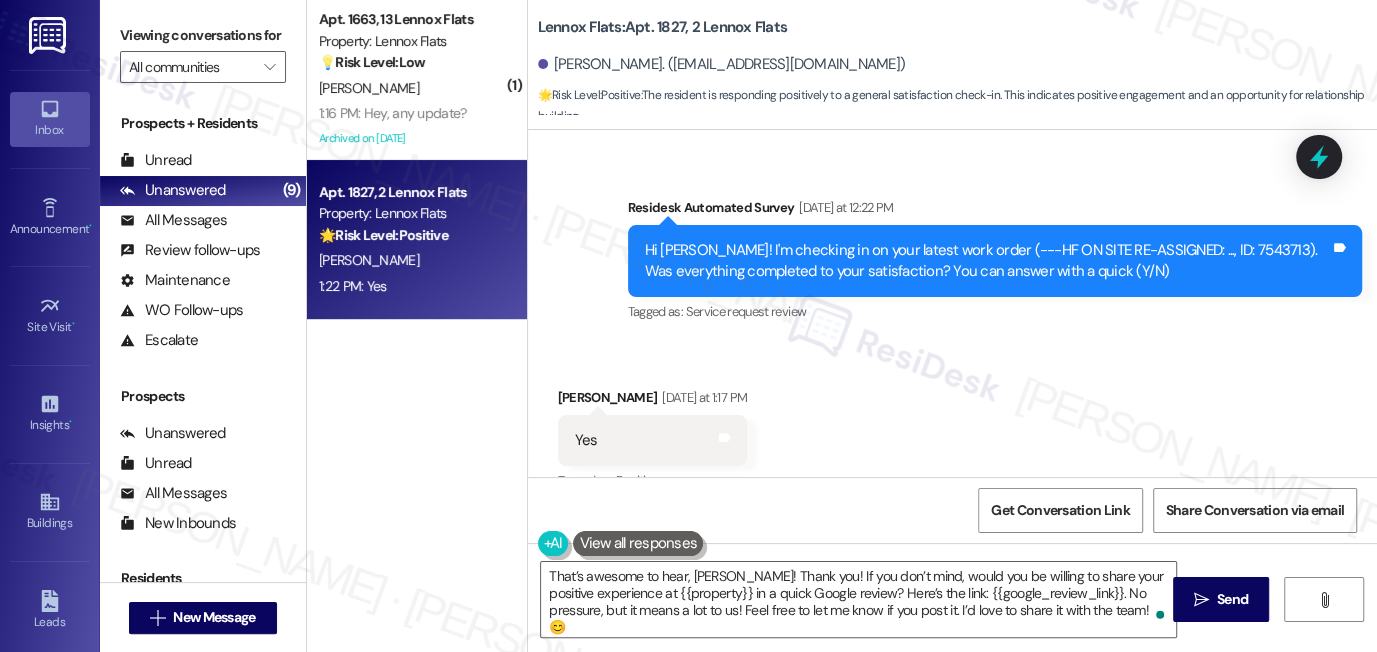 scroll, scrollTop: 2687, scrollLeft: 0, axis: vertical 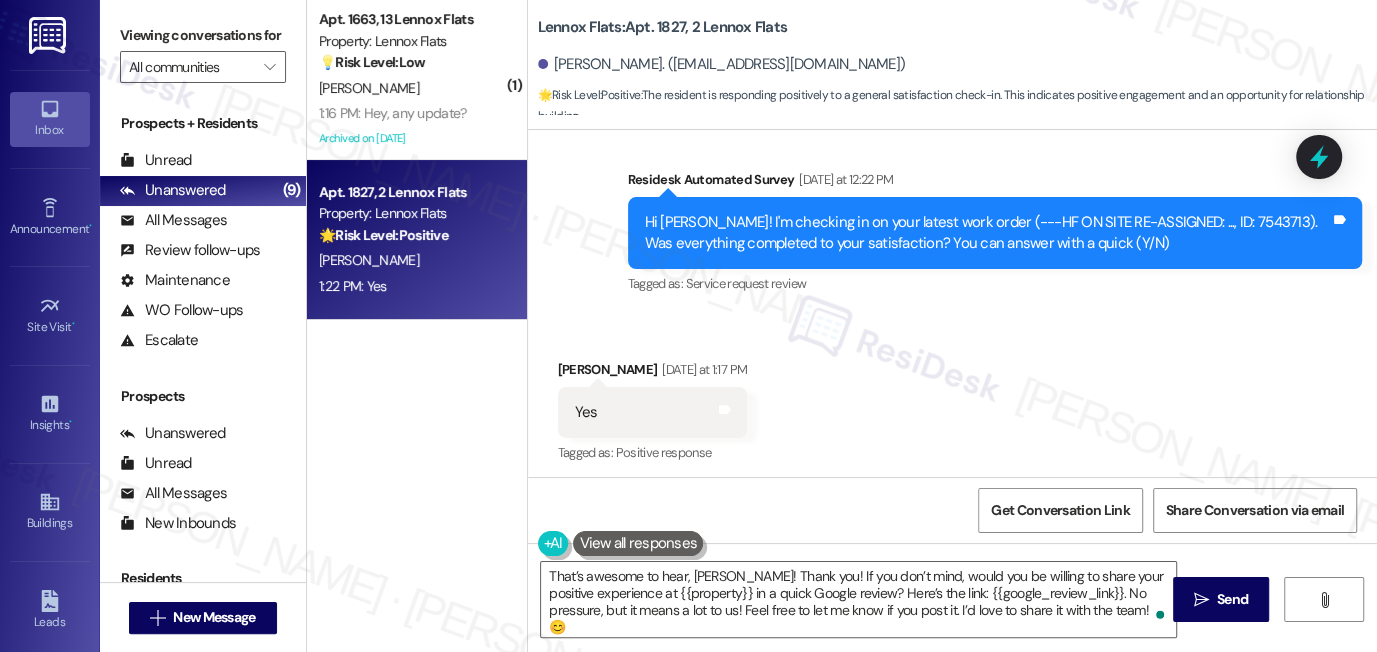 click on "Received via SMS Mason Moldvay Yesterday at 1:17 PM Yes Tags and notes Tagged as:   Positive response Click to highlight conversations about Positive response" at bounding box center (952, 398) 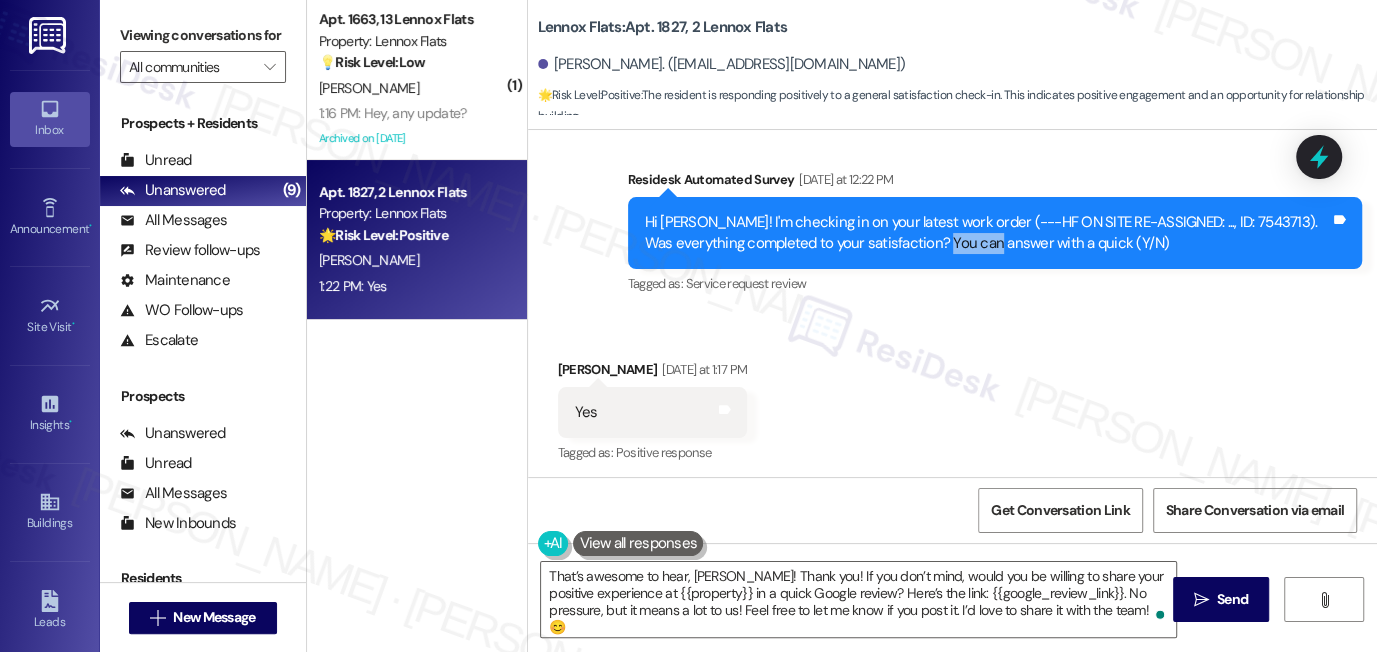click on "Hi Mason! I'm checking in on your latest work order (---HF ON SITE RE-ASSIGNED: ..., ID: 7543713). Was everything completed to your satisfaction? You can answer with a quick (Y/N)" at bounding box center (988, 233) 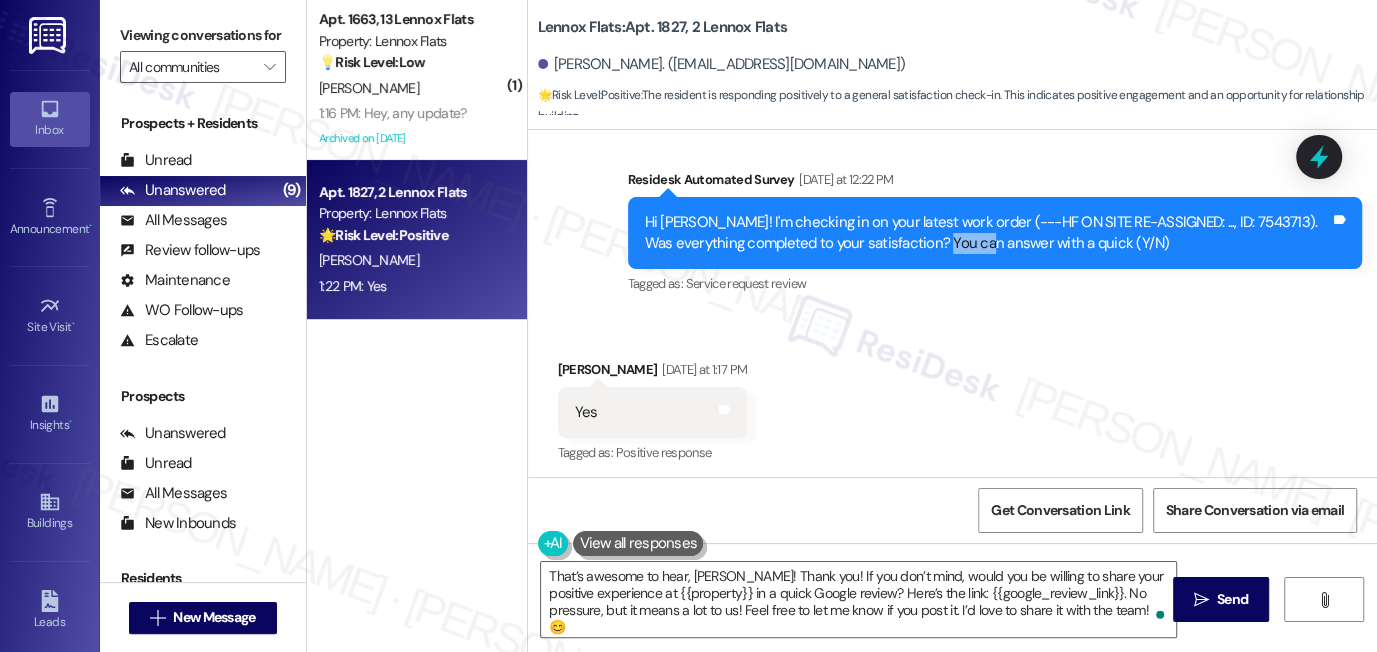 scroll, scrollTop: 2960, scrollLeft: 0, axis: vertical 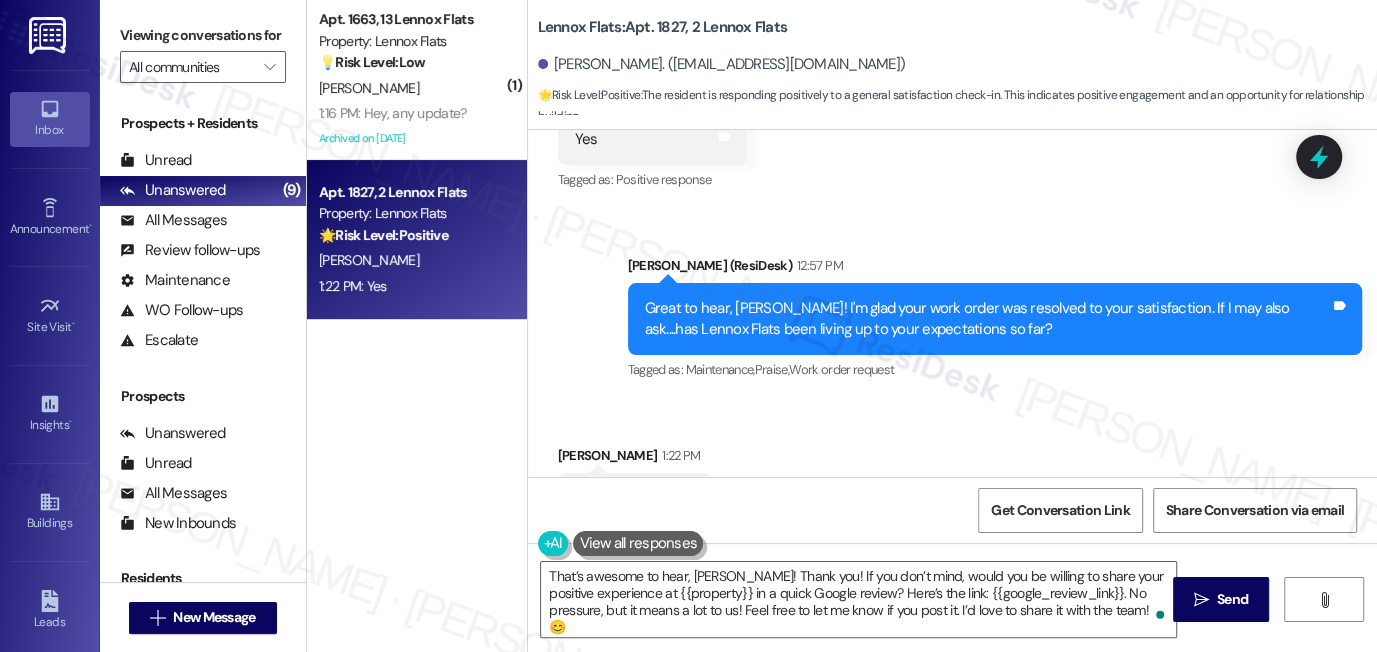 click on "Great to hear, Mason! I'm glad your work order was resolved to your satisfaction. If I may also ask....has Lennox Flats been living up to your expectations so far?" at bounding box center [988, 319] 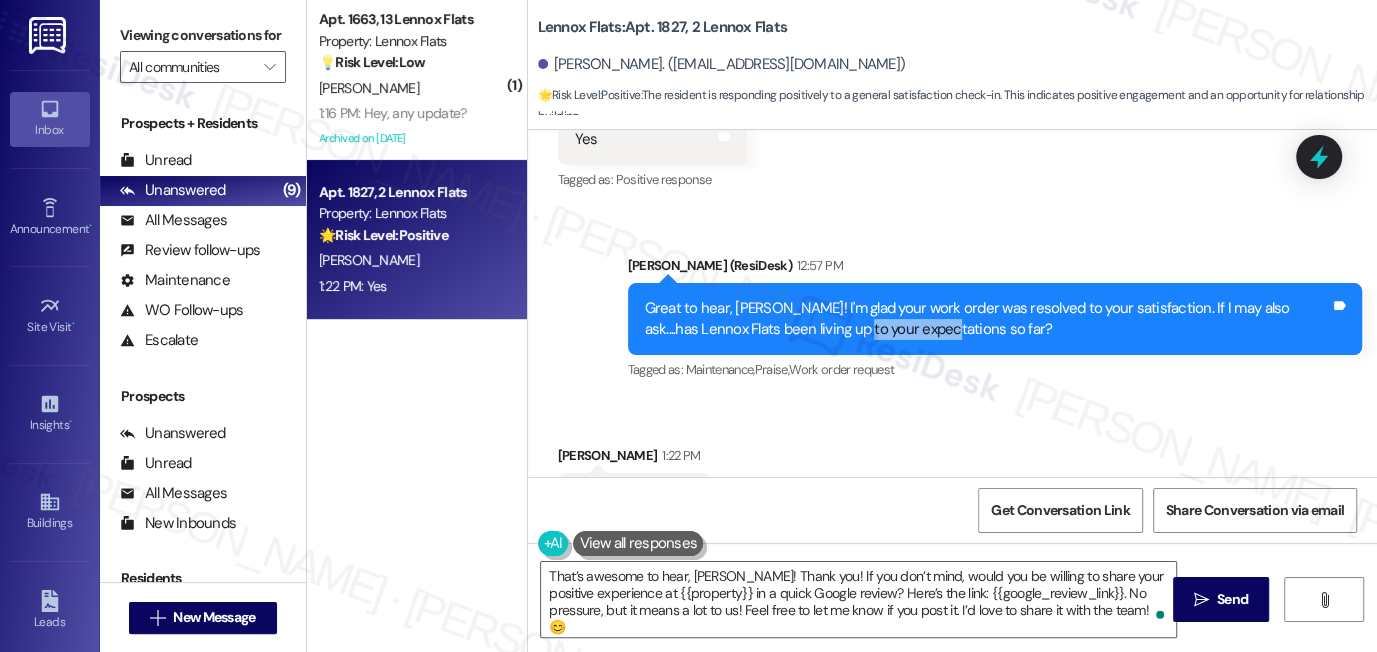 click on "Great to hear, Mason! I'm glad your work order was resolved to your satisfaction. If I may also ask....has Lennox Flats been living up to your expectations so far?" at bounding box center (988, 319) 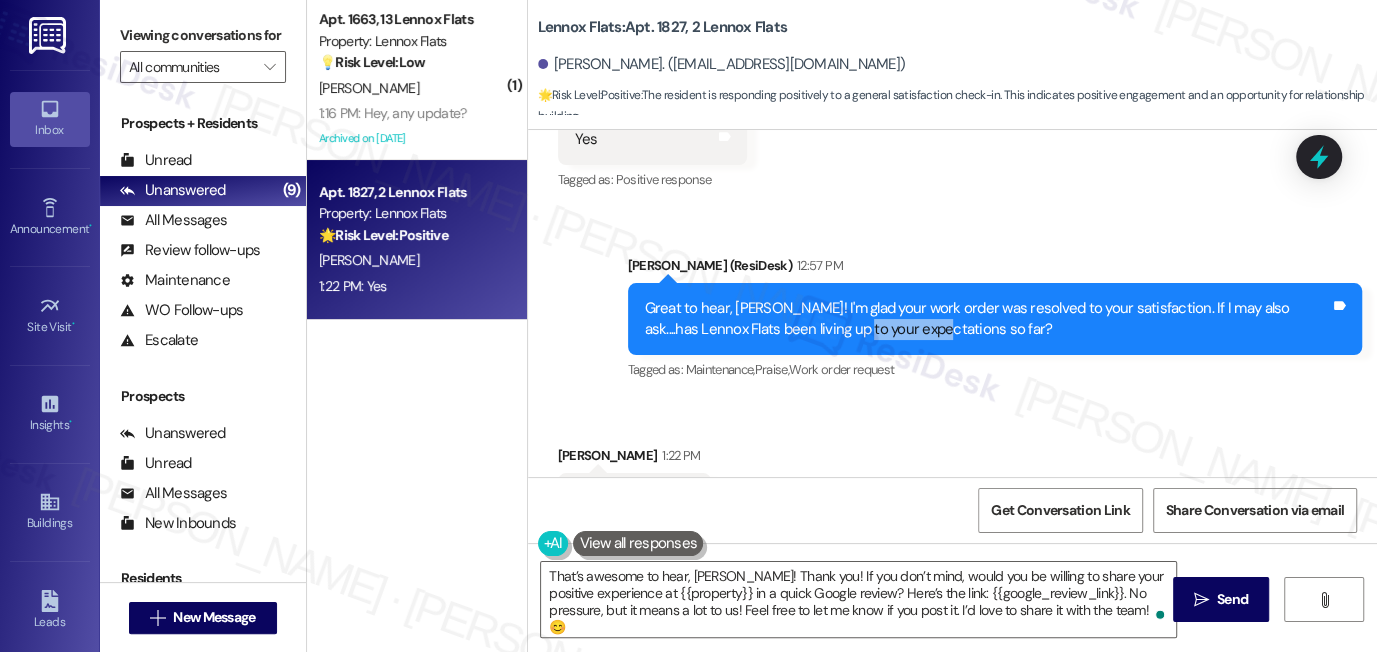 click on "Great to hear, Mason! I'm glad your work order was resolved to your satisfaction. If I may also ask....has Lennox Flats been living up to your expectations so far?" at bounding box center [988, 319] 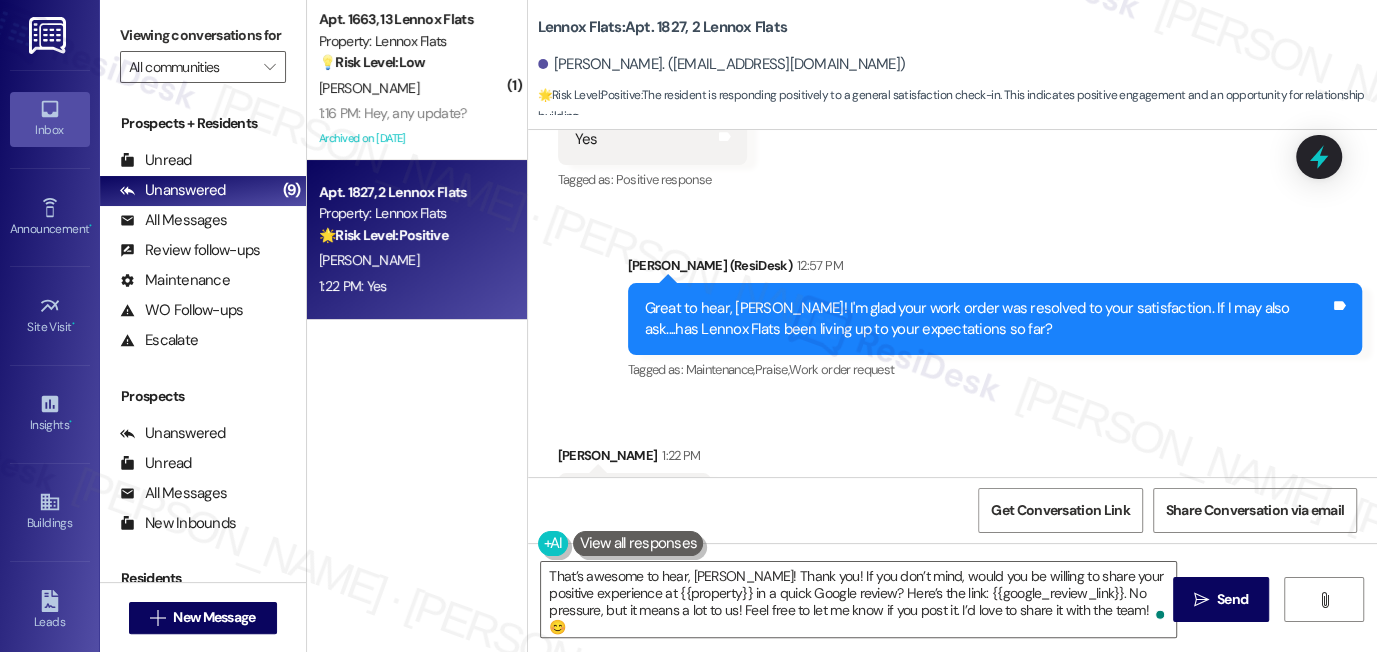 click on "Great to hear, Mason! I'm glad your work order was resolved to your satisfaction. If I may also ask....has Lennox Flats been living up to your expectations so far? Tags and notes" at bounding box center (995, 319) 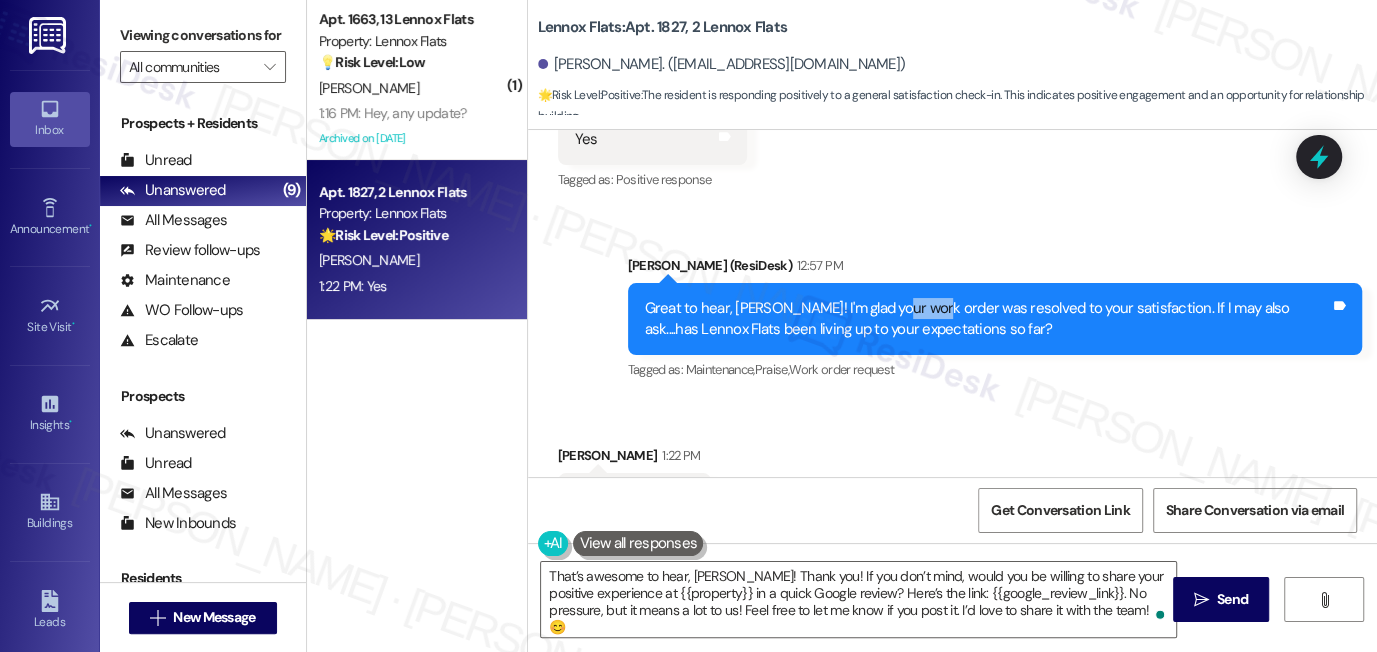 click on "Great to hear, Mason! I'm glad your work order was resolved to your satisfaction. If I may also ask....has Lennox Flats been living up to your expectations so far? Tags and notes" at bounding box center (995, 319) 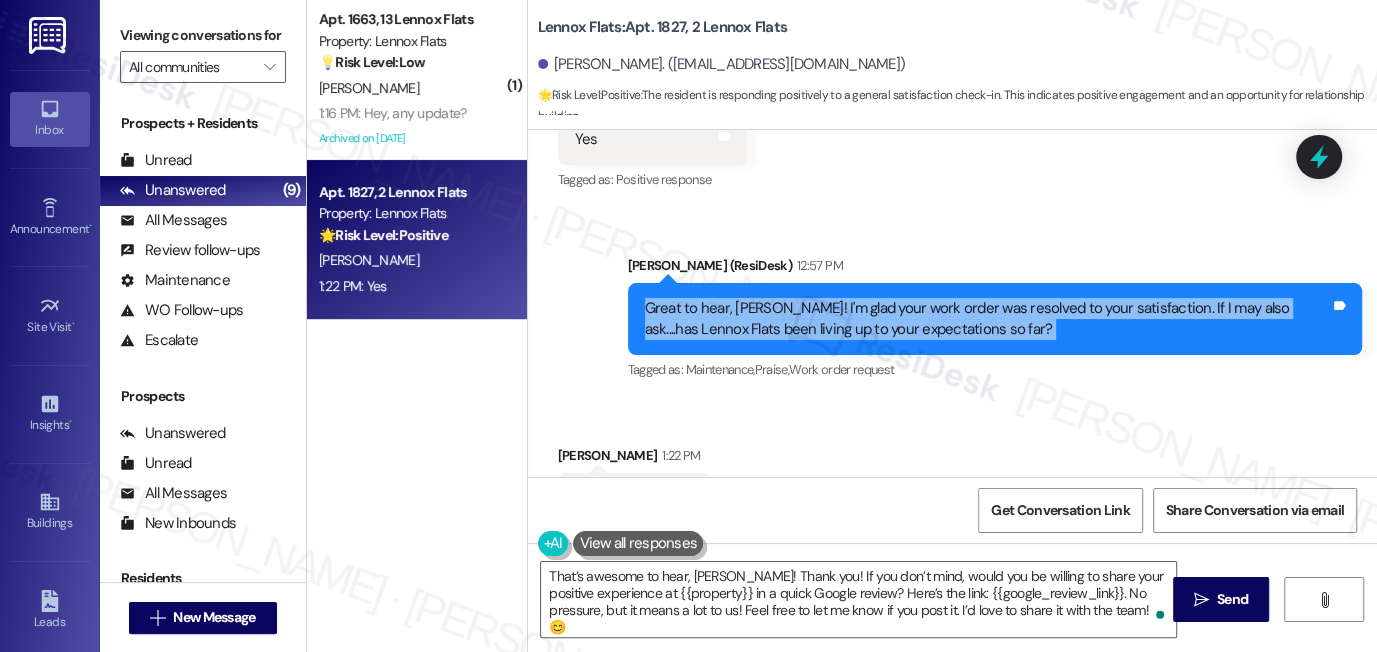 click on "Great to hear, Mason! I'm glad your work order was resolved to your satisfaction. If I may also ask....has Lennox Flats been living up to your expectations so far? Tags and notes" at bounding box center (995, 319) 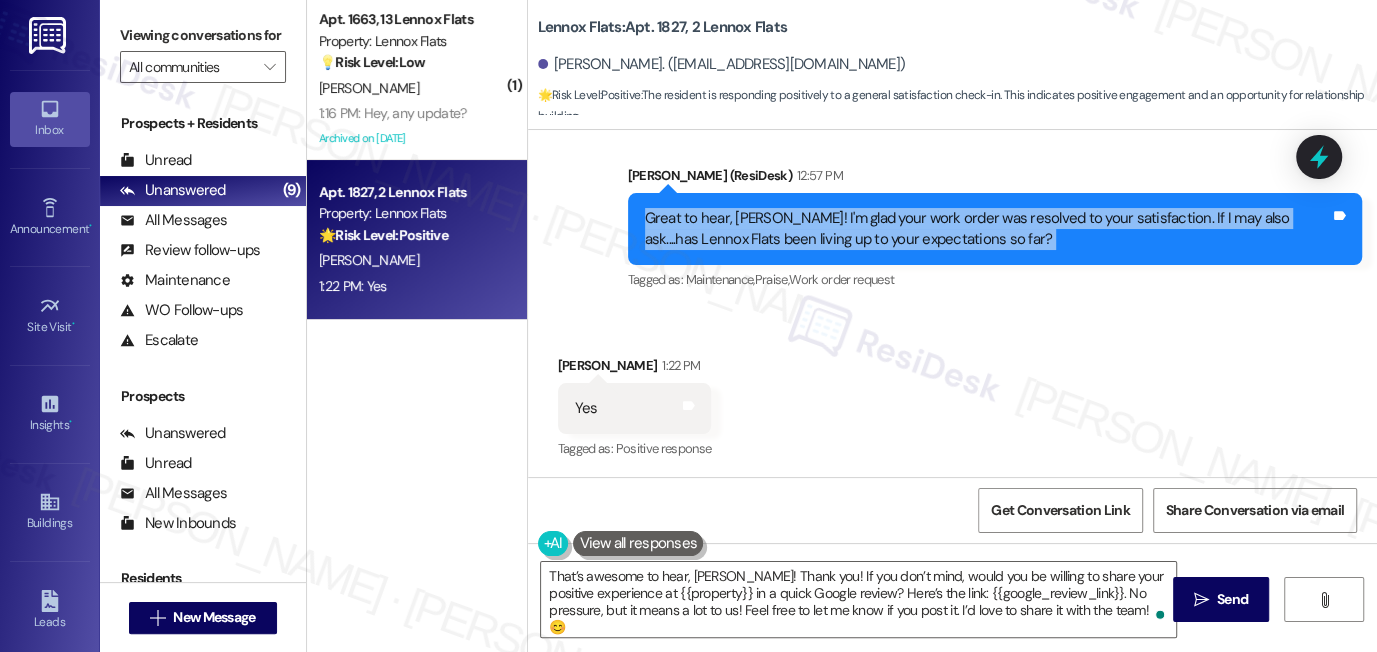 scroll, scrollTop: 3050, scrollLeft: 0, axis: vertical 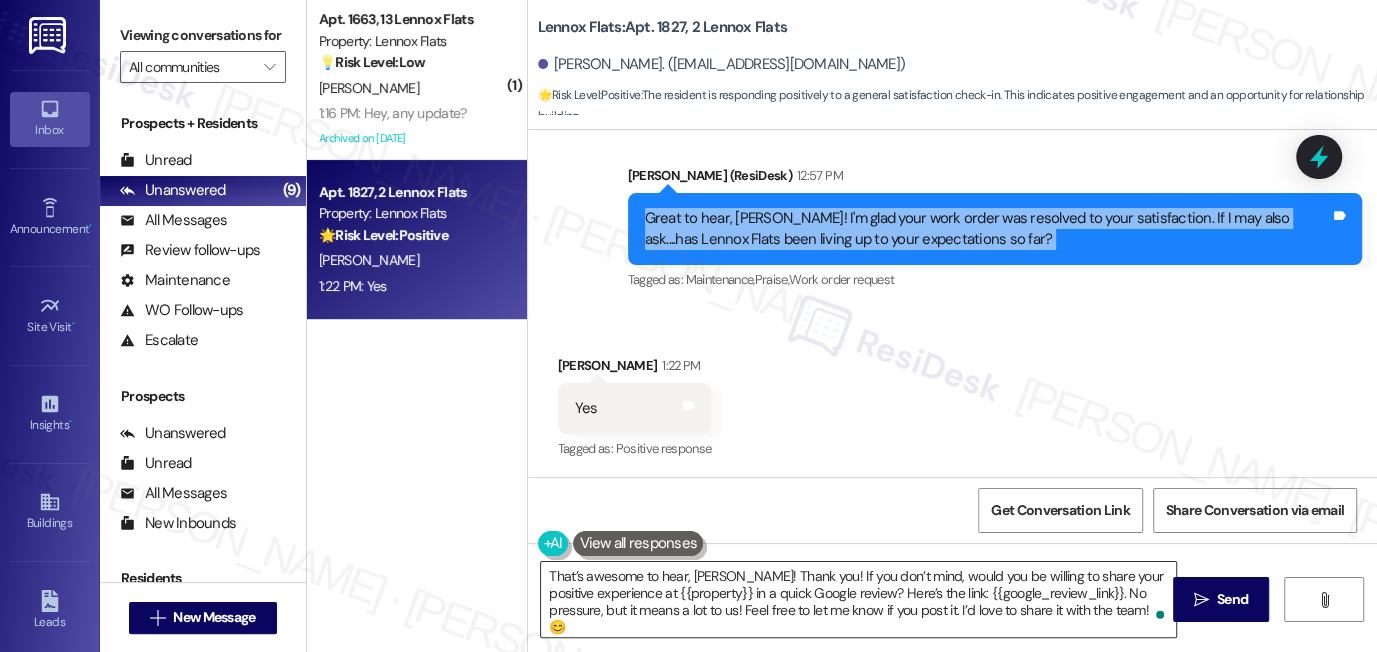 click on "That’s awesome to hear, Mason! Thank you! If you don’t mind, would you be willing to share your positive experience at {{property}} in a quick Google review? Here’s the link: {{google_review_link}}. No pressure, but it means a lot to us! Feel free to let me know if you post it. I’d love to share it with the team! 😊" at bounding box center [858, 599] 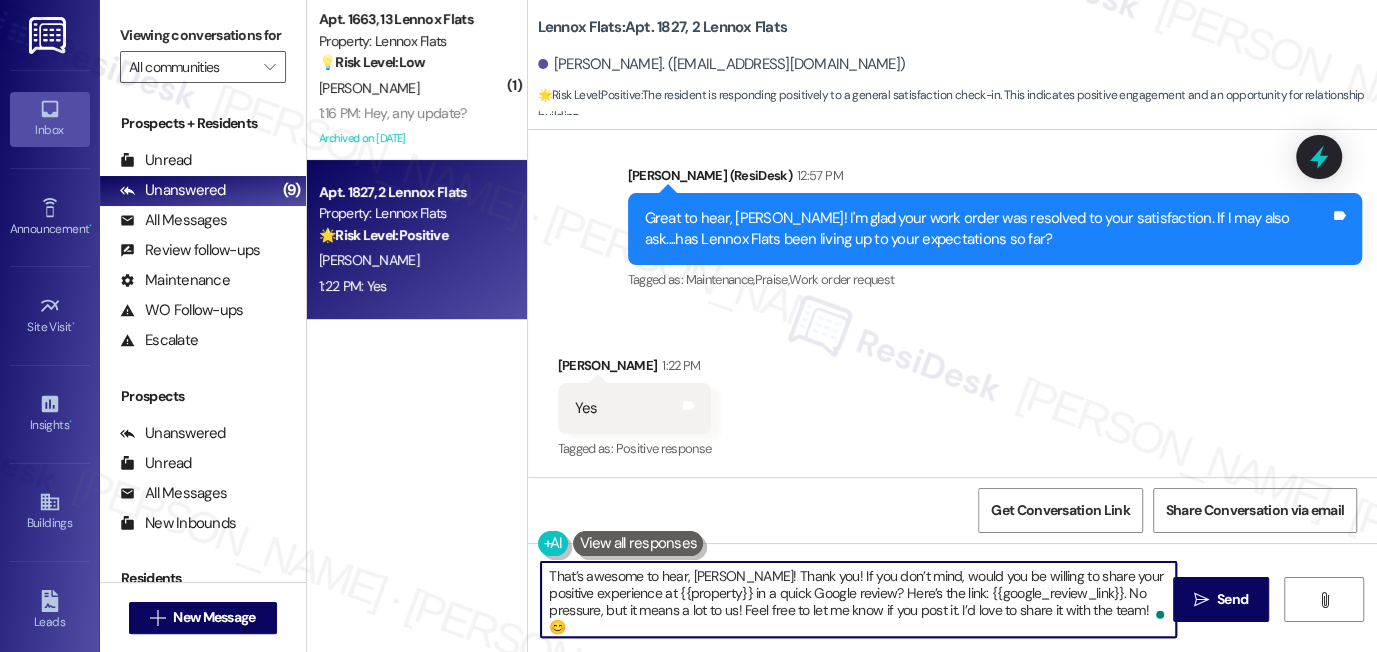 click on "That’s awesome to hear, Mason! Thank you! If you don’t mind, would you be willing to share your positive experience at {{property}} in a quick Google review? Here’s the link: {{google_review_link}}. No pressure, but it means a lot to us! Feel free to let me know if you post it. I’d love to share it with the team! 😊" at bounding box center [858, 599] 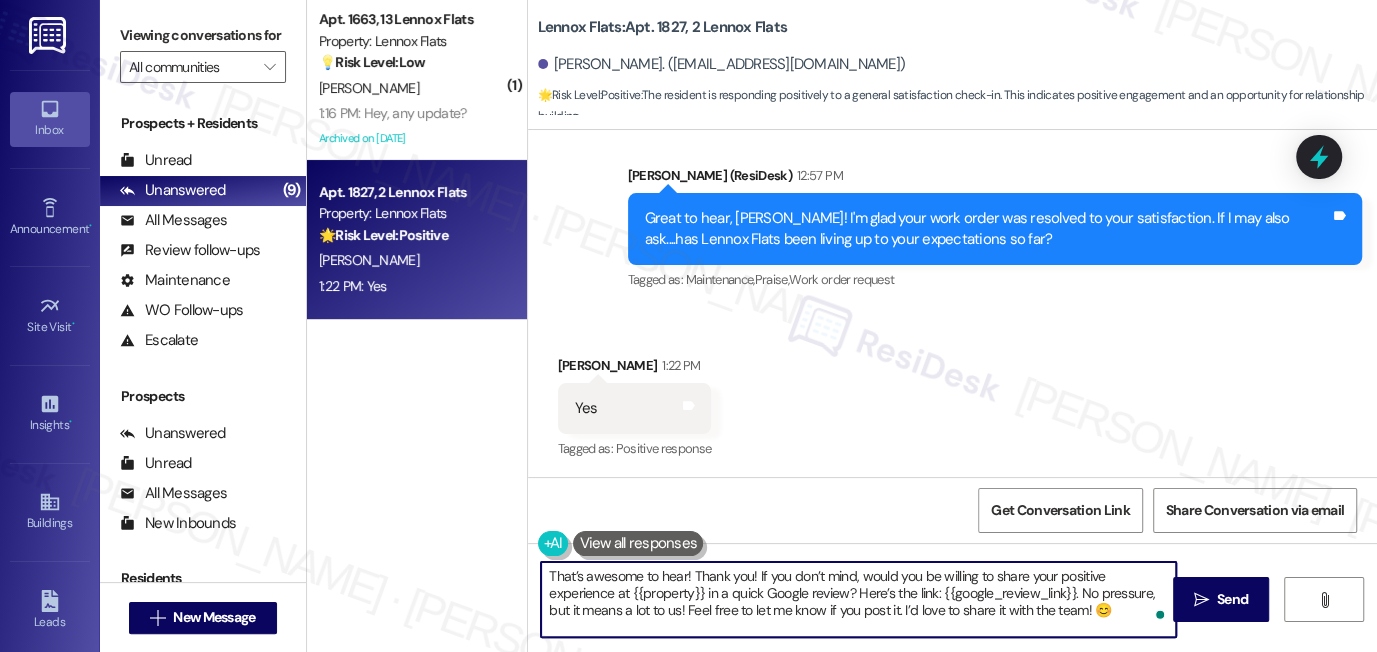 click on "That’s awesome to hear! Thank you! If you don’t mind, would you be willing to share your positive experience at {{property}} in a quick Google review? Here’s the link: {{google_review_link}}. No pressure, but it means a lot to us! Feel free to let me know if you post it. I’d love to share it with the team! 😊" at bounding box center [858, 599] 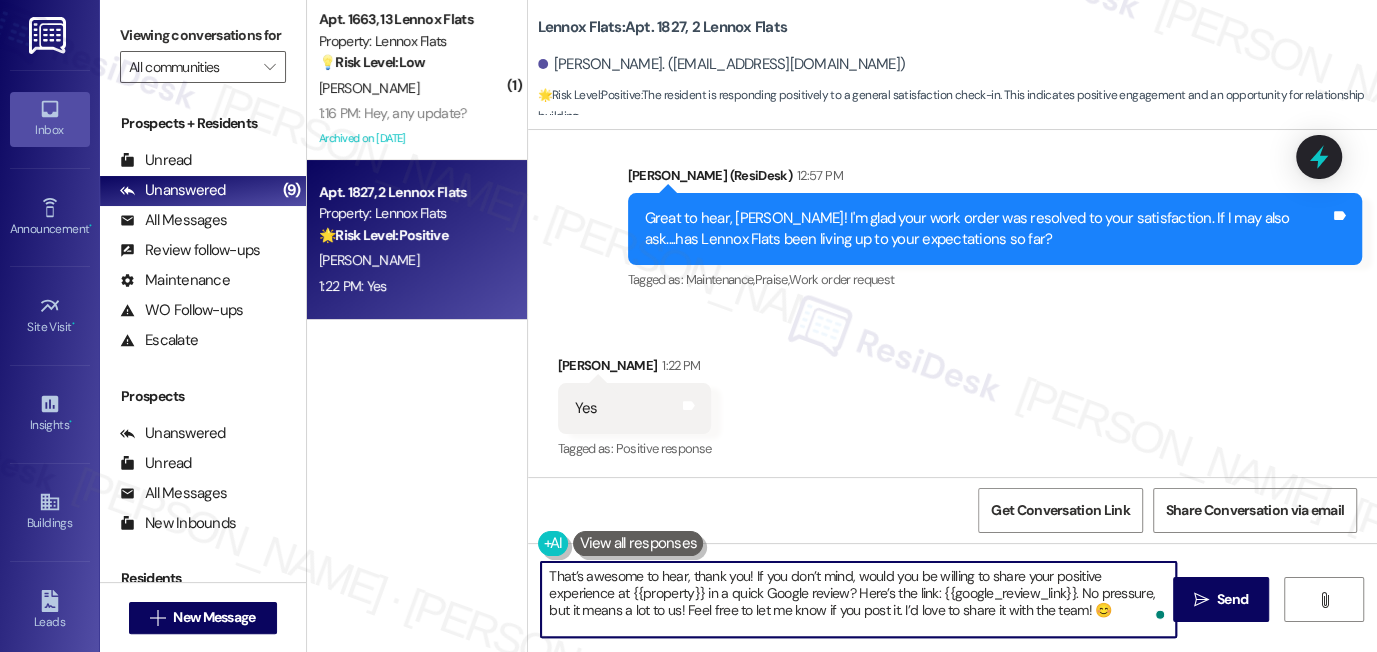 click on "That’s awesome to hear, thank you! If you don’t mind, would you be willing to share your positive experience at {{property}} in a quick Google review? Here’s the link: {{google_review_link}}. No pressure, but it means a lot to us! Feel free to let me know if you post it. I’d love to share it with the team! 😊" at bounding box center (858, 599) 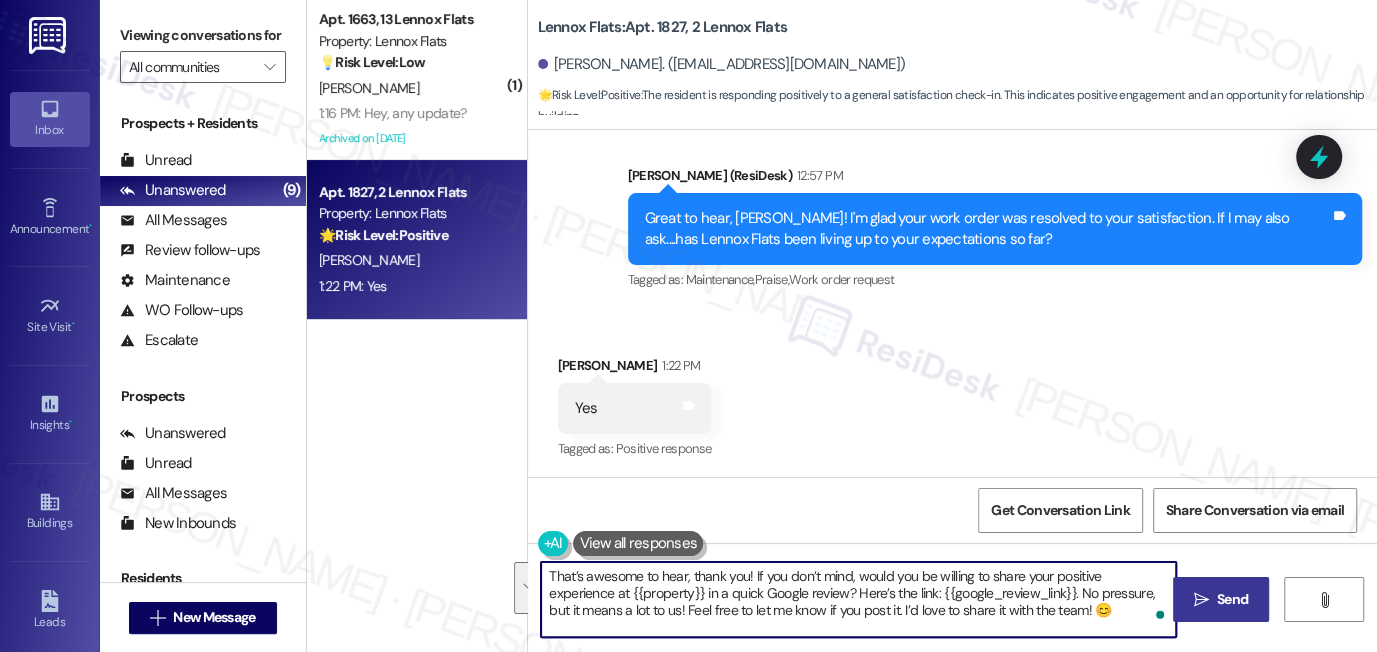 type on "That’s awesome to hear, thank you! If you don’t mind, would you be willing to share your positive experience at {{property}} in a quick Google review? Here’s the link: {{google_review_link}}. No pressure, but it means a lot to us! Feel free to let me know if you post it. I’d love to share it with the team! 😊" 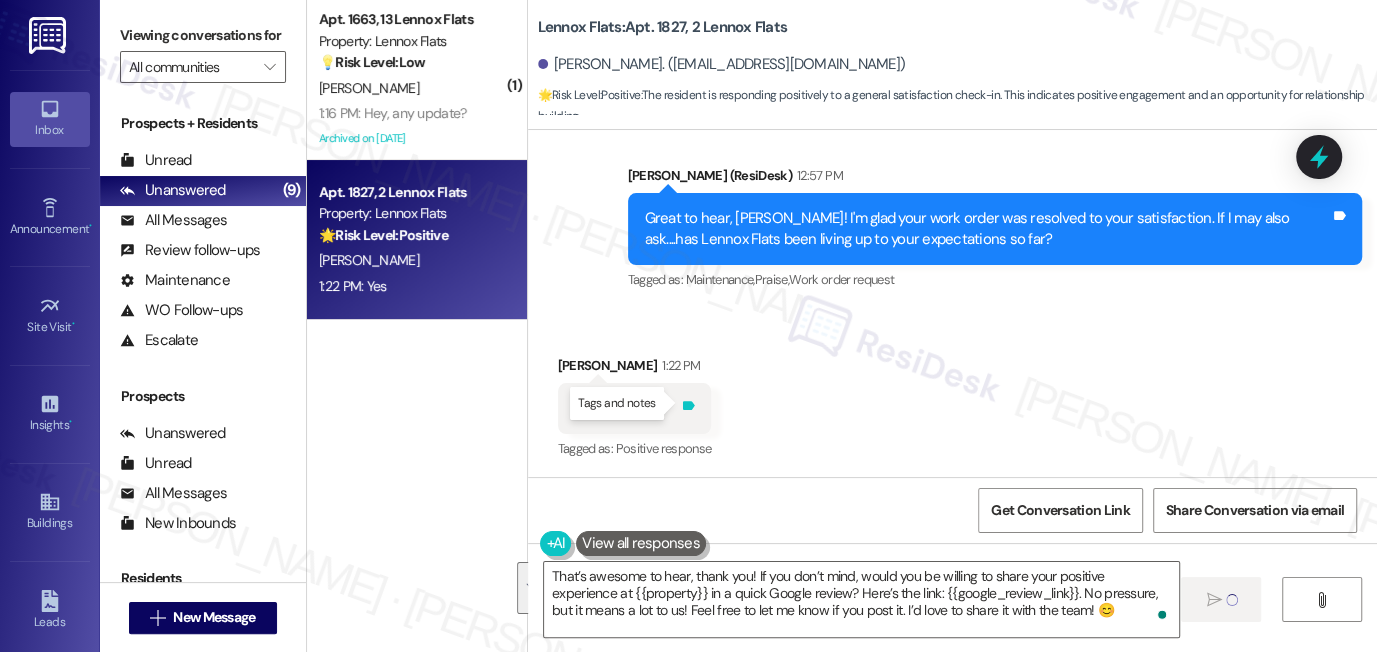 click 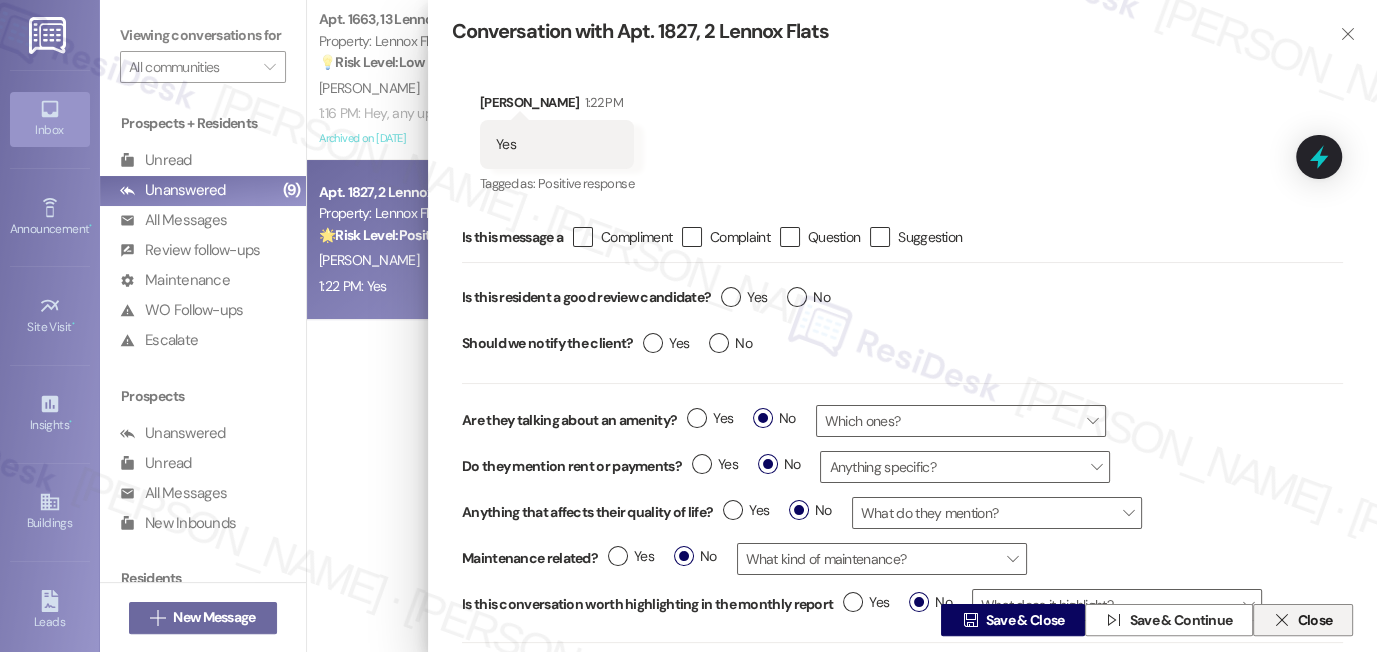 click on "" at bounding box center [1281, 620] 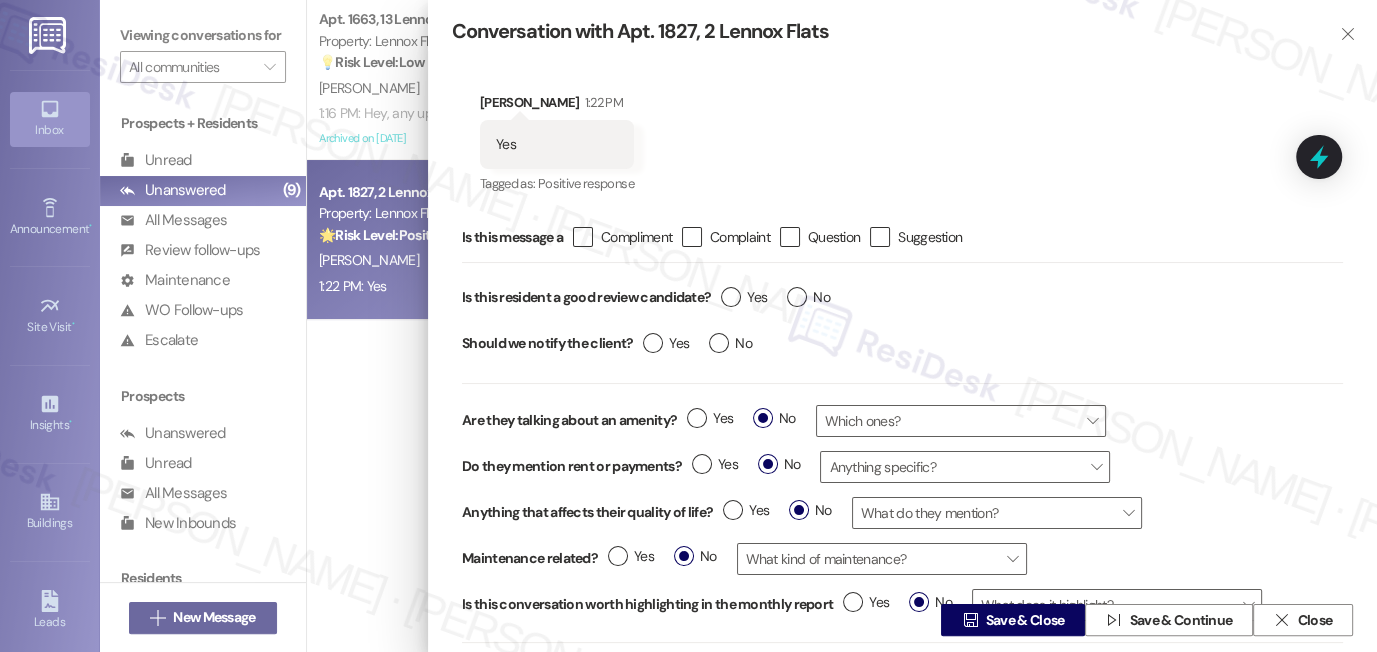 type 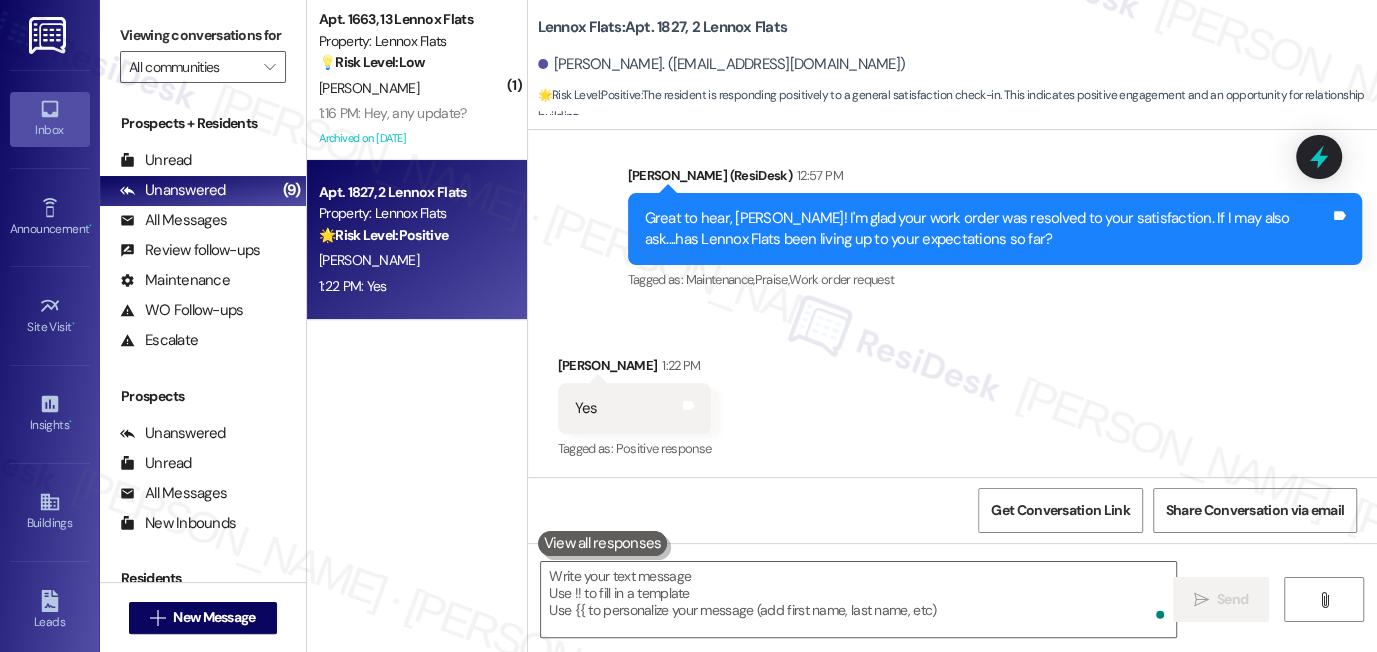 scroll, scrollTop: 3050, scrollLeft: 0, axis: vertical 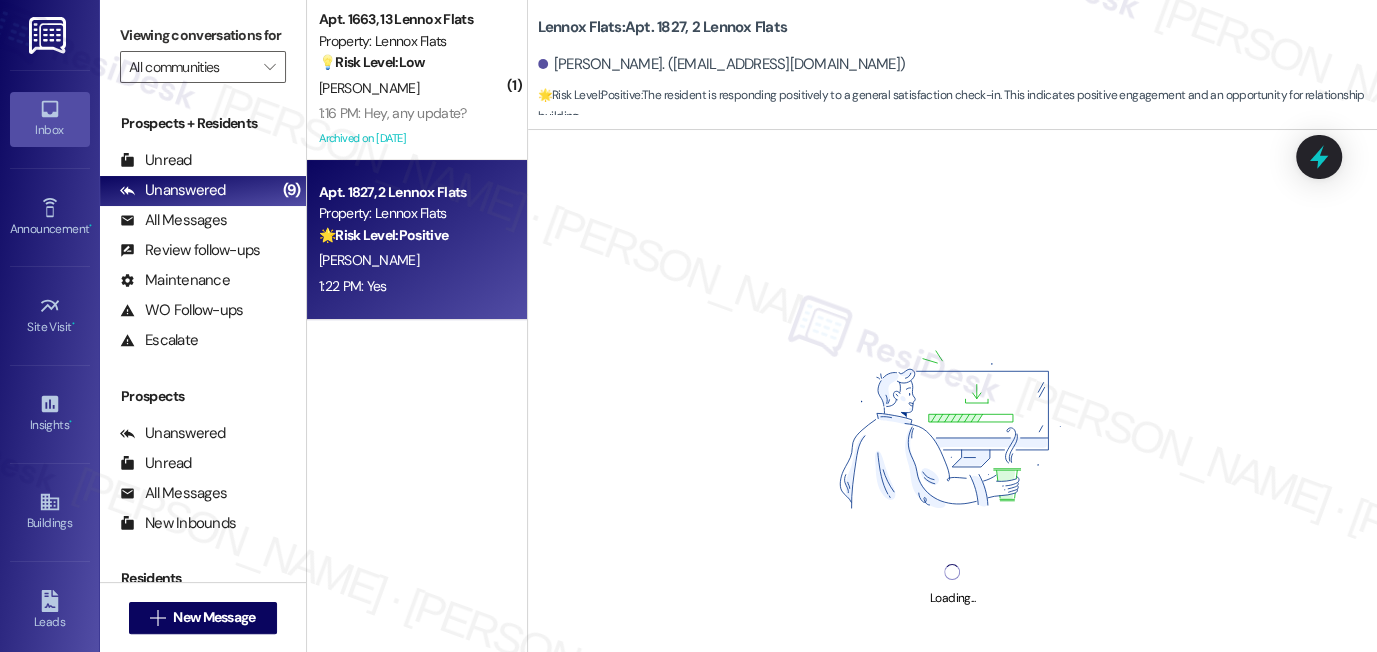 click at bounding box center [952, 433] 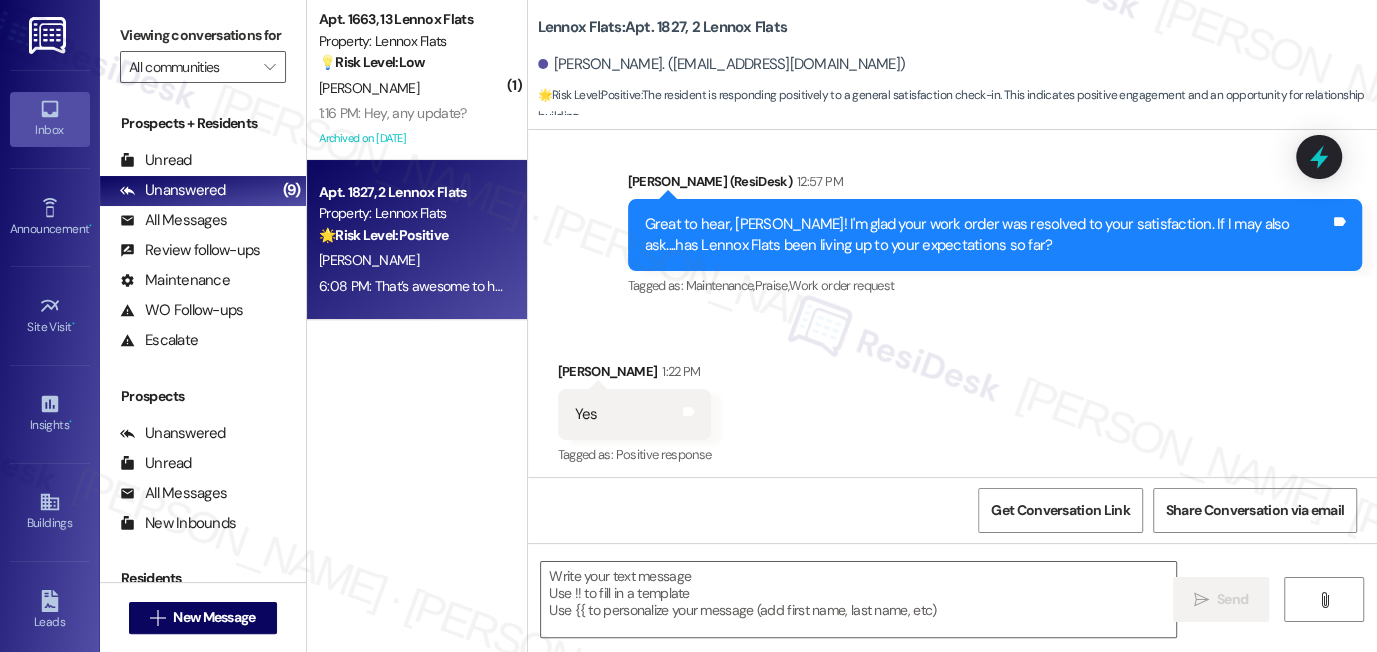 type on "Fetching suggested responses. Please feel free to read through the conversation in the meantime." 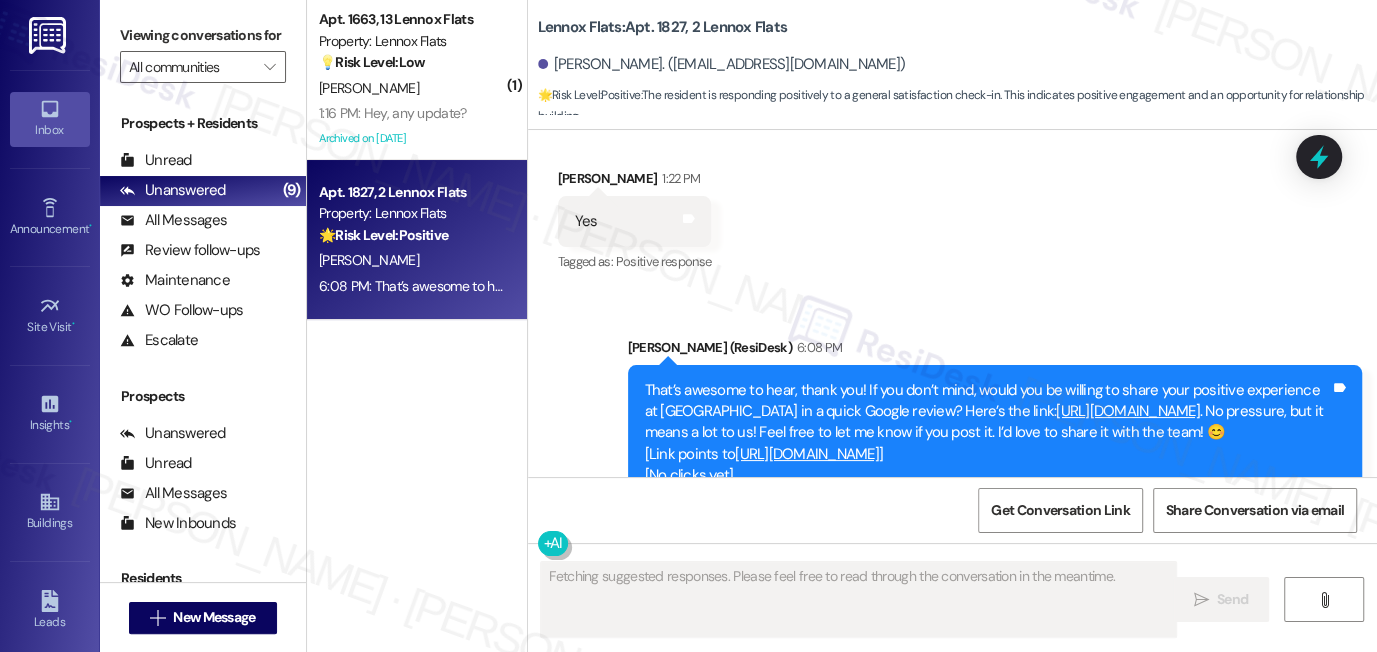 scroll, scrollTop: 3305, scrollLeft: 0, axis: vertical 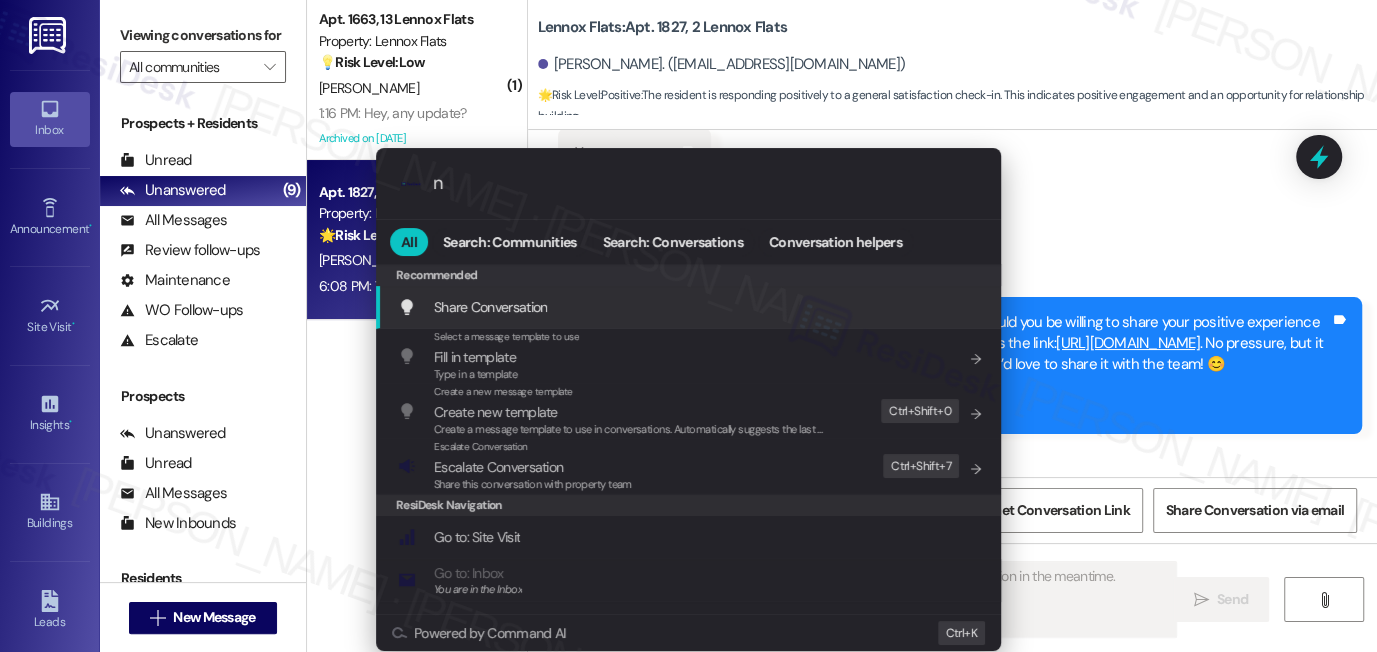 type on "no" 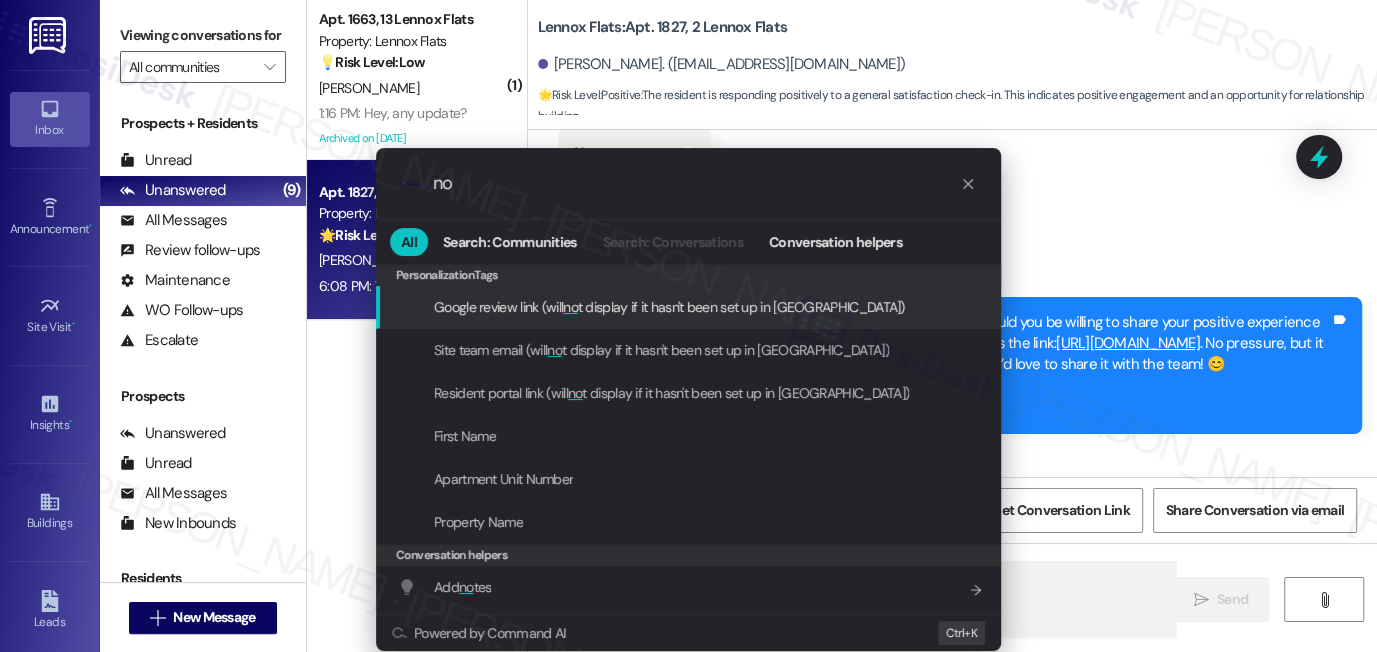 type on "Hi {{first_name}}" 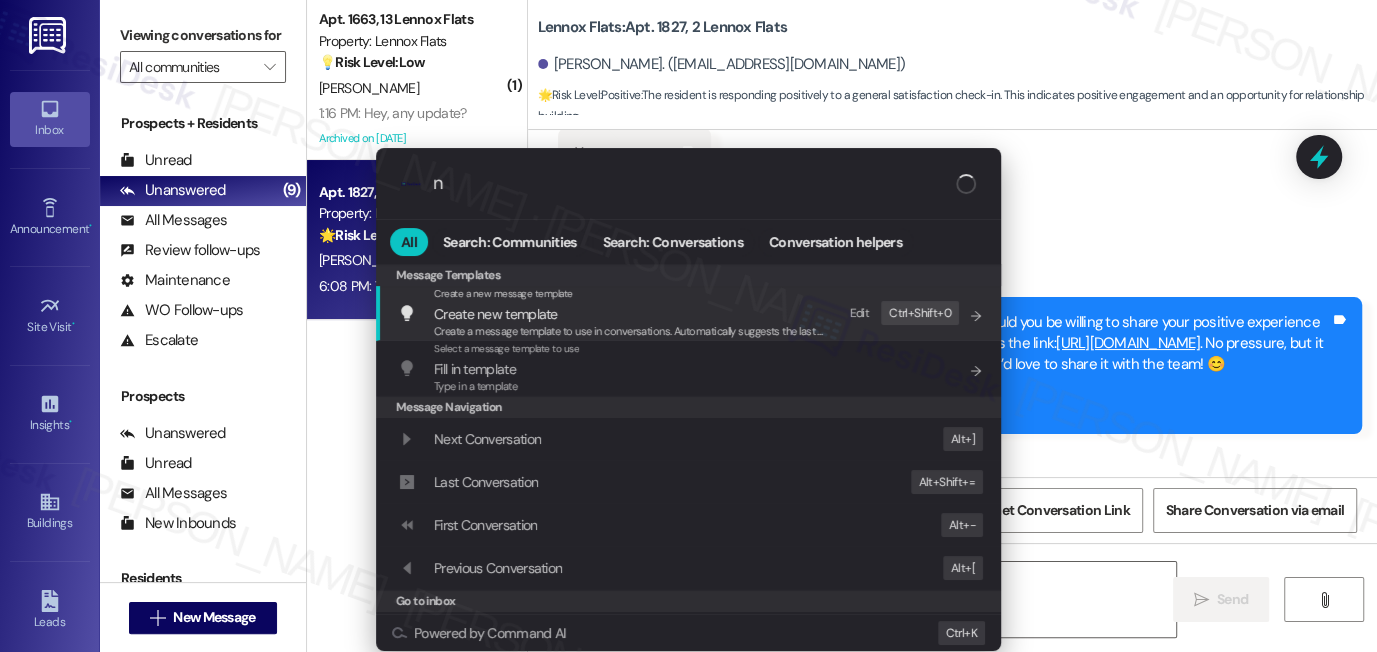 type on "Hi {{first_name}}, I'm" 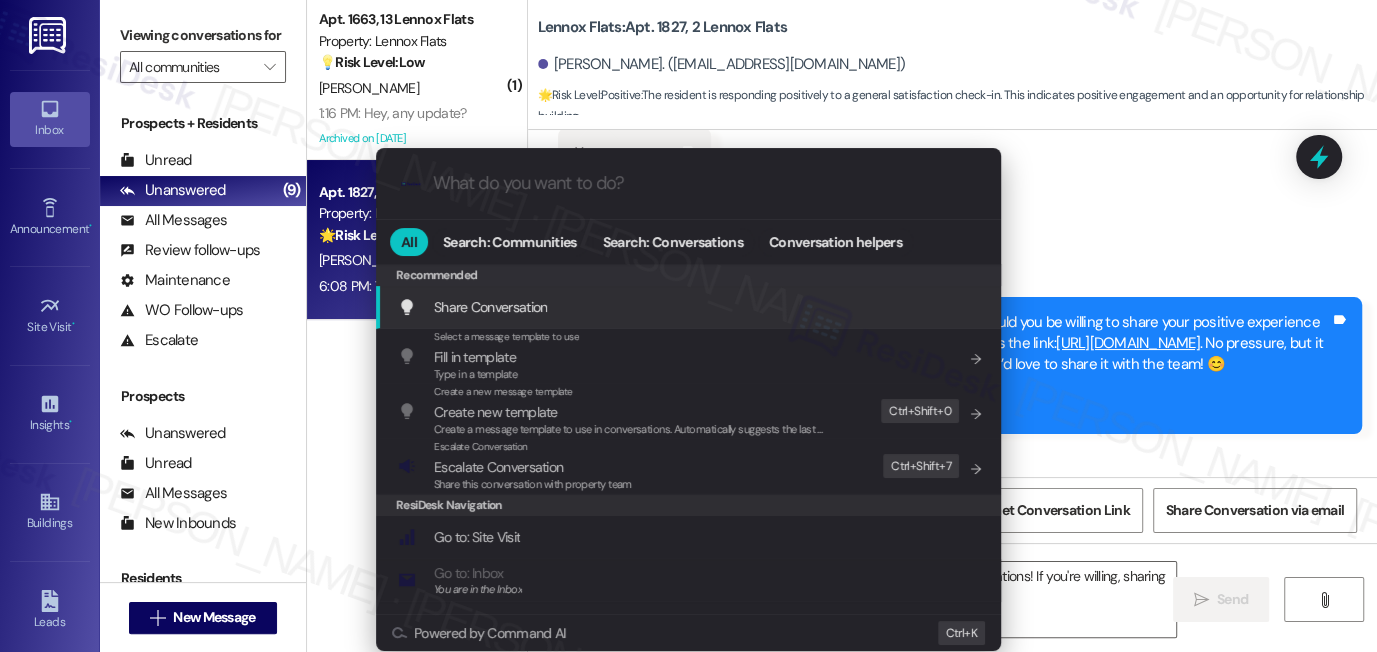 click on ".cls-1{fill:#0a055f;}.cls-2{fill:#0cc4c4;} resideskLogoBlueOrange All Search: Communities Search: Conversations Conversation helpers Recommended Recommended Share Conversation Add shortcut Select a message template to use Fill in template Type in a template Add shortcut Create a new message template Create new template Create a message template to use in conversations. Automatically suggests the last message you sent. Edit Ctrl+ Shift+ 0 Escalate Conversation Escalate Conversation Share this conversation with property team Edit Ctrl+ Shift+ 7 ResiDesk Navigation Go to: Site Visit Add shortcut Go to: Inbox You are in the Inbox Add shortcut Go to: Settings Add shortcut Go to: Message Templates Add shortcut Go to: Buildings Add shortcut Help Getting Started: What you can do with ResiDesk Add shortcut Settings Powered by Command AI Ctrl+ K" at bounding box center [688, 326] 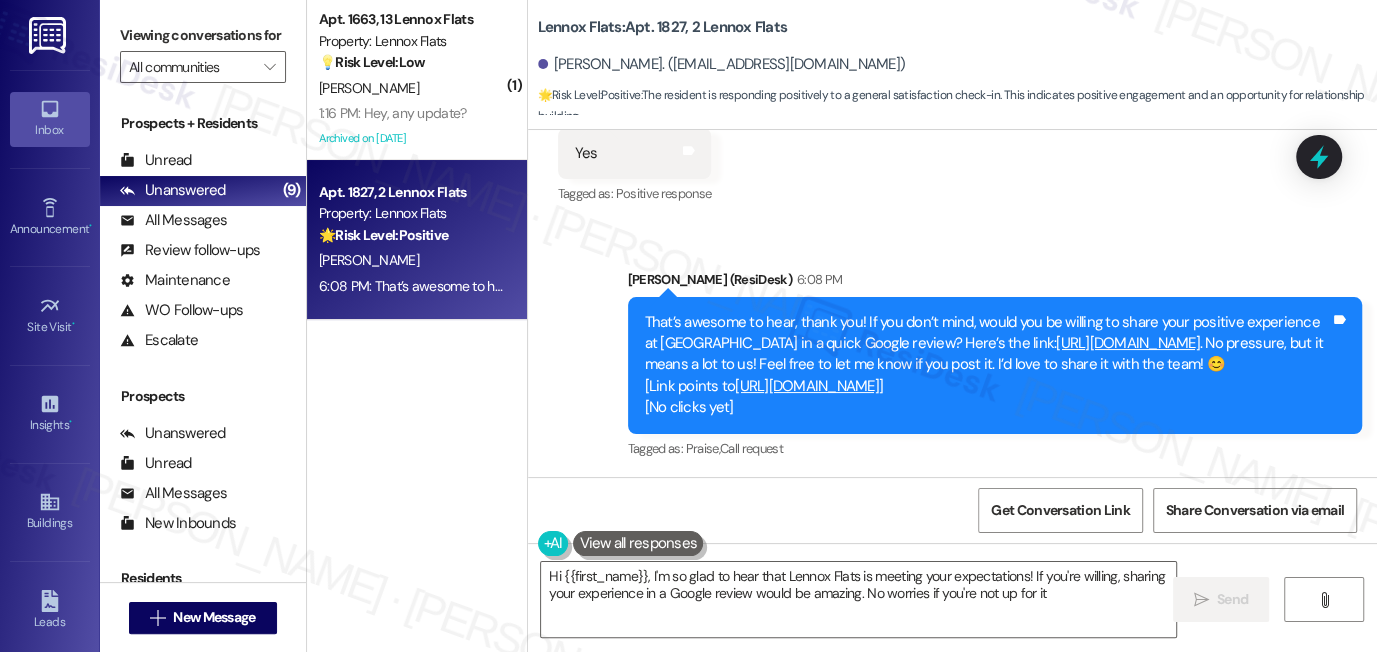 type on "Hi {{first_name}}, I'm so glad to hear that Lennox Flats is meeting your expectations! If you're willing, sharing your experience in a Google review would be amazing. No worries if you're not up for it!" 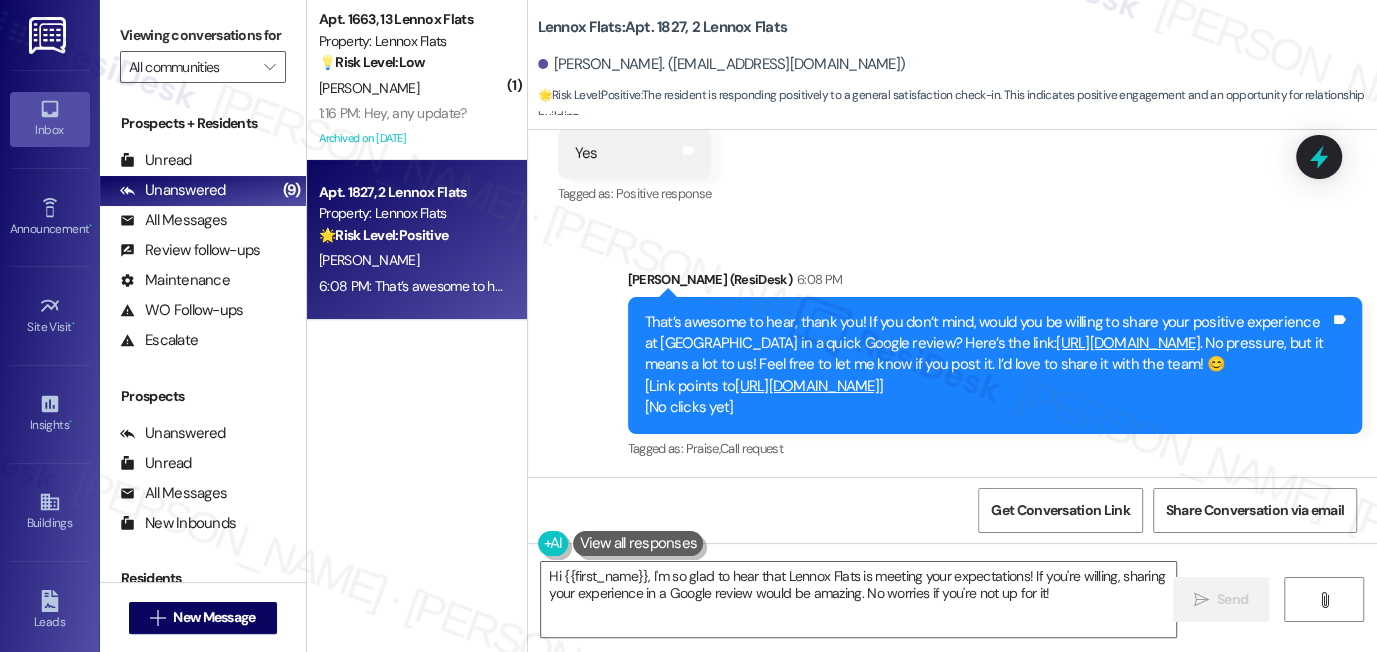 click on "Received via SMS Mason Moldvay 1:22 PM Yes Tags and notes Tagged as:   Positive response Click to highlight conversations about Positive response" at bounding box center (952, 139) 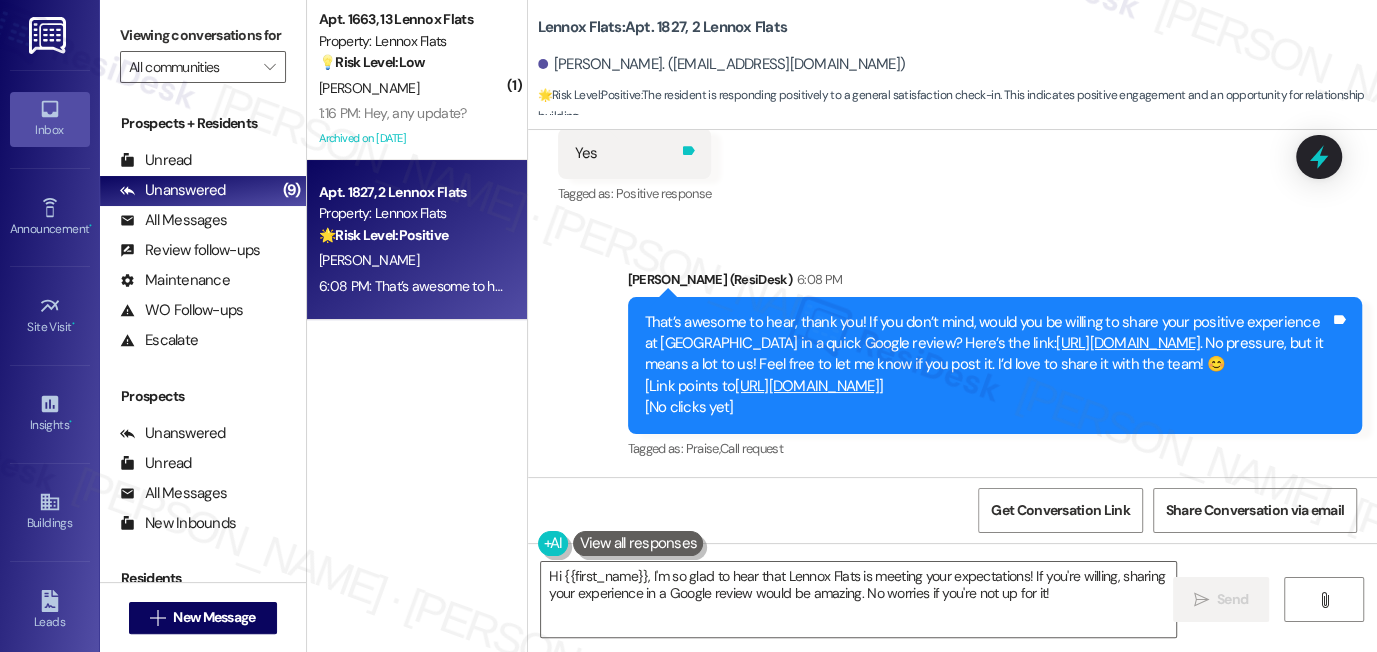 click 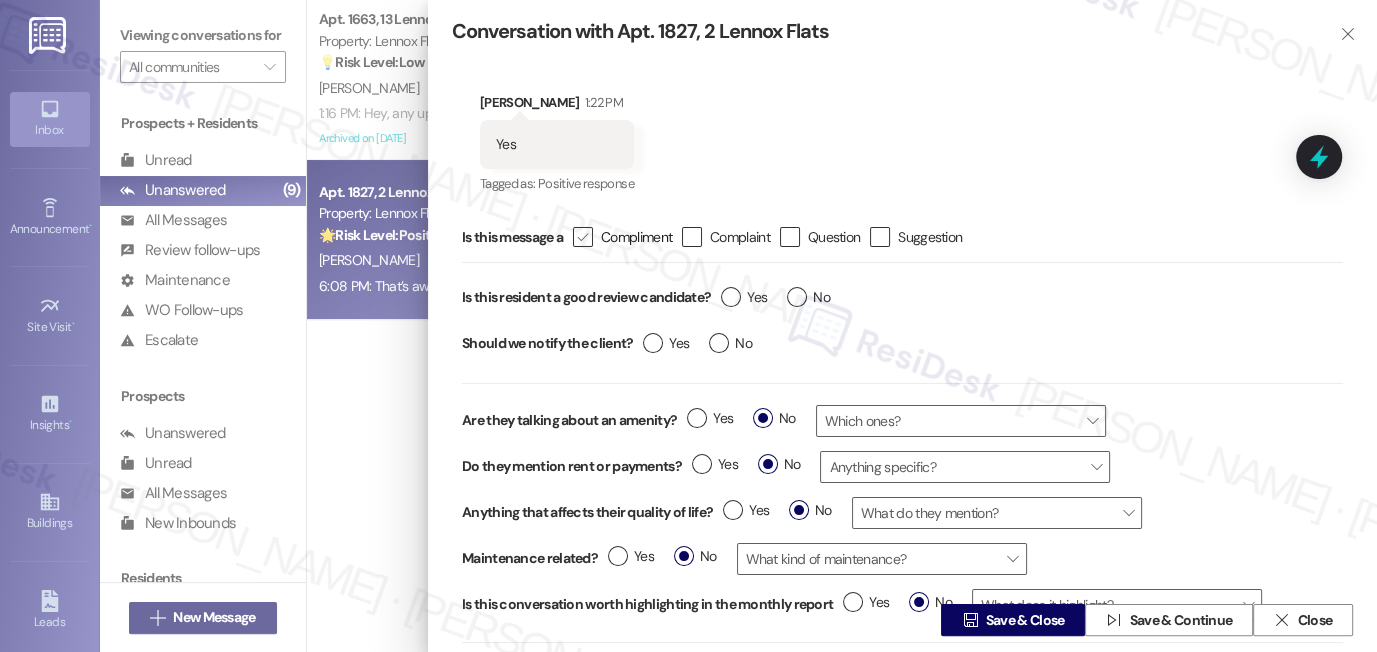 click on " Compliment" at bounding box center (622, 237) 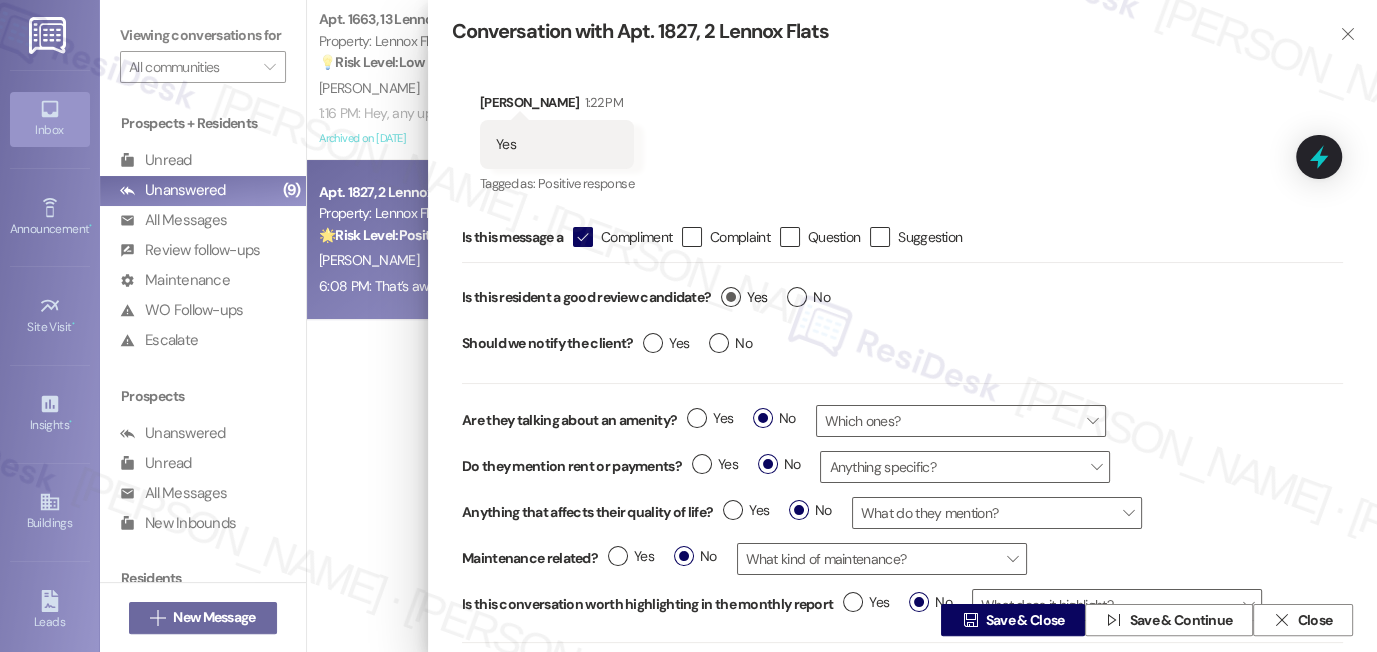 click on "Yes" at bounding box center [744, 297] 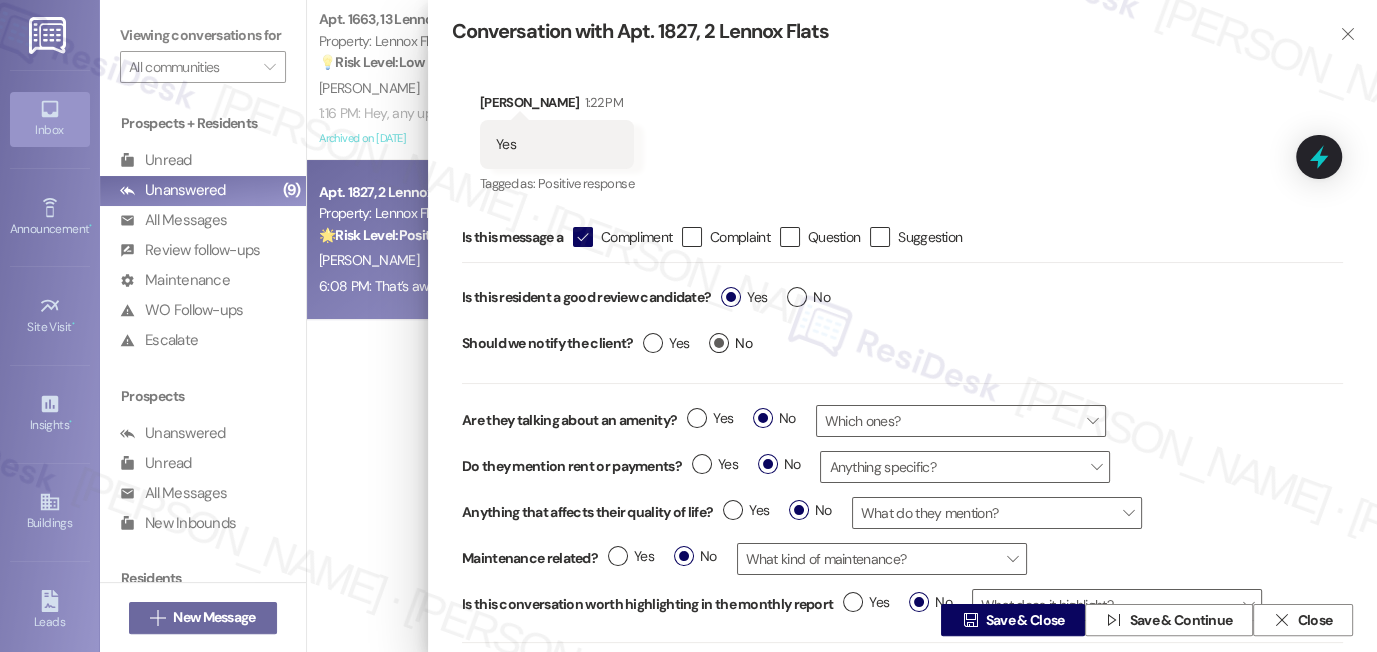 click on "No" at bounding box center (730, 343) 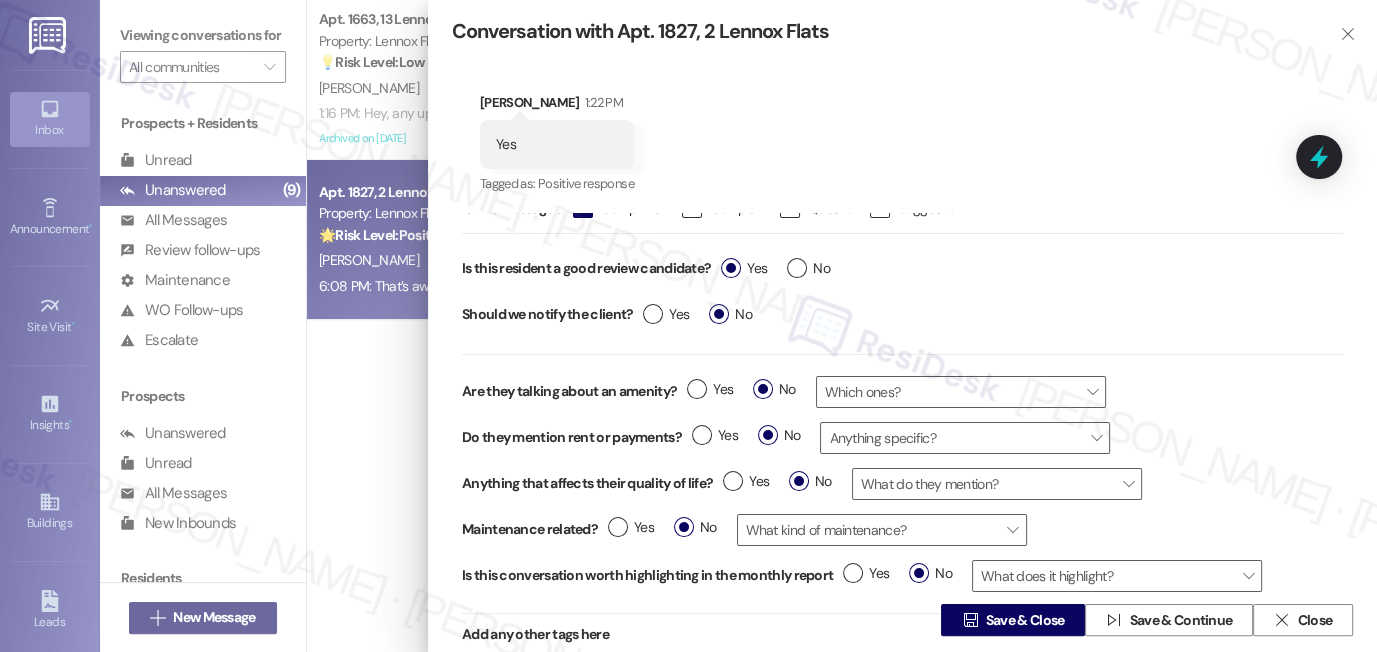scroll, scrollTop: 58, scrollLeft: 0, axis: vertical 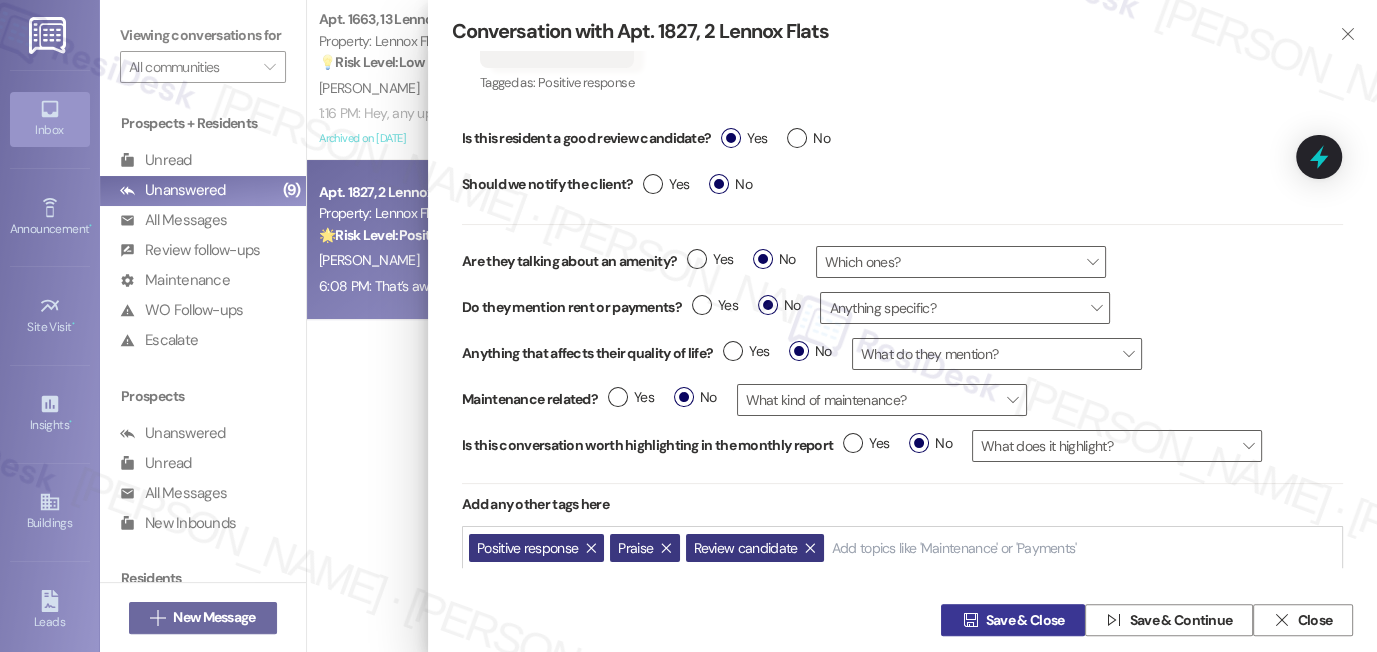 click on "Save & Close" at bounding box center [1025, 620] 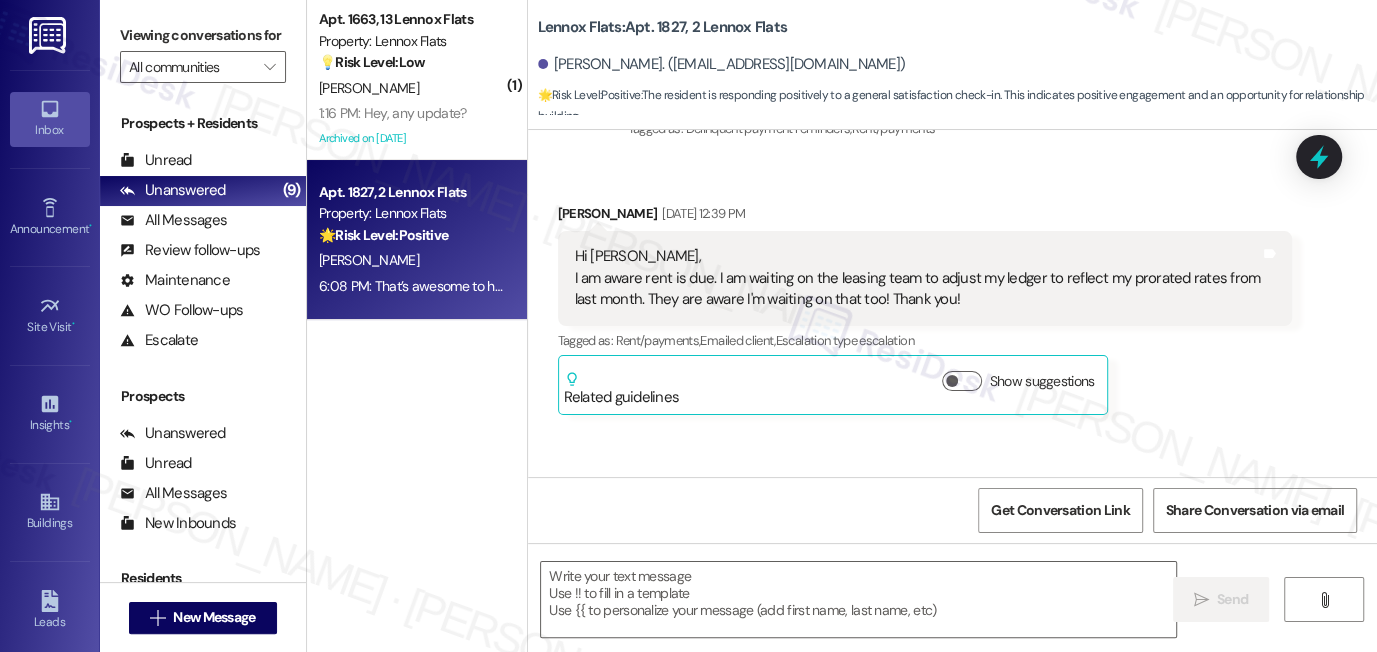 type on "Fetching suggested responses. Please feel free to read through the conversation in the meantime." 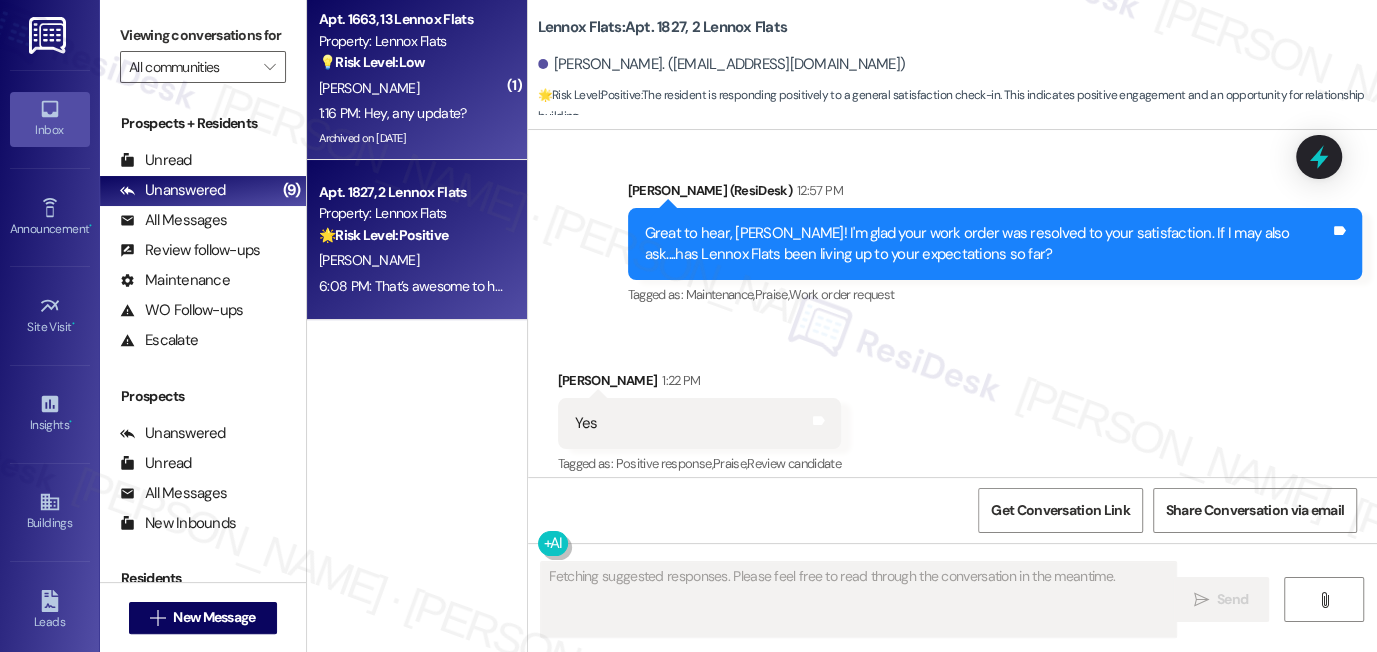 click on "1:16 PM: Hey, any update? 1:16 PM: Hey, any update?" at bounding box center [393, 113] 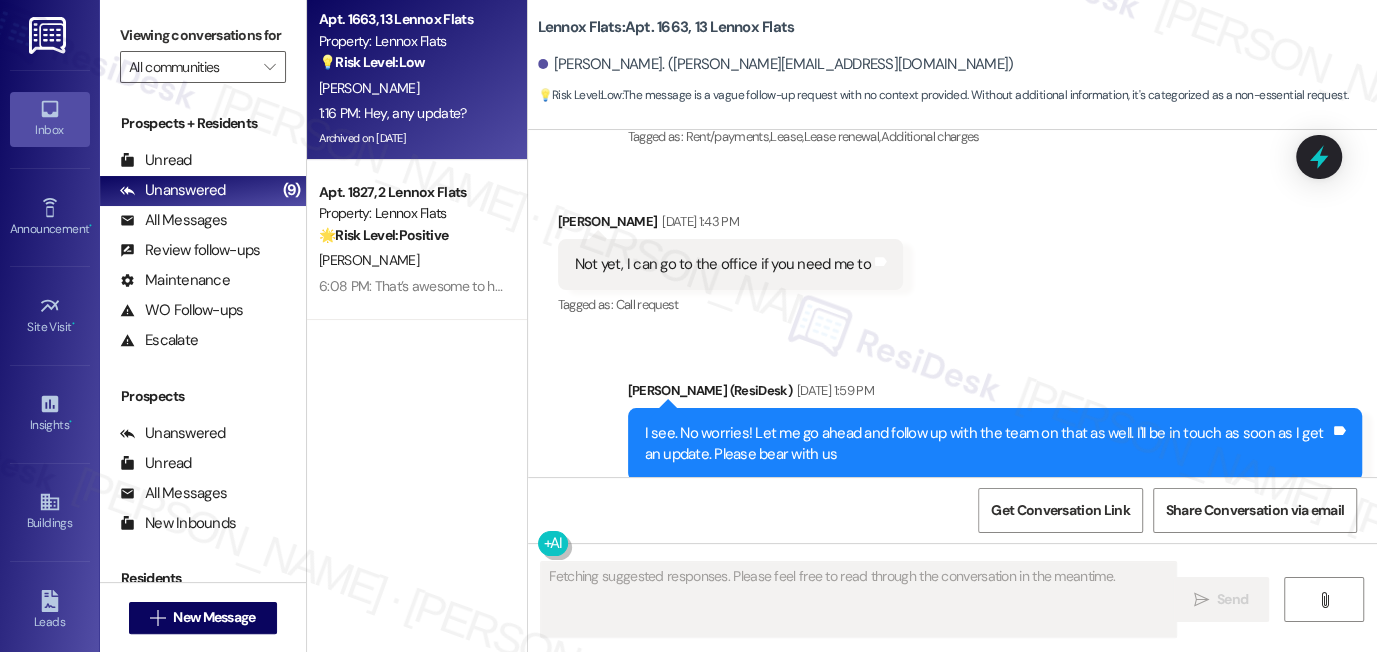 scroll, scrollTop: 23053, scrollLeft: 0, axis: vertical 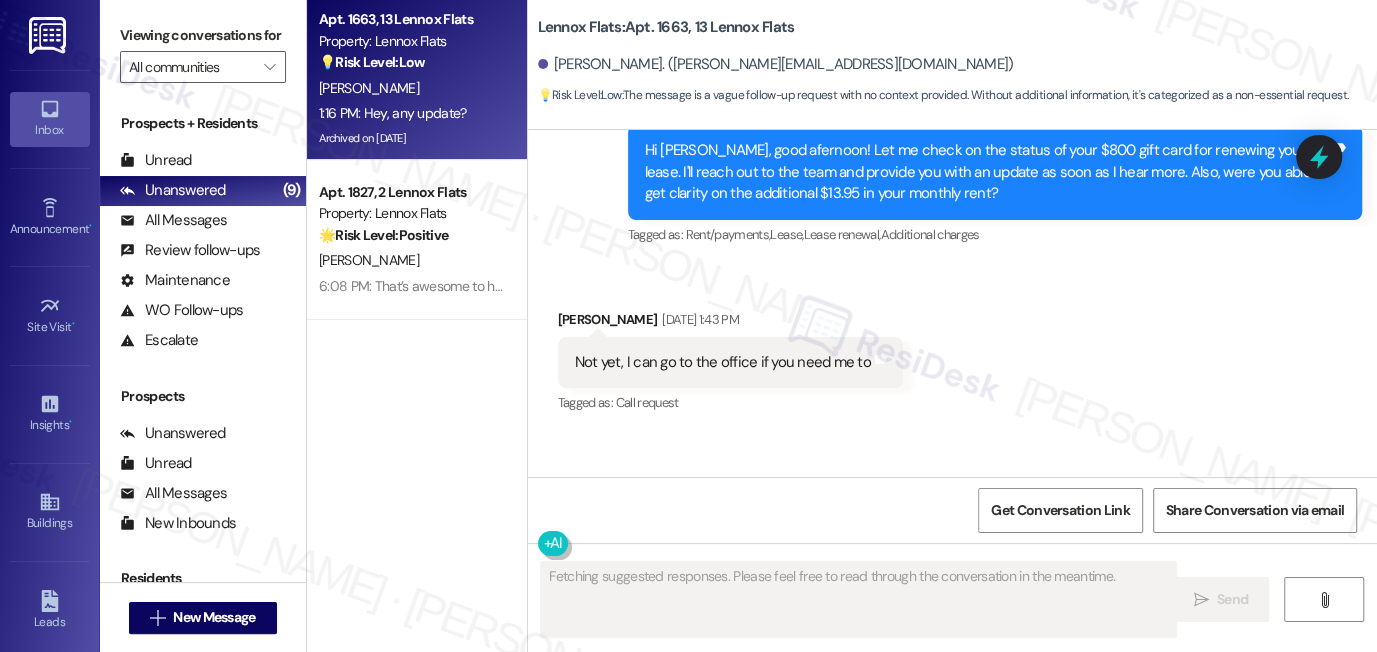 click on "I see. No worries! Let me go ahead and follow up with the team on that as well. I'll be in touch as soon as I get an update. Please bear with us" at bounding box center [988, 542] 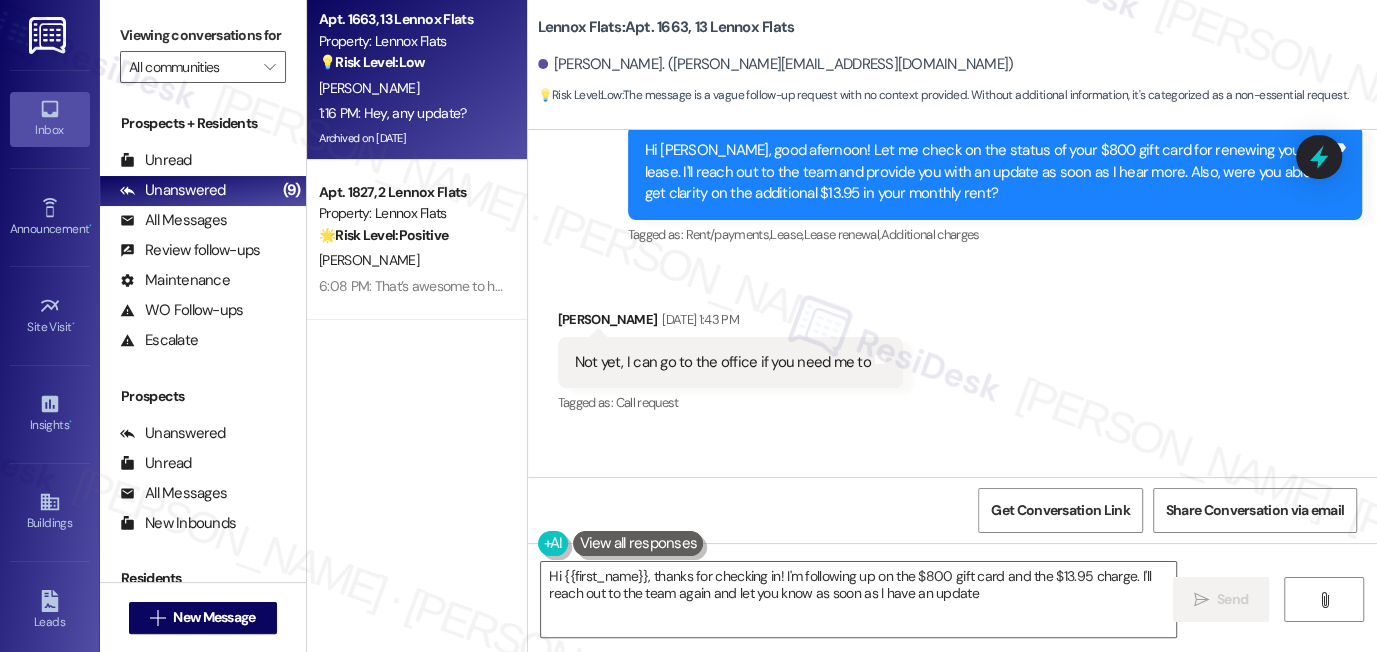 type on "Hi {{first_name}}, thanks for checking in! I'm following up on the $800 gift card and the $13.95 charge. I'll reach out to the team again and let you know as soon as I have an update!" 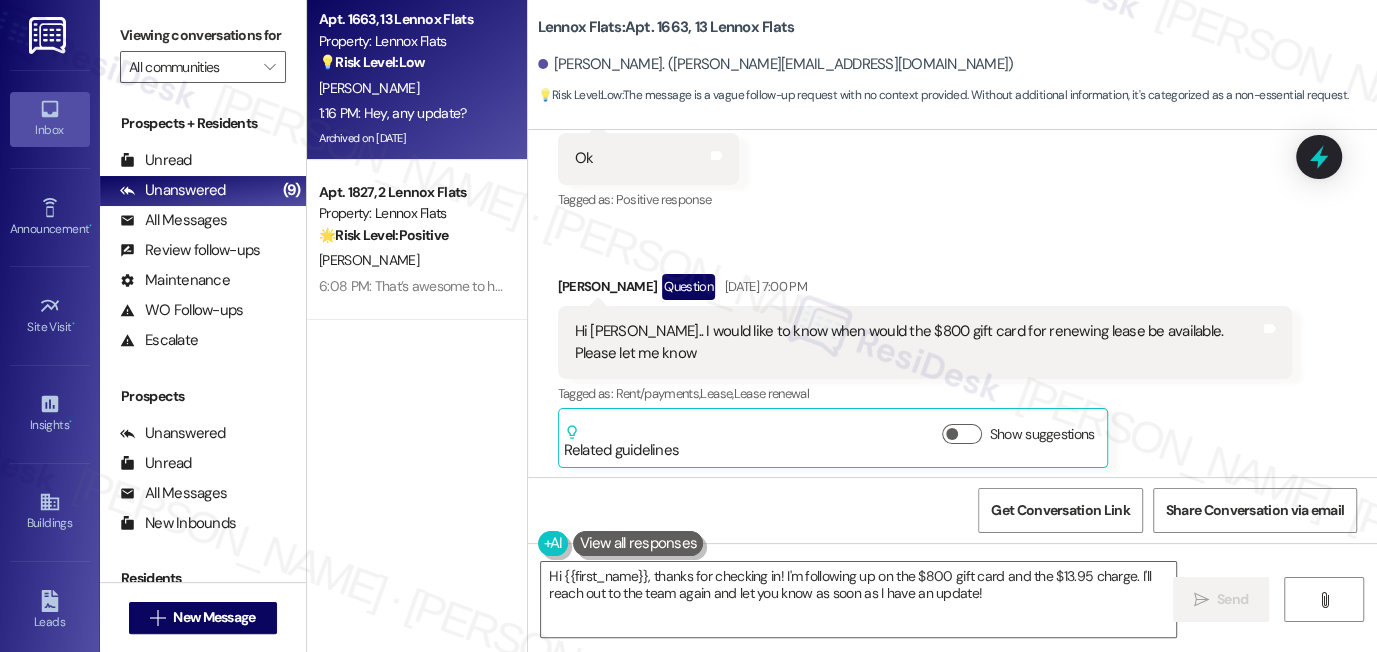 scroll, scrollTop: 22416, scrollLeft: 0, axis: vertical 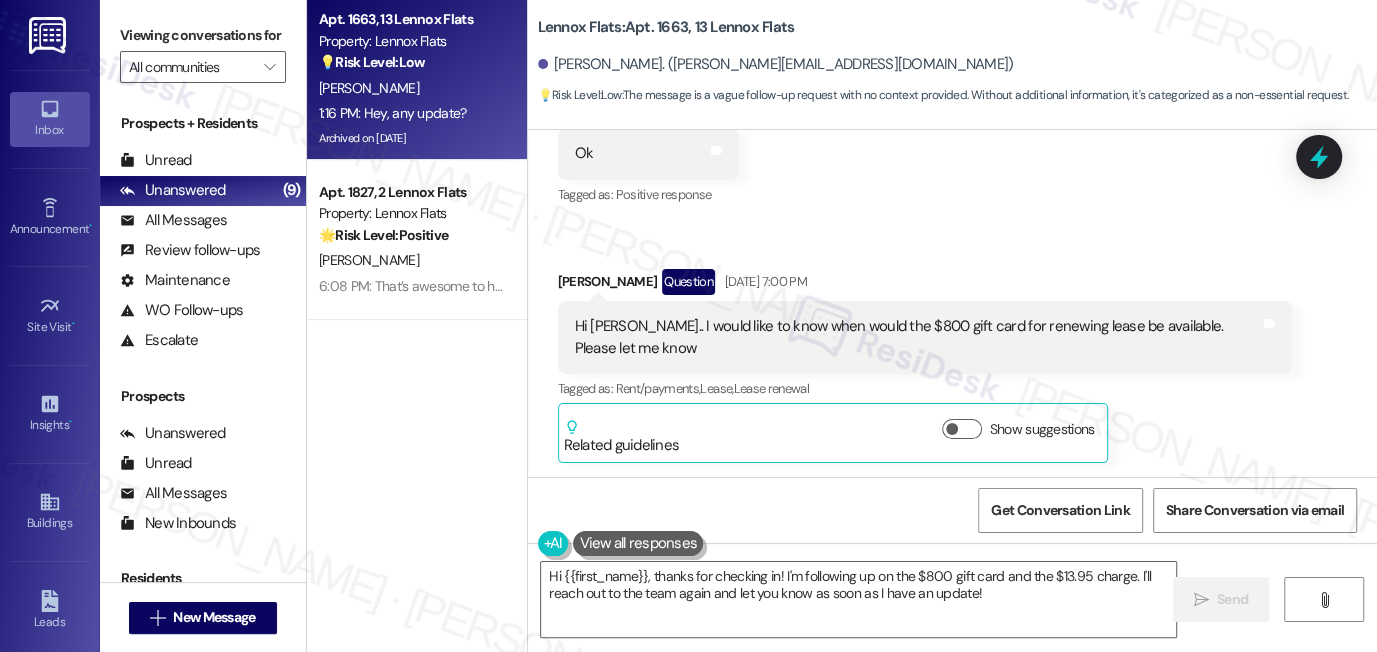 click on "Hi Sarah.. I would like to know when would the $800 gift card for renewing lease be available. Please let me know" at bounding box center (918, 337) 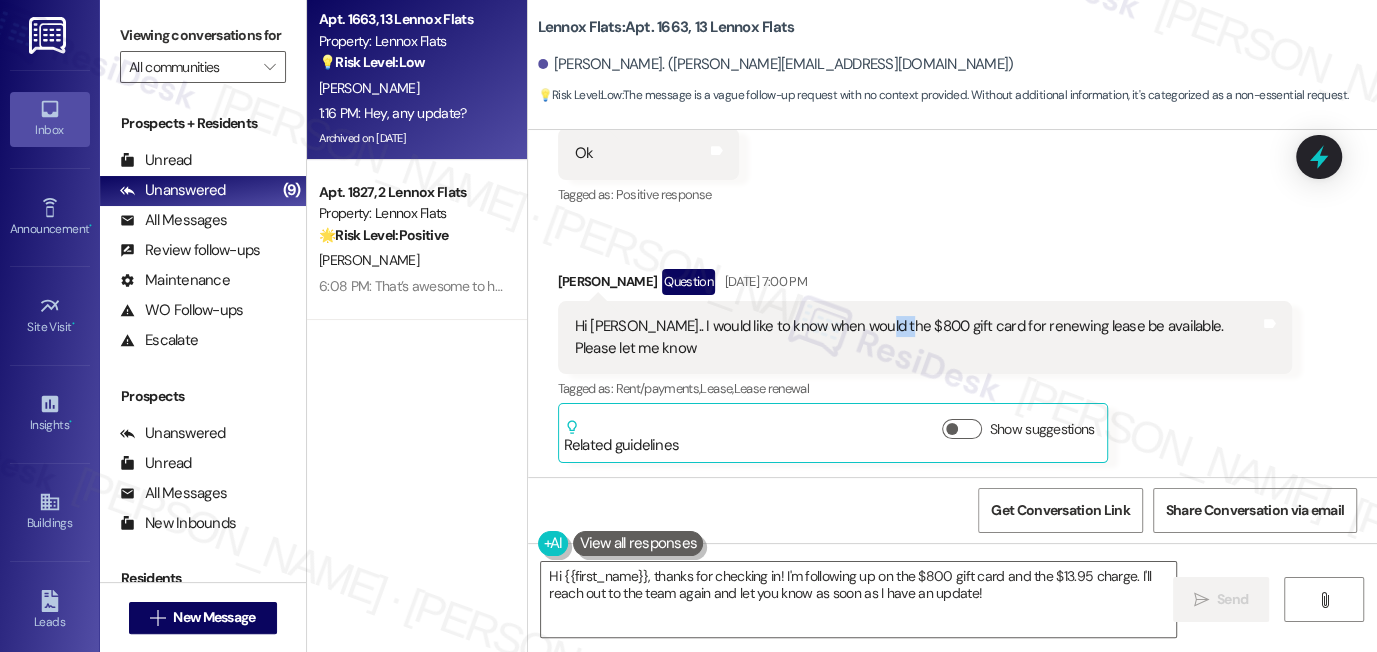click on "Hi Sarah.. I would like to know when would the $800 gift card for renewing lease be available. Please let me know" at bounding box center (918, 337) 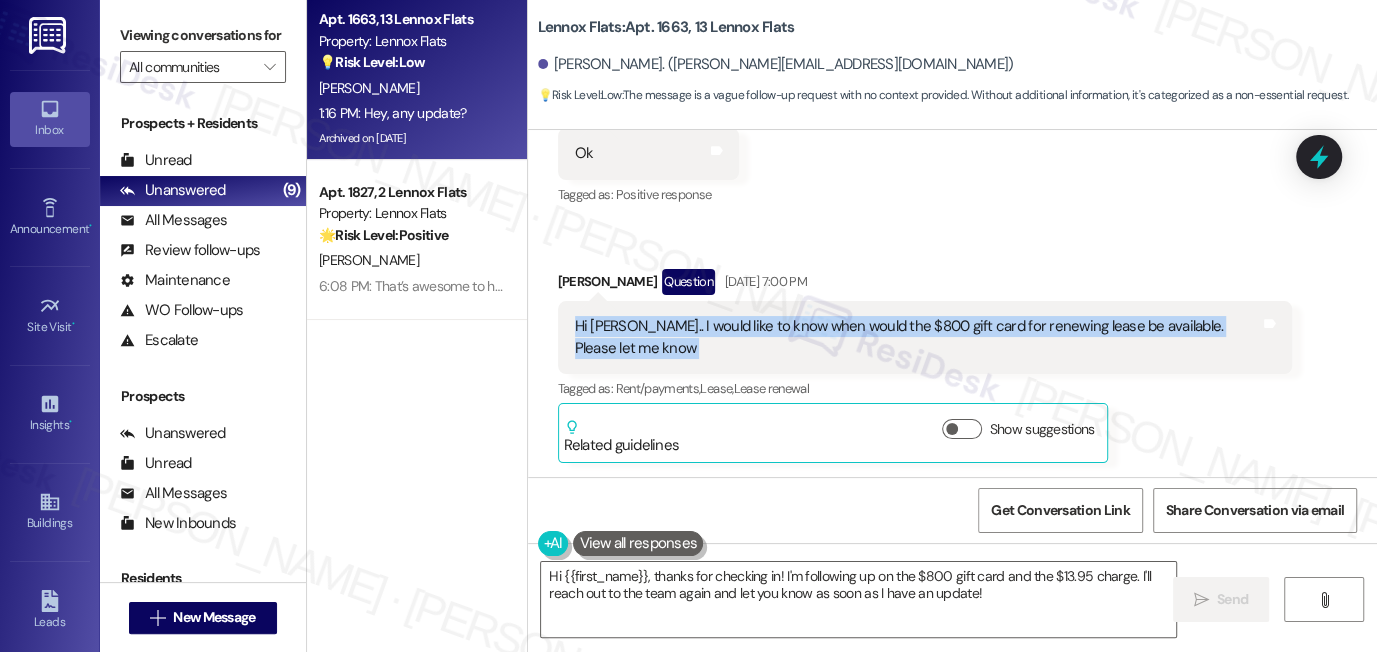 click on "Hi Sarah.. I would like to know when would the $800 gift card for renewing lease be available. Please let me know" at bounding box center (918, 337) 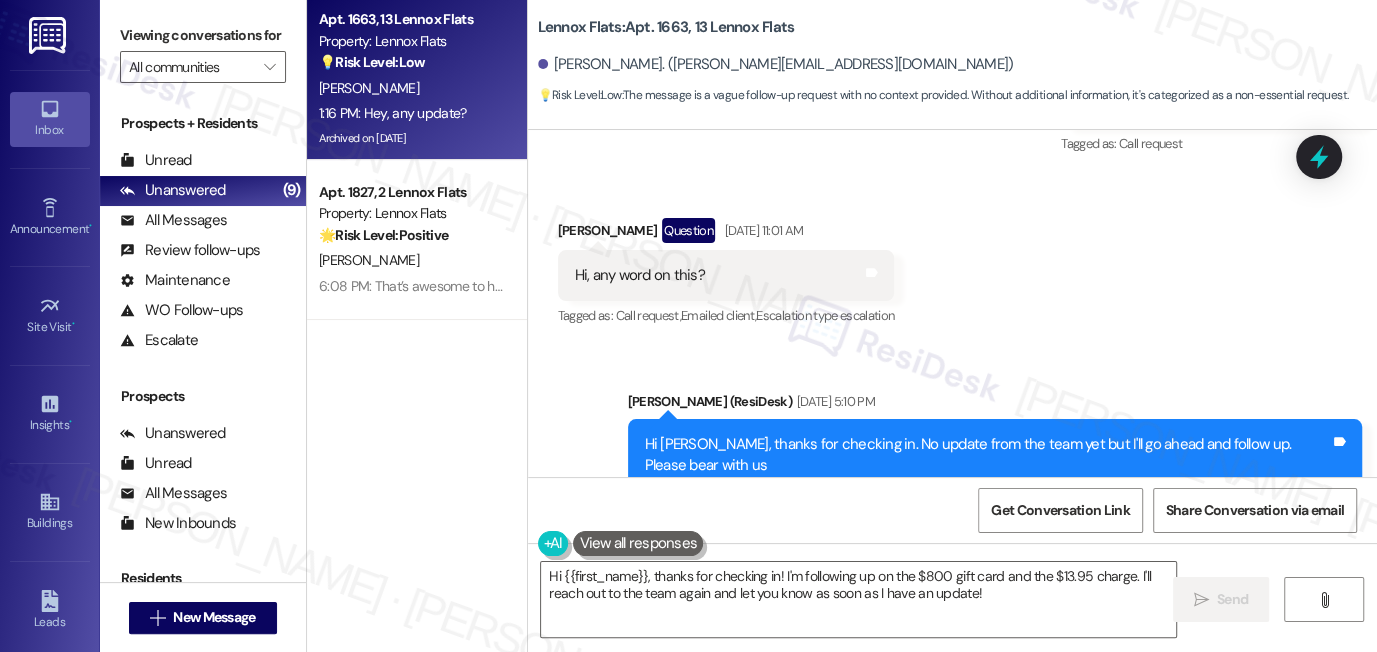 scroll, scrollTop: 21871, scrollLeft: 0, axis: vertical 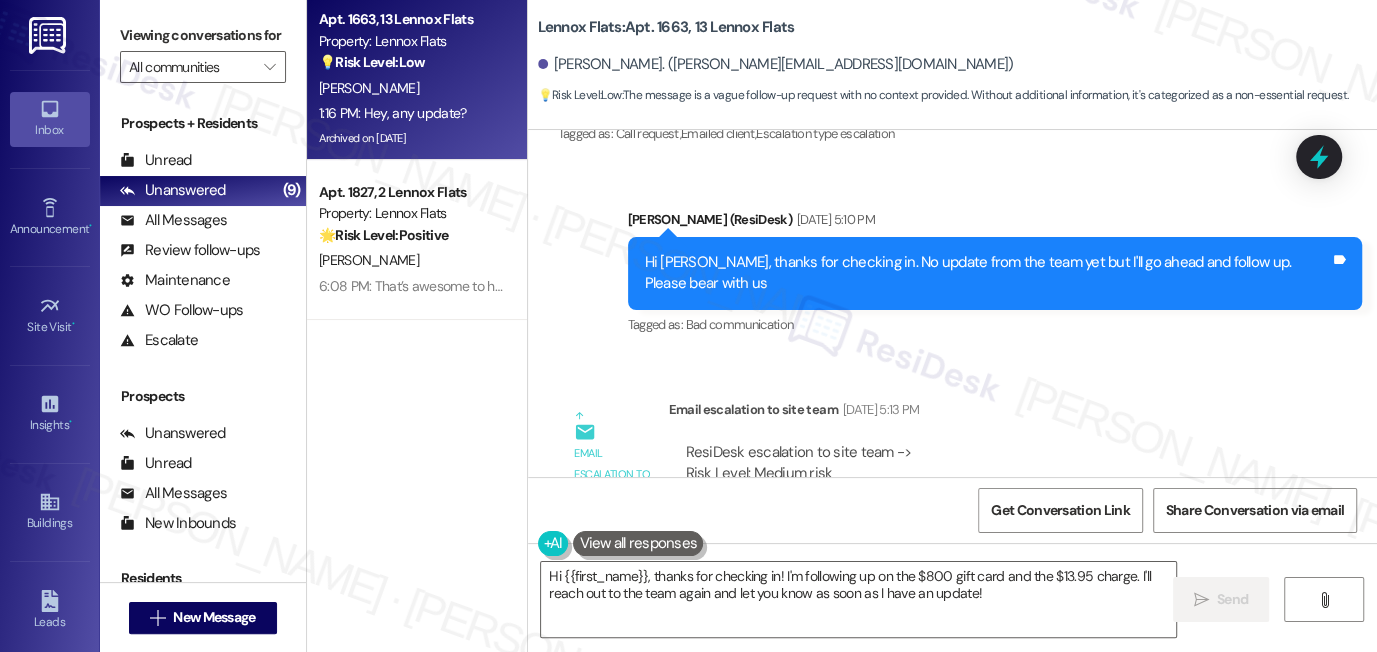drag, startPoint x: 726, startPoint y: 357, endPoint x: 1005, endPoint y: 351, distance: 279.0645 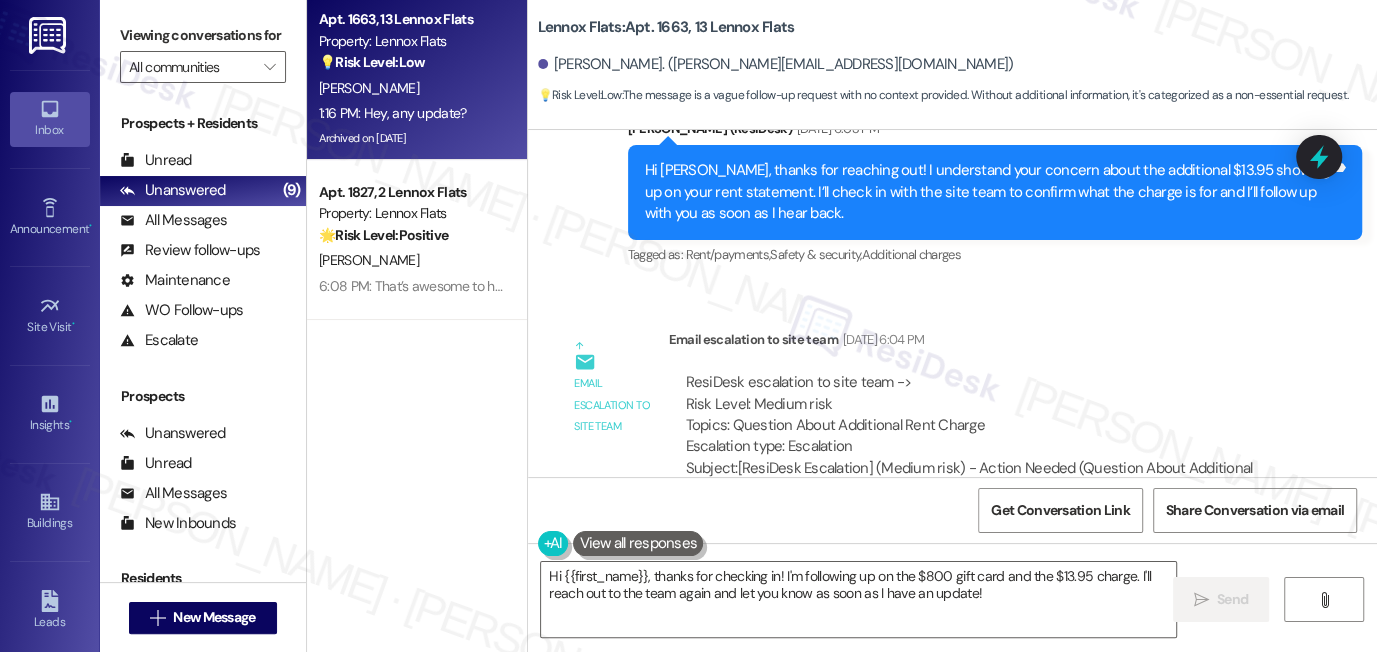scroll, scrollTop: 20780, scrollLeft: 0, axis: vertical 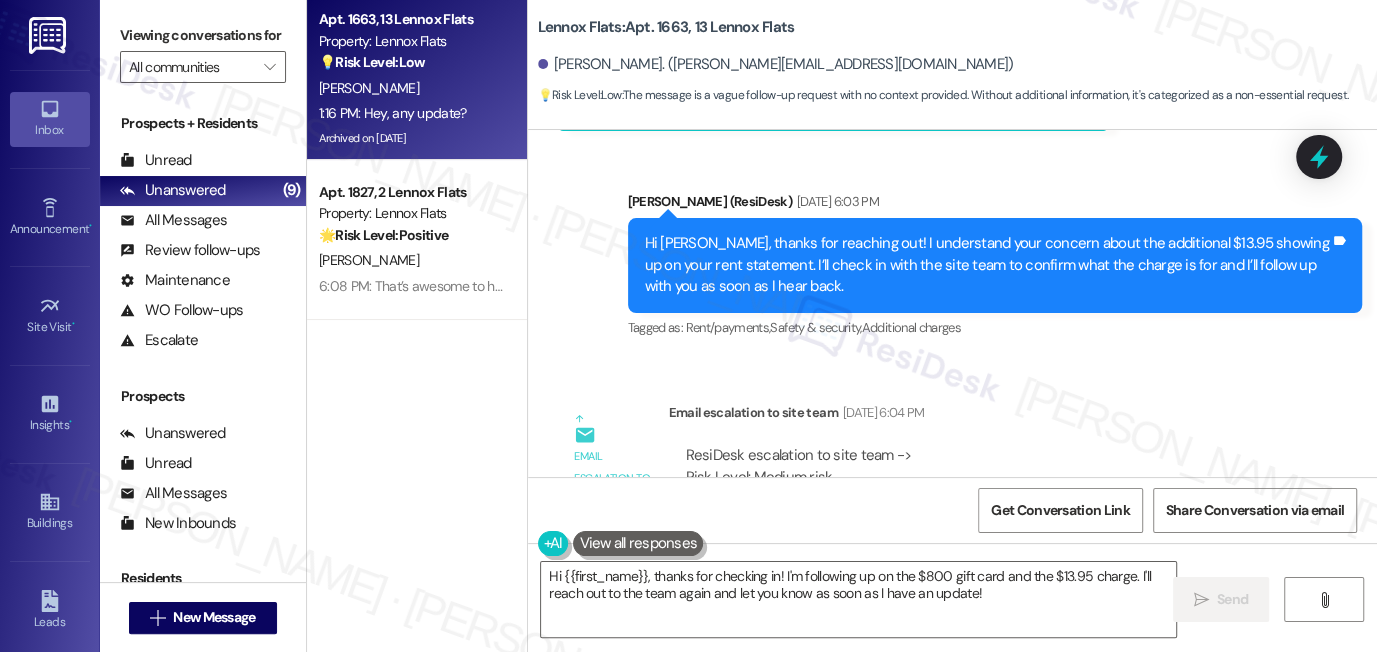 click on "ResiDesk escalation to site team ->
Risk Level: Medium risk
Topics: Question About Additional Rent Charge
Escalation type: Escalation" at bounding box center [981, 488] 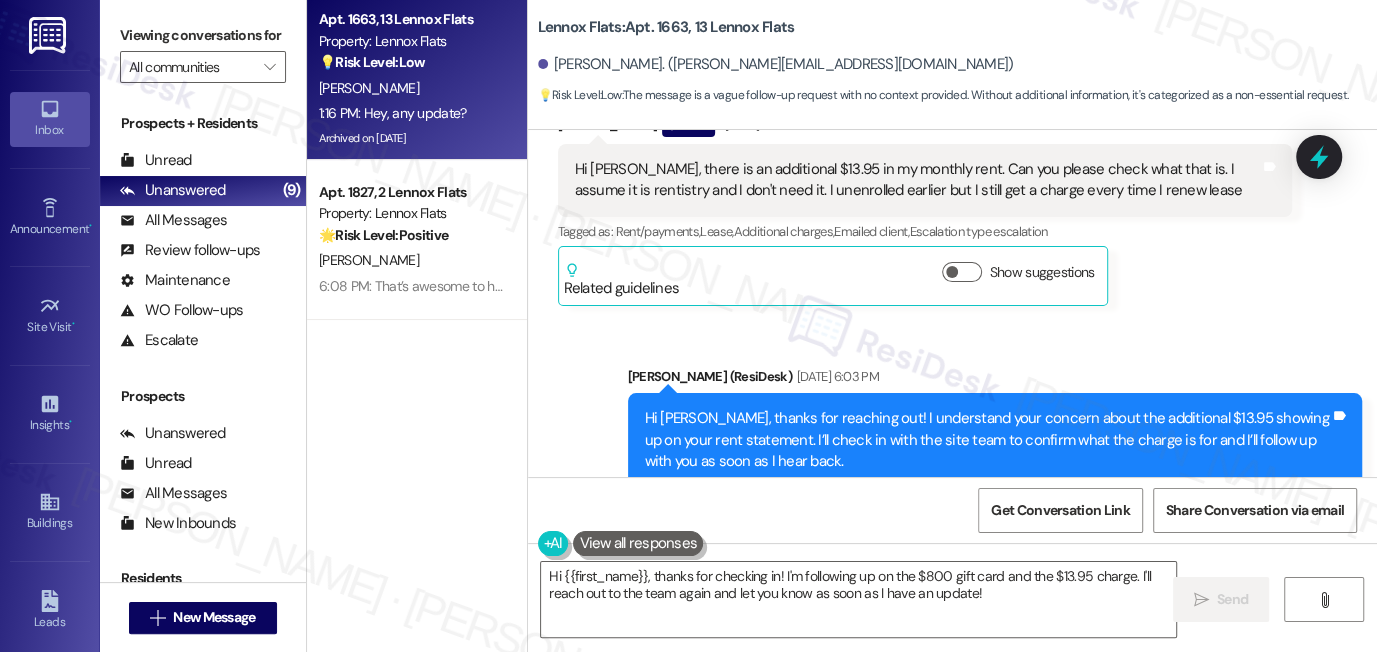 scroll, scrollTop: 20416, scrollLeft: 0, axis: vertical 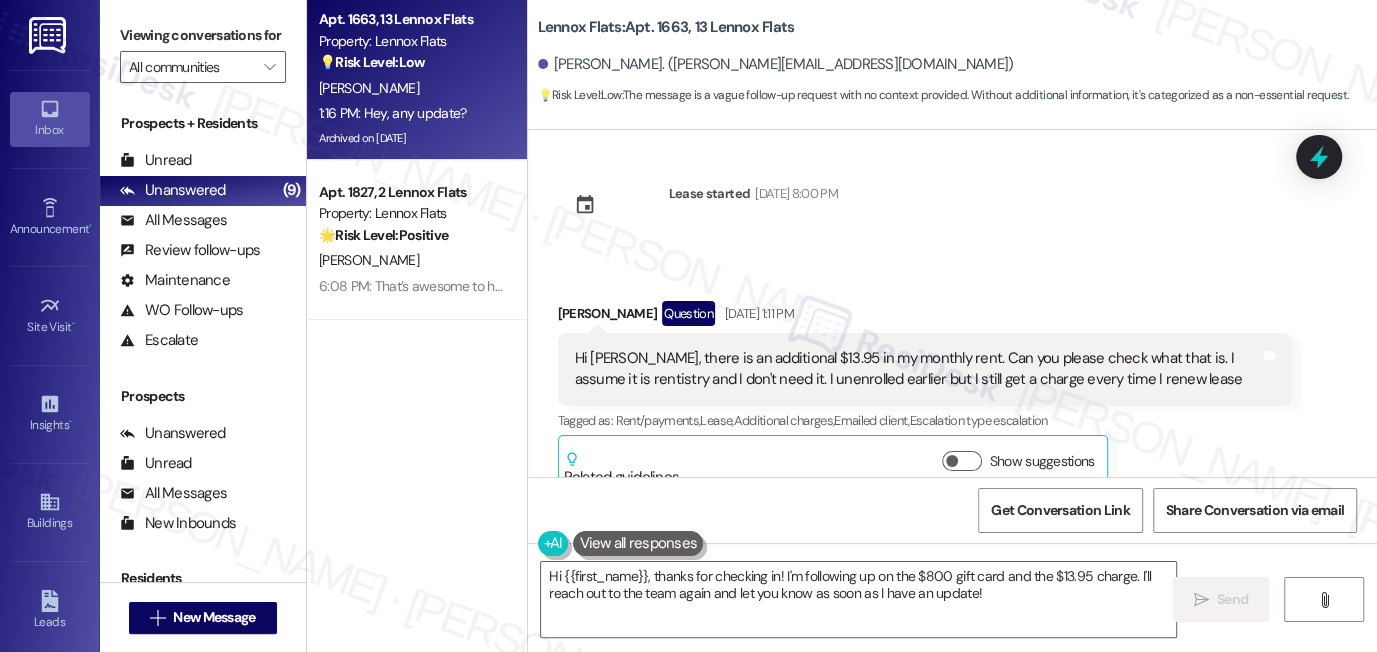 click on "Hi Sarah, there is an additional $13.95 in my monthly rent. Can you please check what that is. I assume it is rentistry and I don't need it. I unenrolled earlier but I still get a charge every time I renew lease" at bounding box center [918, 369] 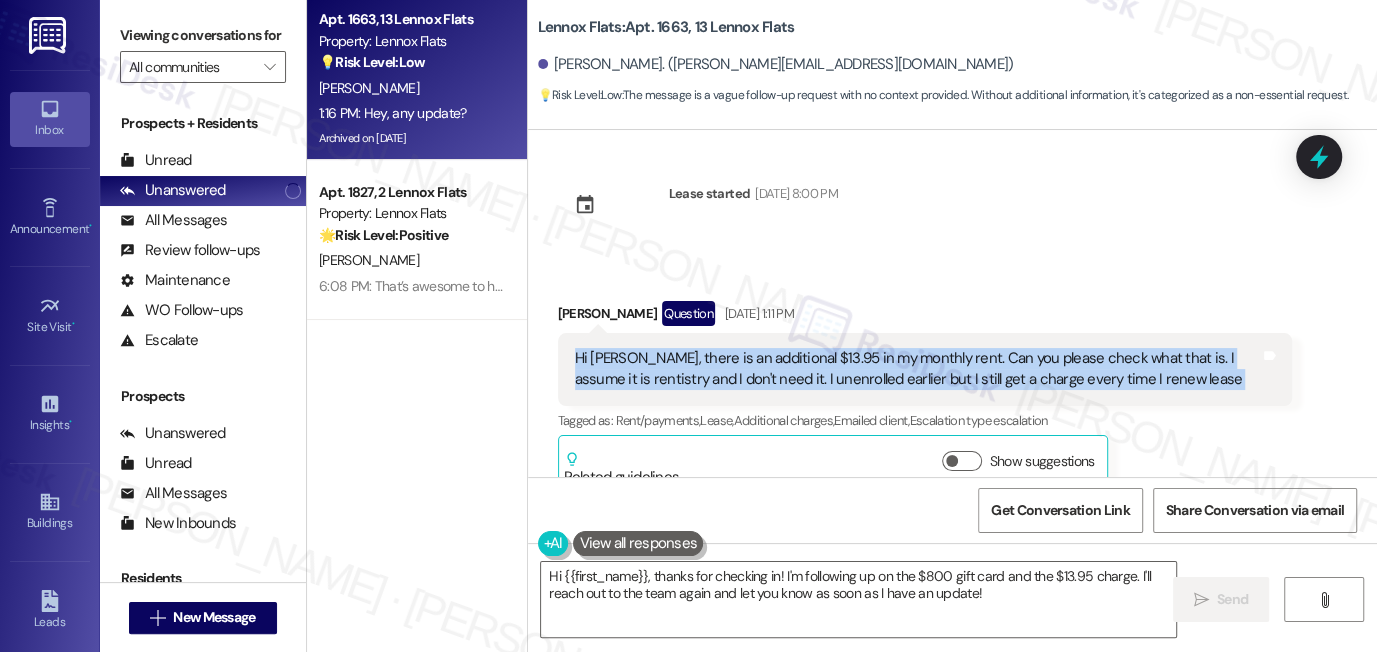 click on "Hi Sarah, there is an additional $13.95 in my monthly rent. Can you please check what that is. I assume it is rentistry and I don't need it. I unenrolled earlier but I still get a charge every time I renew lease" at bounding box center (918, 369) 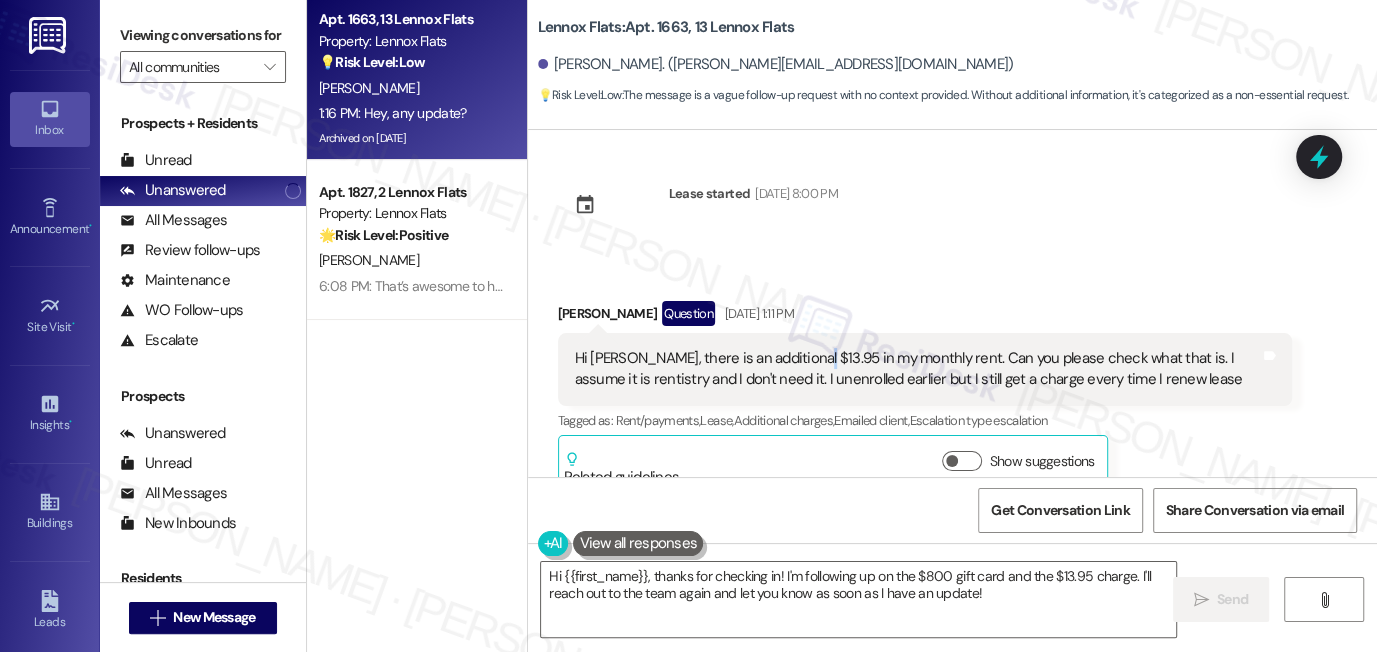 click on "Hi Sarah, there is an additional $13.95 in my monthly rent. Can you please check what that is. I assume it is rentistry and I don't need it. I unenrolled earlier but I still get a charge every time I renew lease" at bounding box center [918, 369] 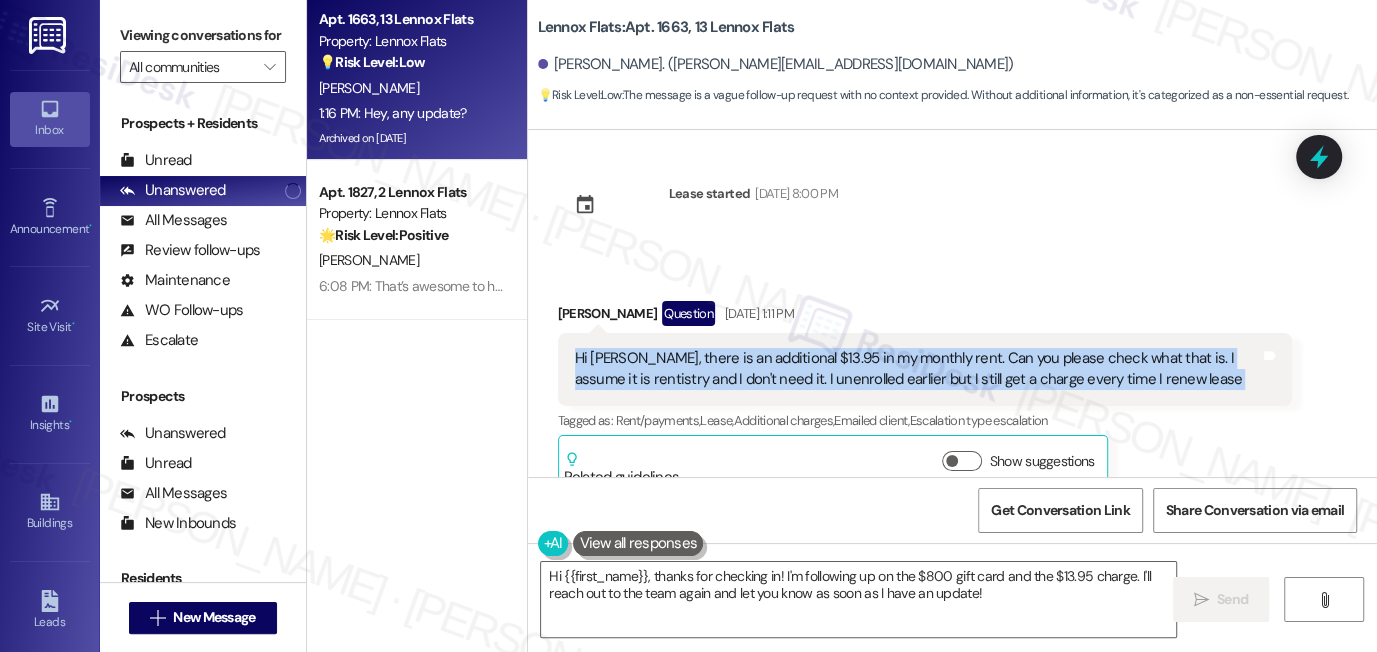 click on "Hi Sarah, there is an additional $13.95 in my monthly rent. Can you please check what that is. I assume it is rentistry and I don't need it. I unenrolled earlier but I still get a charge every time I renew lease" at bounding box center (918, 369) 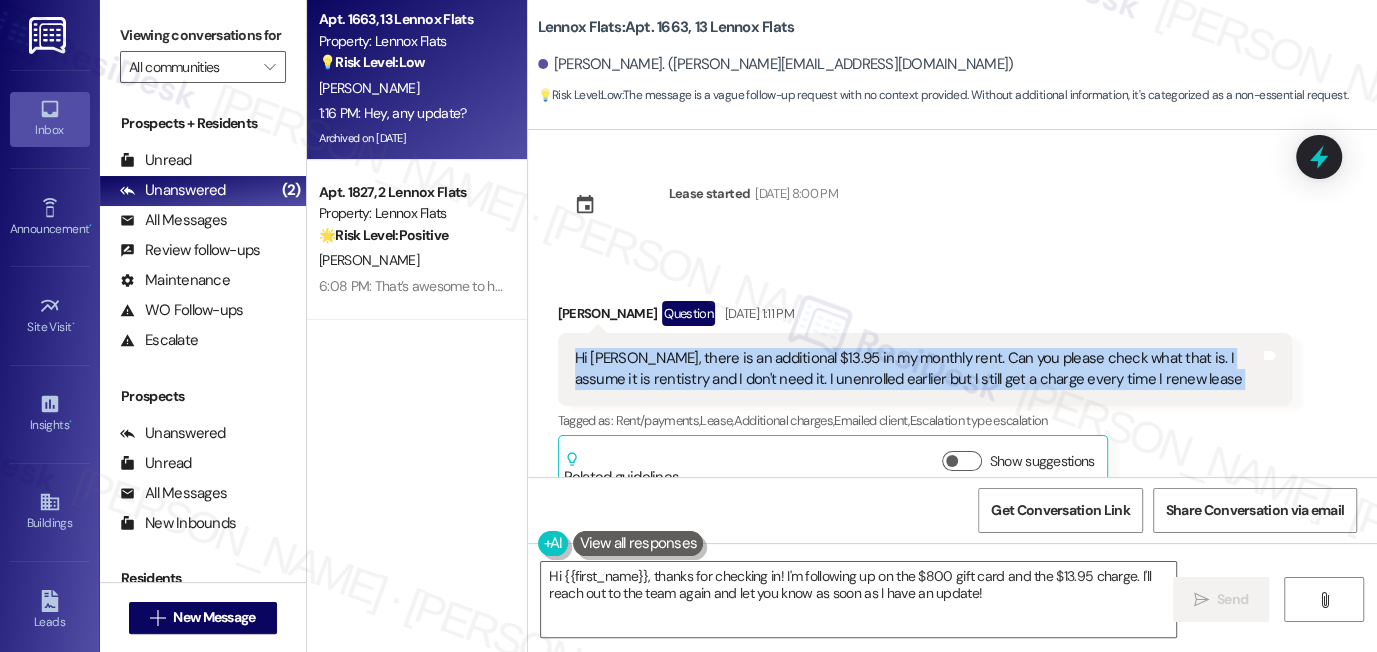 click on "Hi Sarah, there is an additional $13.95 in my monthly rent. Can you please check what that is. I assume it is rentistry and I don't need it. I unenrolled earlier but I still get a charge every time I renew lease" at bounding box center [918, 369] 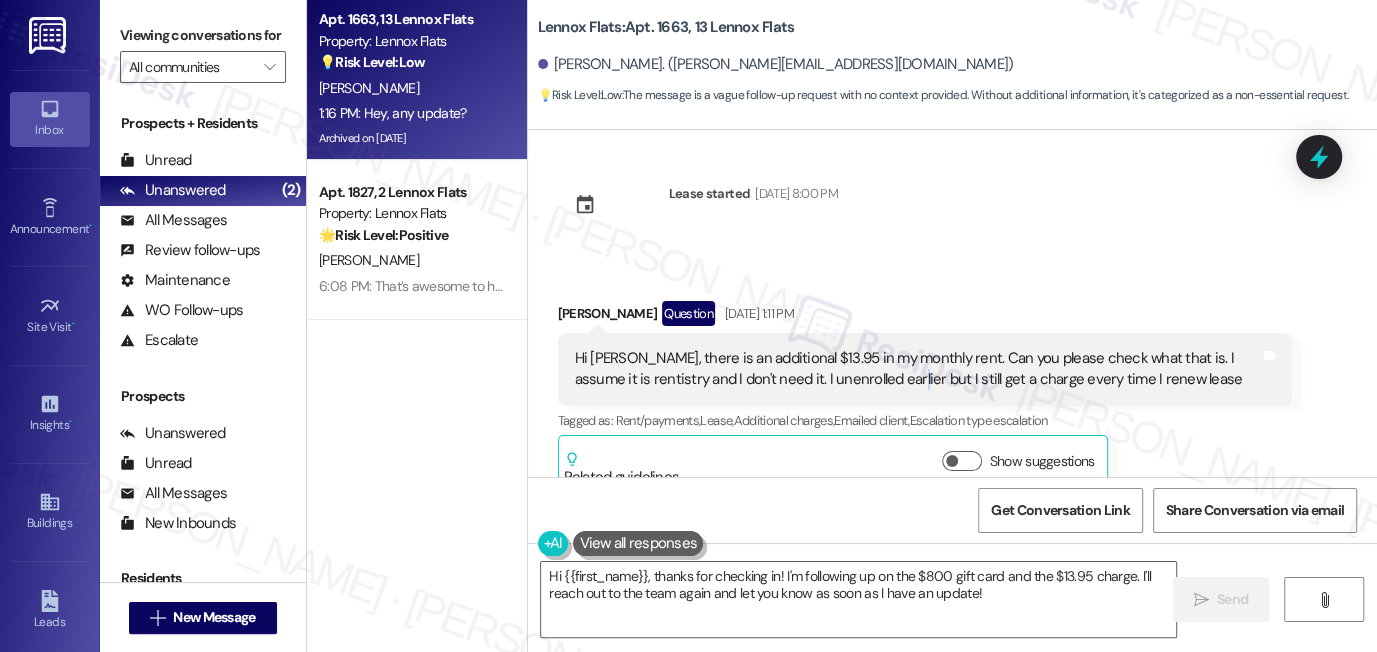 click on "Hi Sarah, there is an additional $13.95 in my monthly rent. Can you please check what that is. I assume it is rentistry and I don't need it. I unenrolled earlier but I still get a charge every time I renew lease" at bounding box center (918, 369) 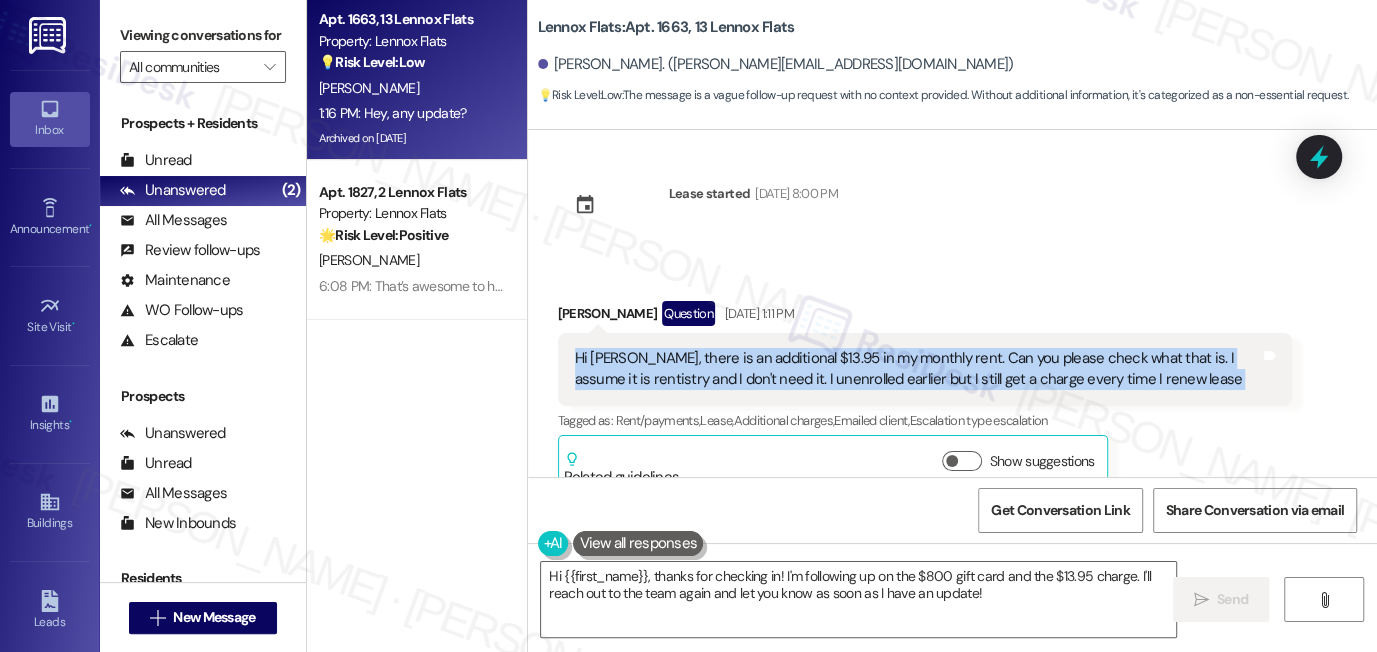 click on "Hi Sarah, there is an additional $13.95 in my monthly rent. Can you please check what that is. I assume it is rentistry and I don't need it. I unenrolled earlier but I still get a charge every time I renew lease" at bounding box center [918, 369] 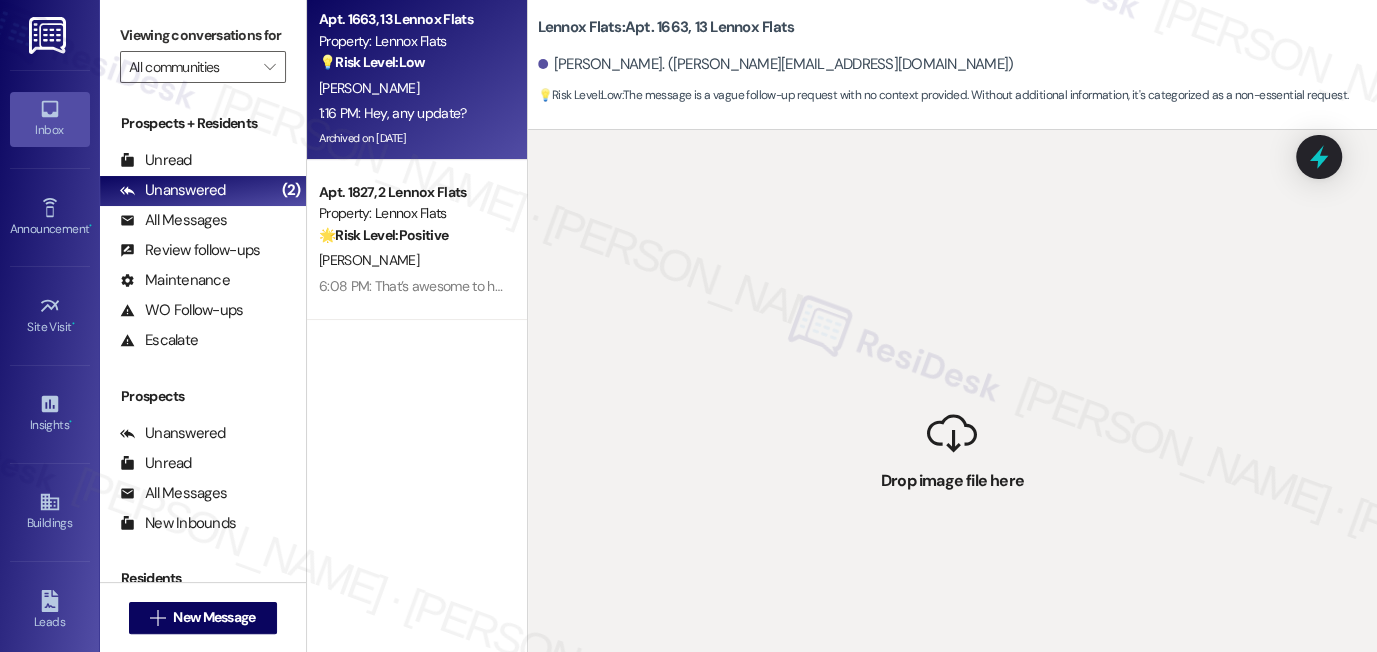 click on " Drop image file here" at bounding box center (952, 456) 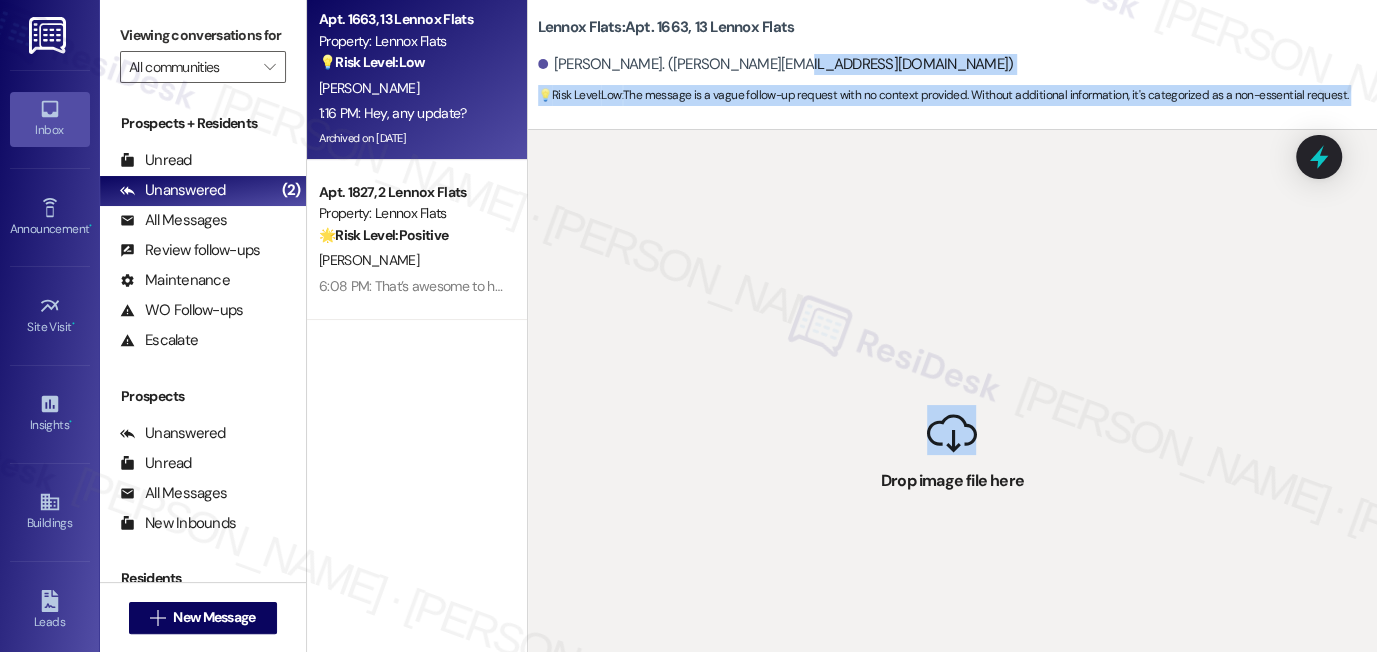 drag, startPoint x: 962, startPoint y: 424, endPoint x: 861, endPoint y: 79, distance: 359.4802 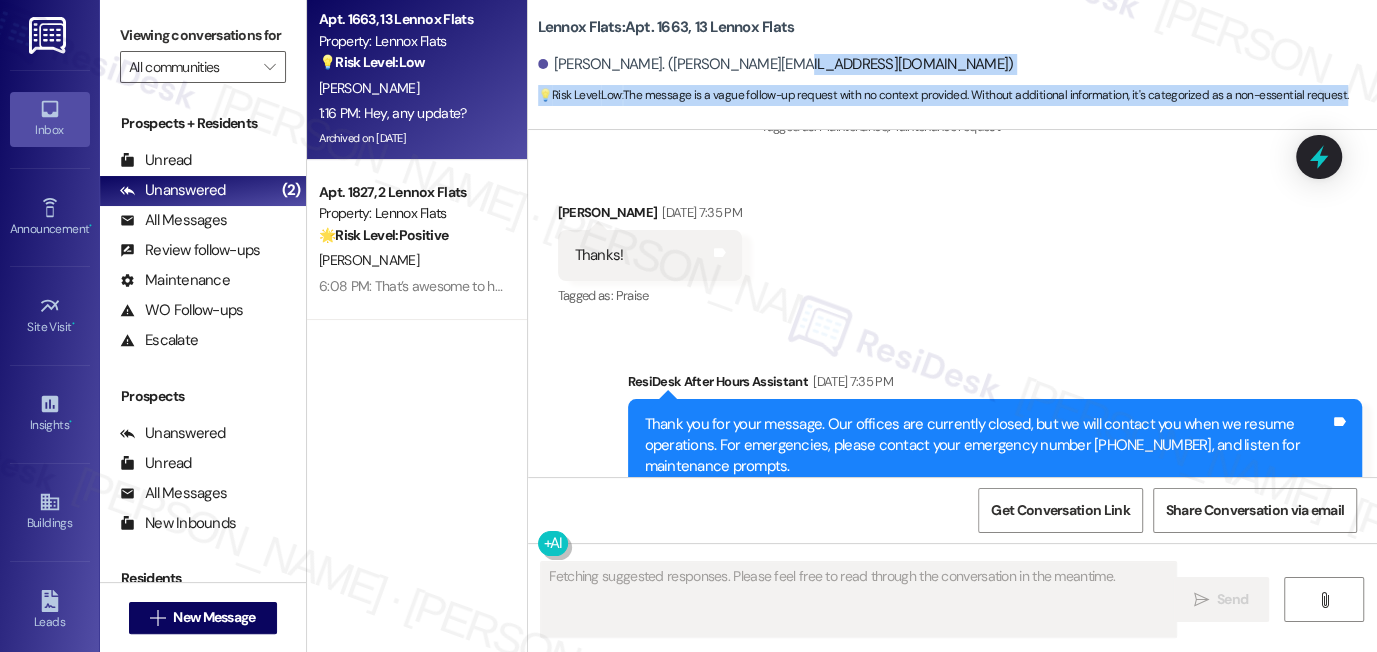 scroll, scrollTop: 19325, scrollLeft: 0, axis: vertical 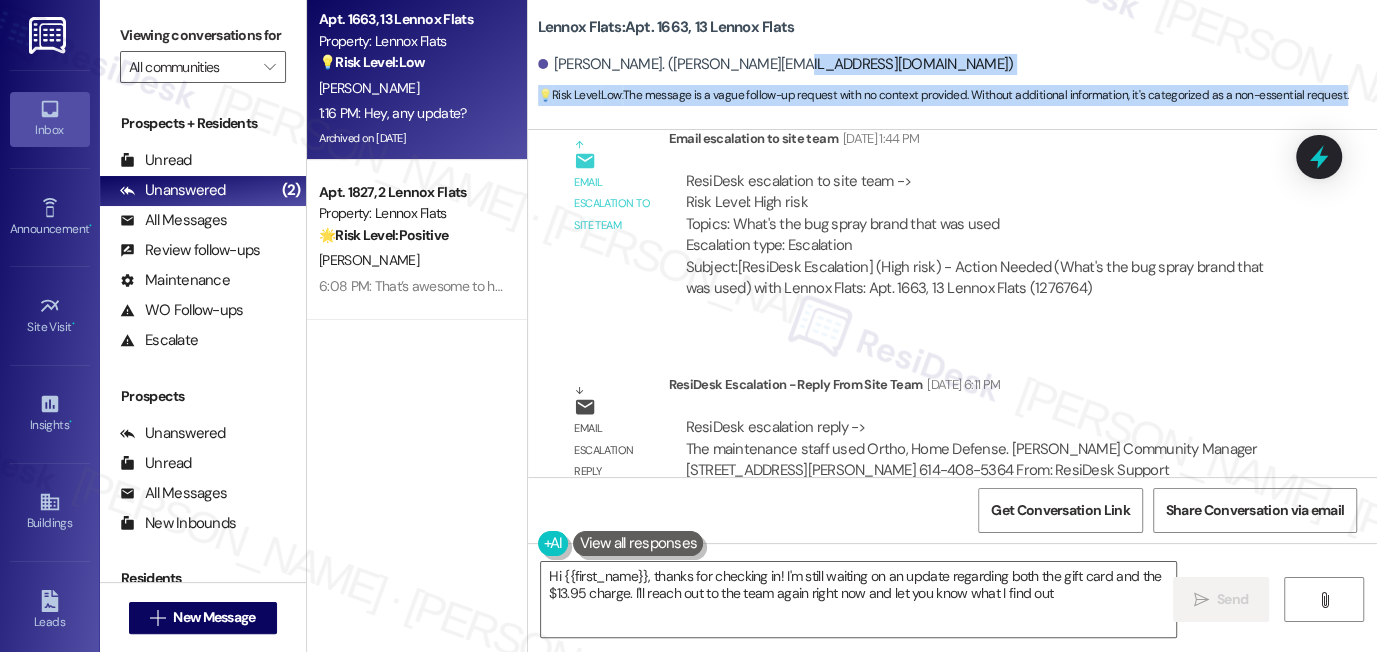 type on "Hi {{first_name}}, thanks for checking in! I'm still waiting on an update regarding both the gift card and the $13.95 charge. I'll reach out to the team again right now and let you know what I find out." 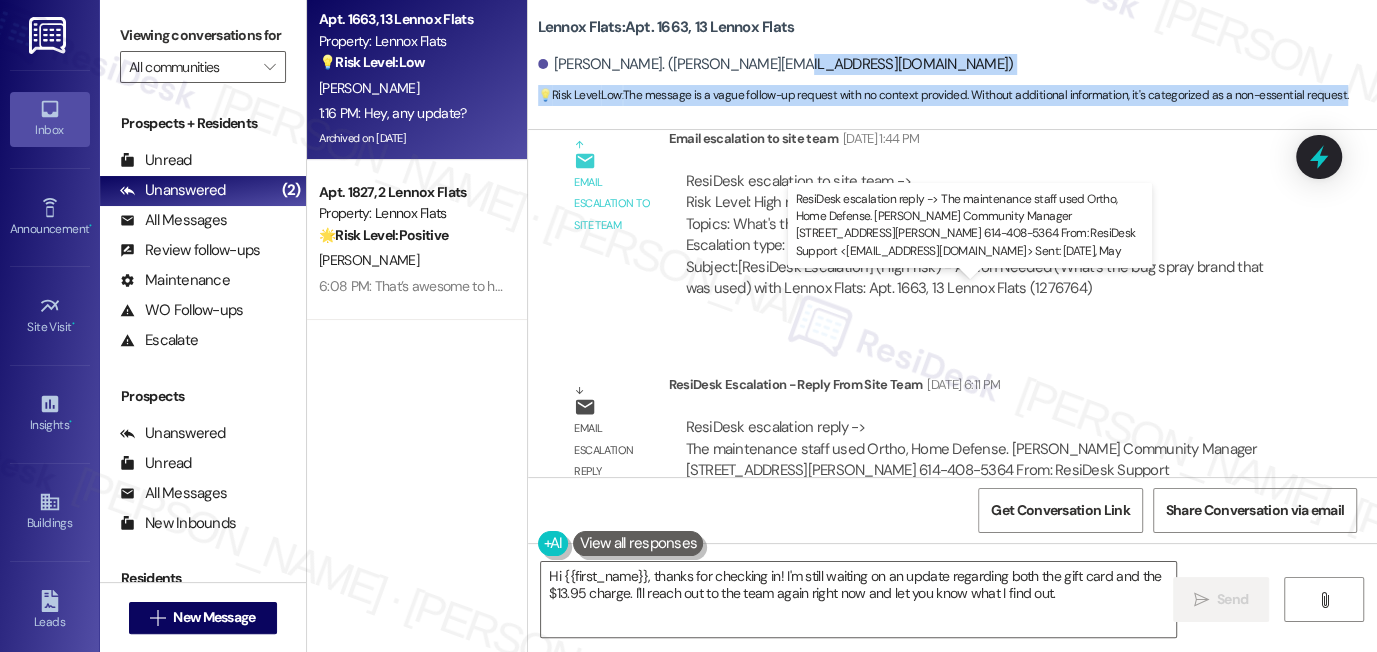 click on "ResiDesk escalation reply ->
The maintenance staff used Ortho, Home Defense. Heather Jackson Community Manager 815 Kinnear Rd., Columbus, OH 43212 614-408-5364 From: ResiDesk Support <support@theresidesk.com> Sent: Thursday, May  ResiDesk escalation reply ->
The maintenance staff used Ortho, Home Defense. Heather Jackson Community Manager 815 Kinnear Rd., Columbus, OH 43212 614-408-5364 From: ResiDesk Support <support@theresidesk.com> Sent: Thursday, May" at bounding box center [981, 460] 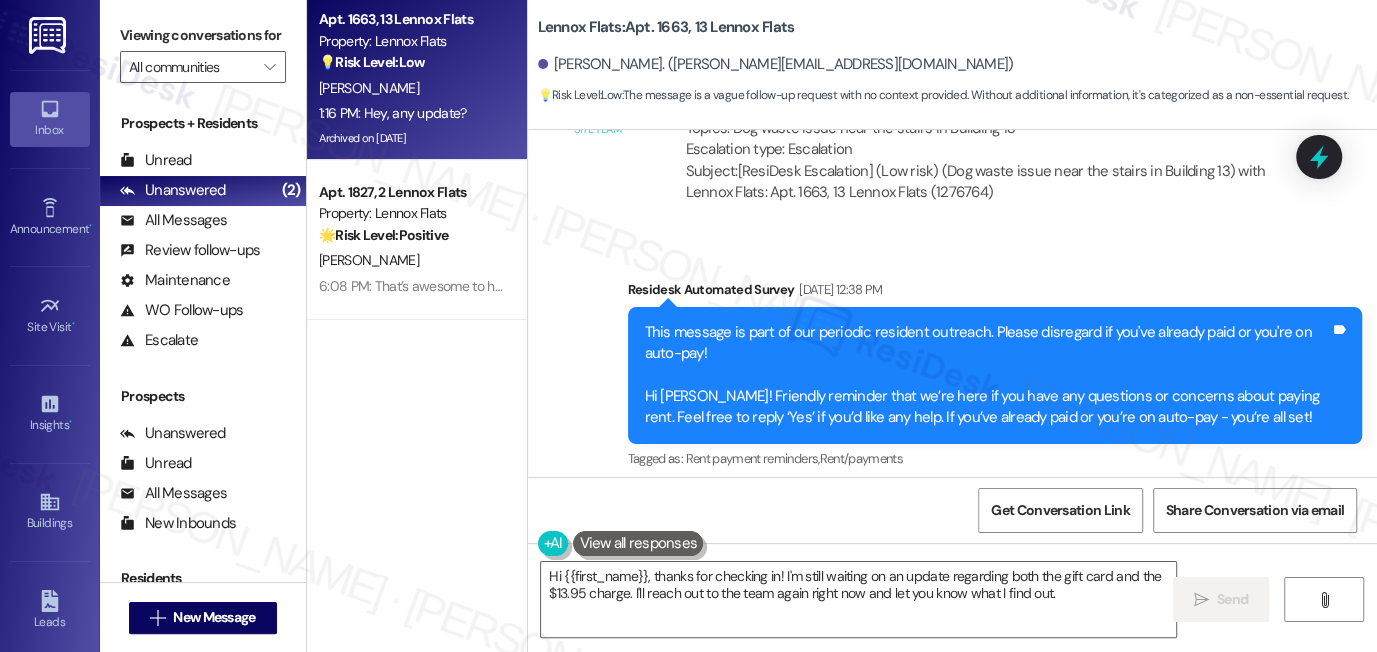 scroll, scrollTop: 8834, scrollLeft: 0, axis: vertical 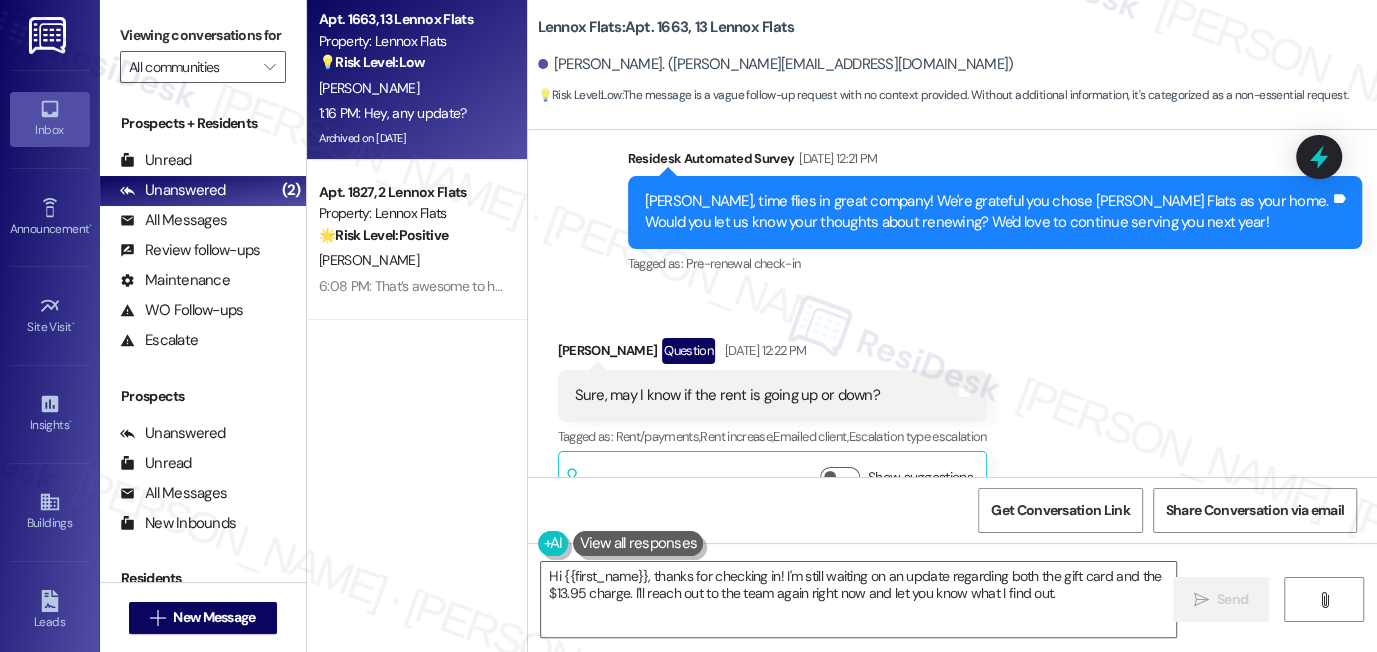 click on "Sure, may I know if the rent is going up or down? Tags and notes" at bounding box center (772, 395) 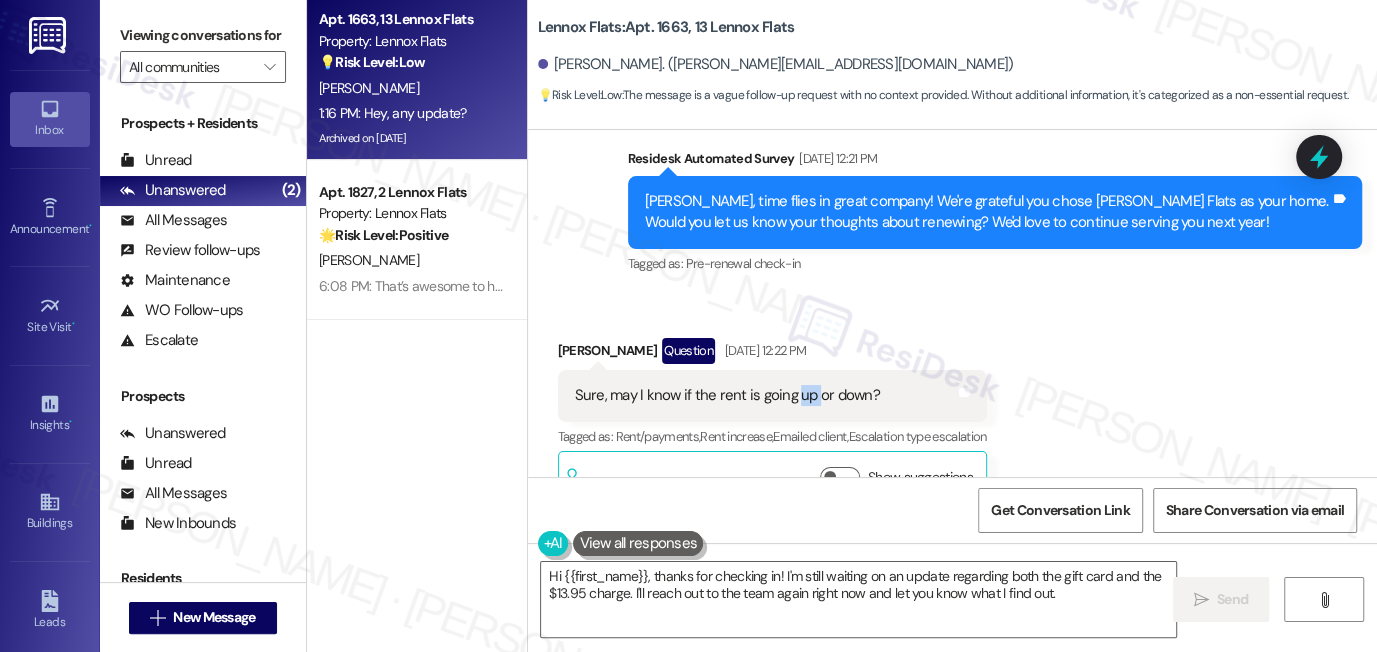 click on "Sure, may I know if the rent is going up or down? Tags and notes" at bounding box center (772, 395) 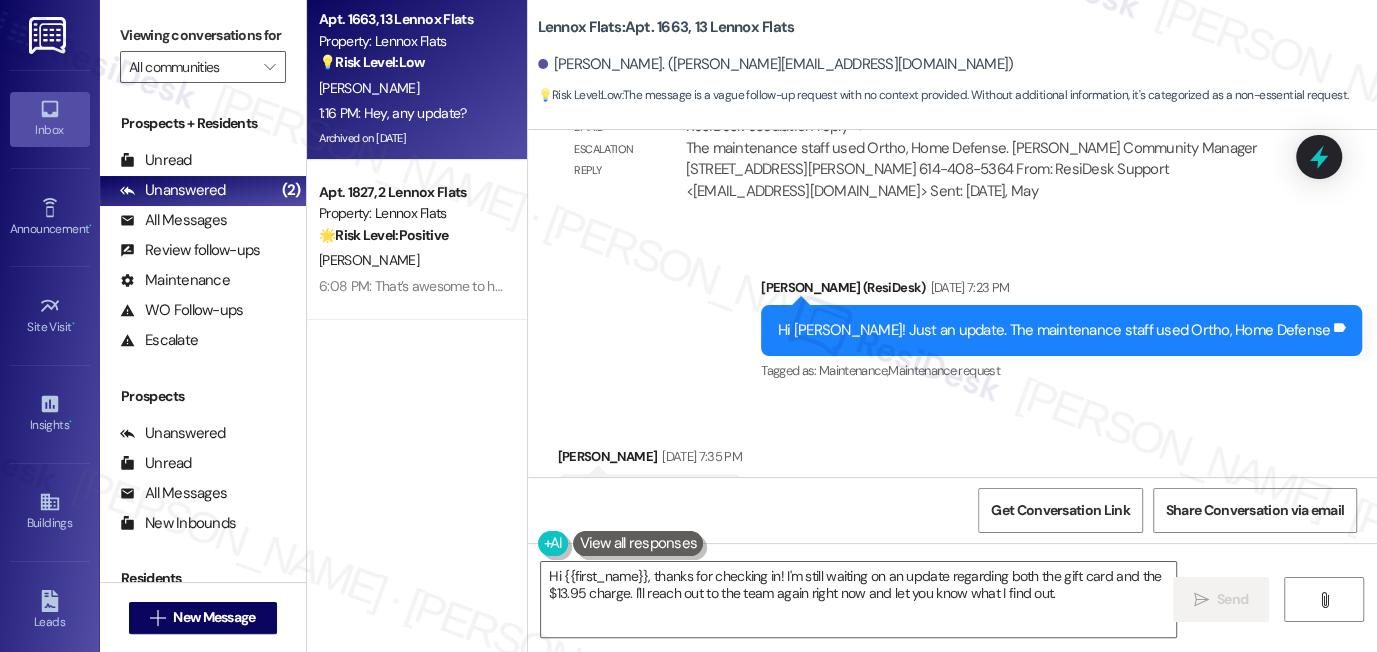 scroll, scrollTop: 20353, scrollLeft: 0, axis: vertical 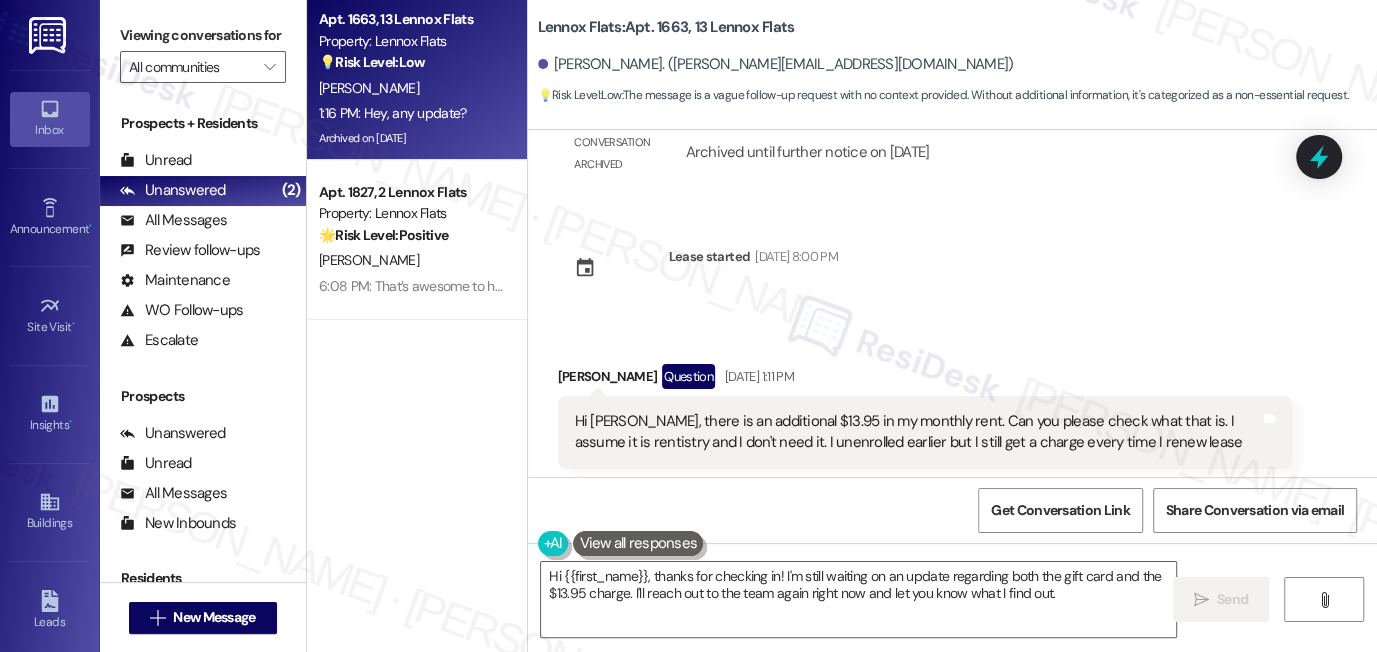 click on "Hi Sarah, there is an additional $13.95 in my monthly rent. Can you please check what that is. I assume it is rentistry and I don't need it. I unenrolled earlier but I still get a charge every time I renew lease" at bounding box center (918, 432) 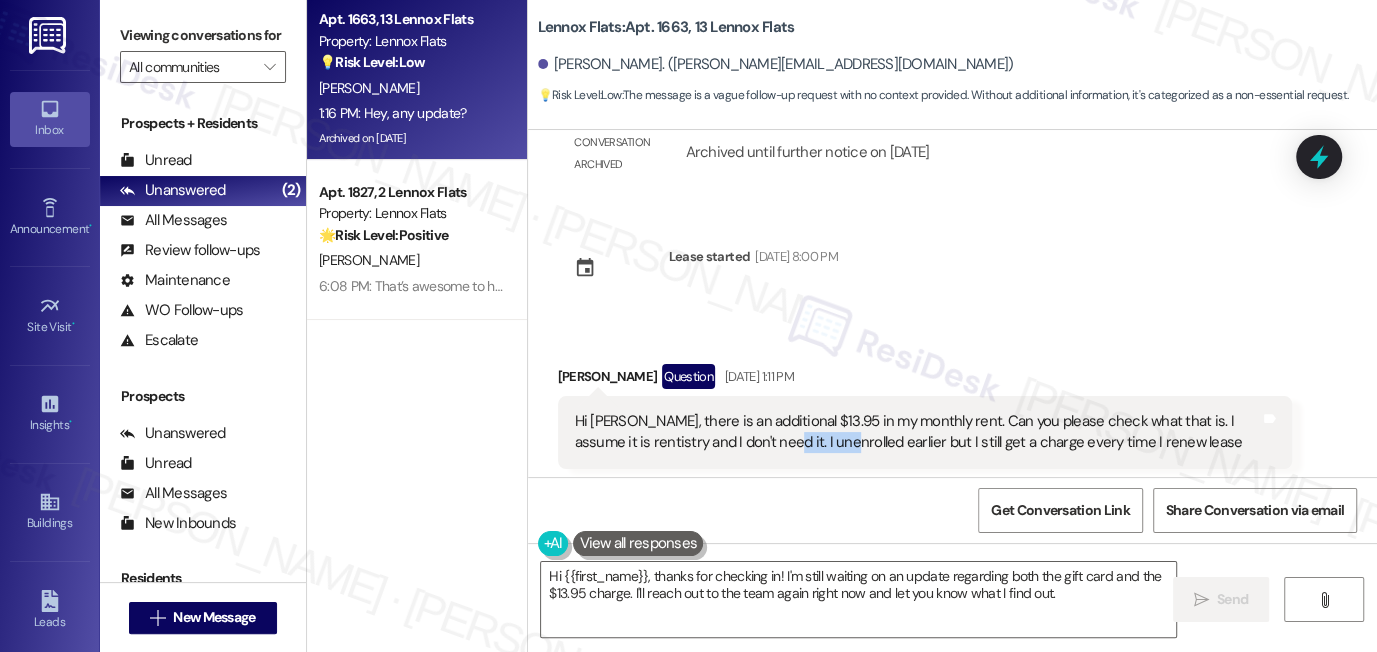 click on "Hi Sarah, there is an additional $13.95 in my monthly rent. Can you please check what that is. I assume it is rentistry and I don't need it. I unenrolled earlier but I still get a charge every time I renew lease" at bounding box center [918, 432] 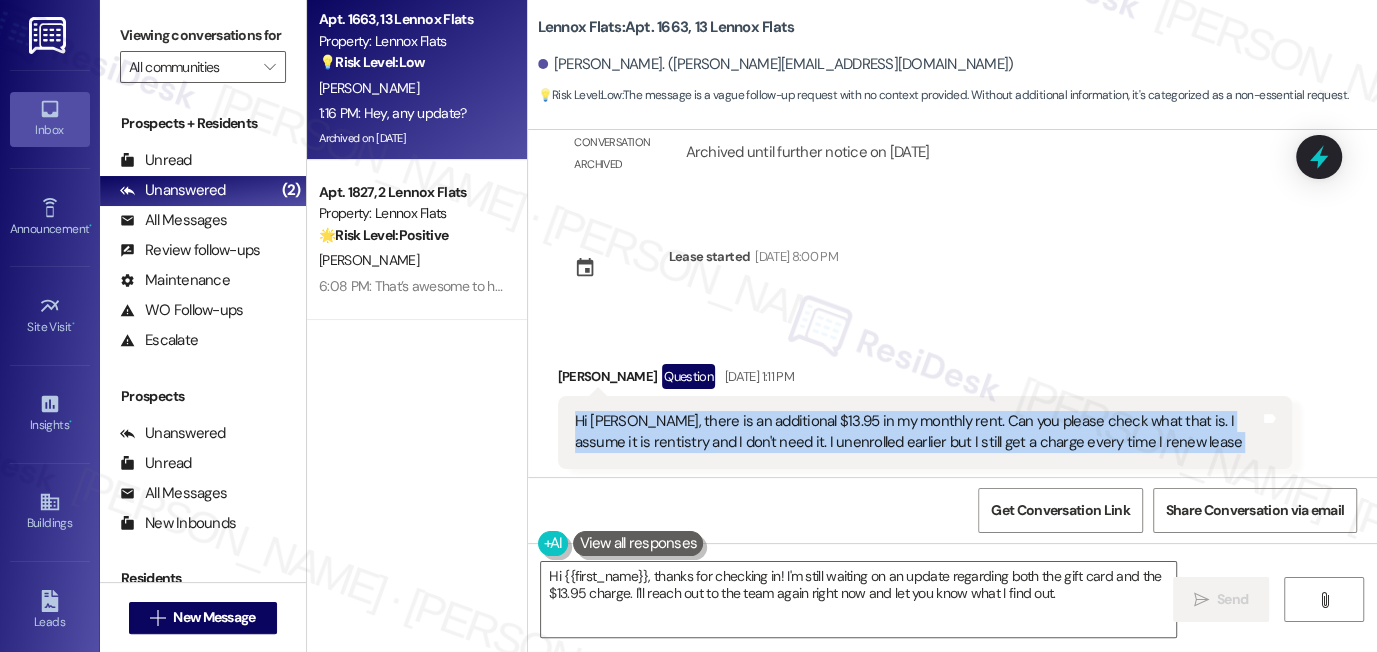 click on "Hi Sarah, there is an additional $13.95 in my monthly rent. Can you please check what that is. I assume it is rentistry and I don't need it. I unenrolled earlier but I still get a charge every time I renew lease" at bounding box center (918, 432) 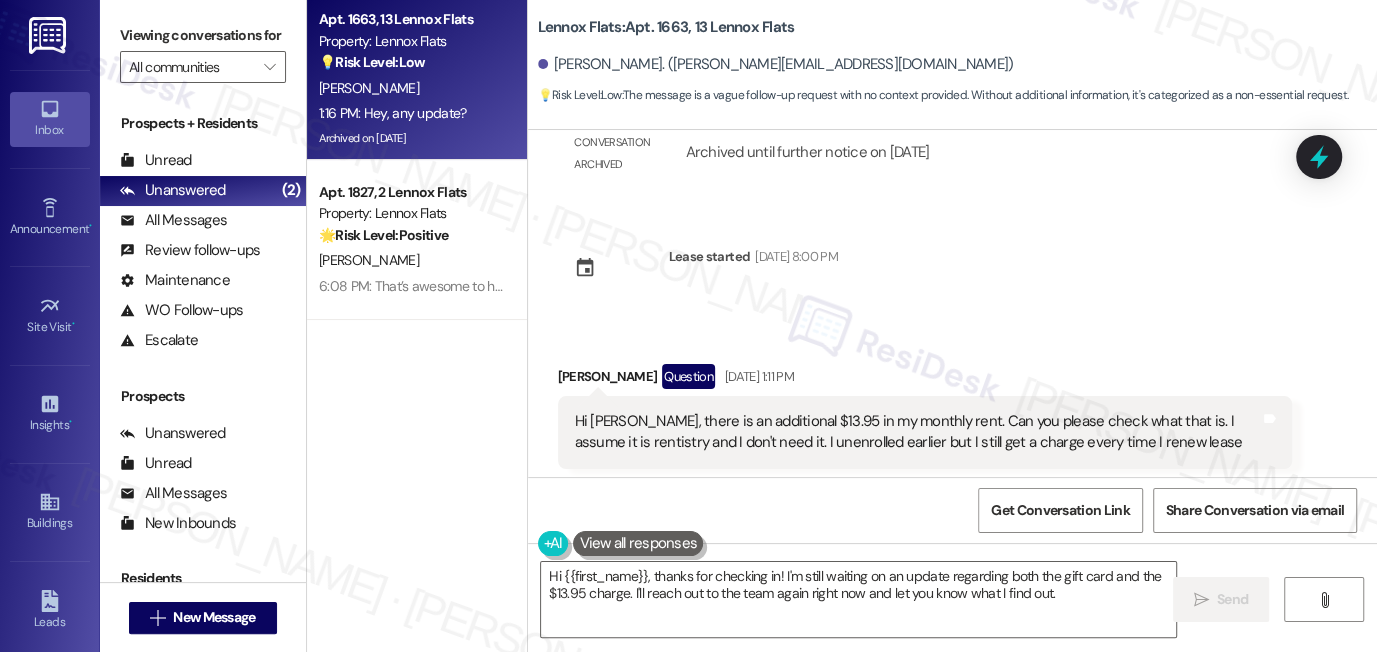 drag, startPoint x: 896, startPoint y: 240, endPoint x: 890, endPoint y: 260, distance: 20.880613 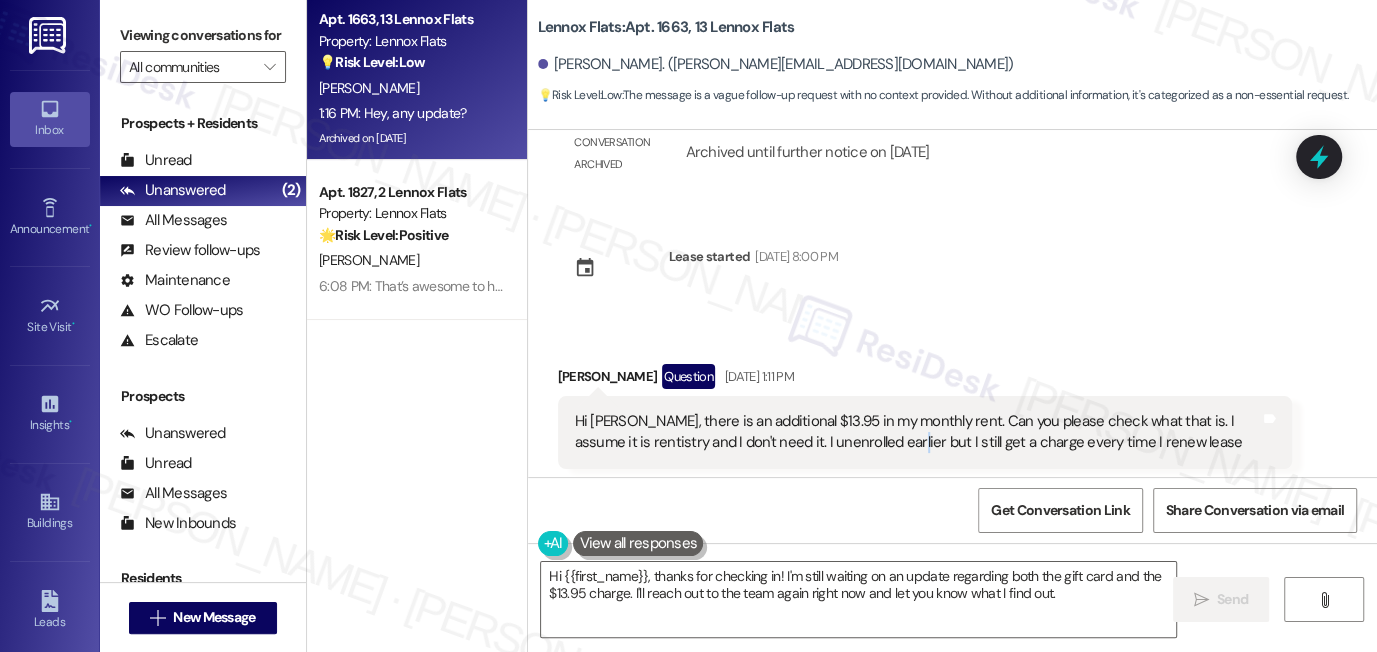 click on "Hi Sarah, there is an additional $13.95 in my monthly rent. Can you please check what that is. I assume it is rentistry and I don't need it. I unenrolled earlier but I still get a charge every time I renew lease" at bounding box center [918, 432] 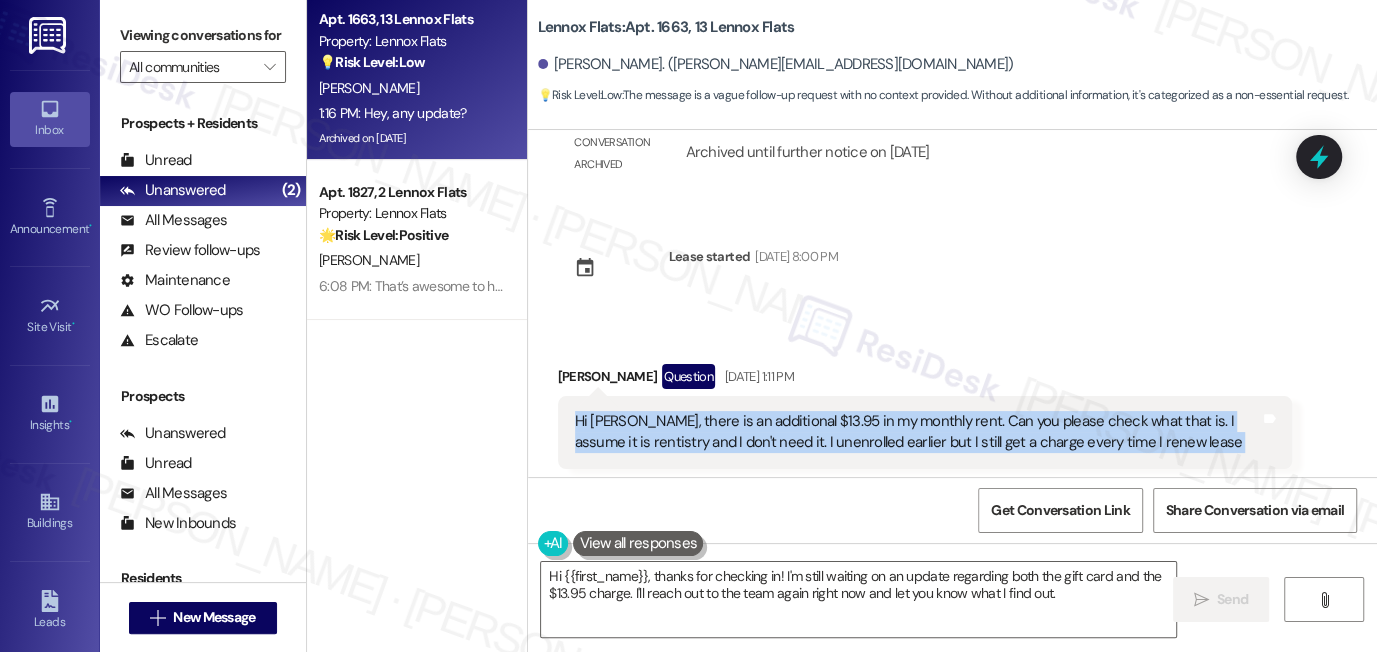 click on "Hi Sarah, there is an additional $13.95 in my monthly rent. Can you please check what that is. I assume it is rentistry and I don't need it. I unenrolled earlier but I still get a charge every time I renew lease" at bounding box center (918, 432) 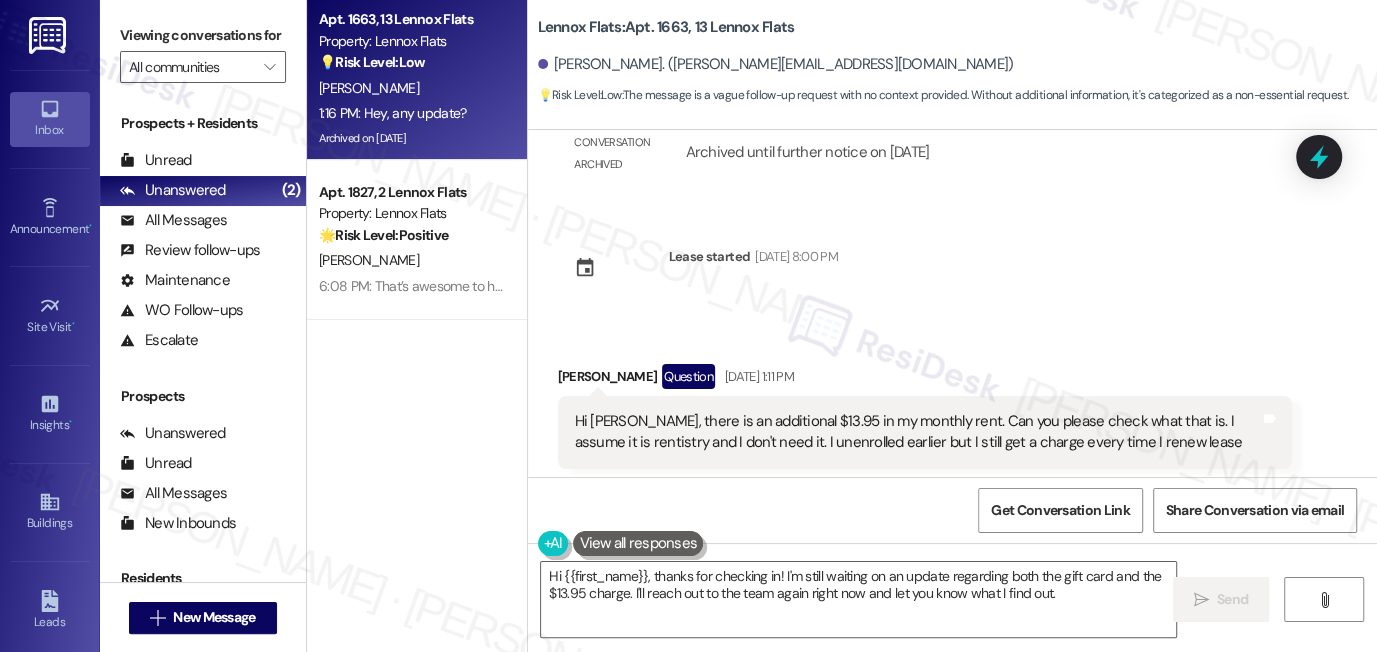 click on "Received via SMS Anand Mhatre Question Jul 02, 2025 at 1:11 PM Hi Sarah, there is an additional $13.95 in my monthly rent. Can you please check what that is. I assume it is rentistry and I don't need it. I unenrolled earlier but I still get a charge every time I renew lease Tags and notes Tagged as:   Rent/payments ,  Click to highlight conversations about Rent/payments Lease ,  Click to highlight conversations about Lease Additional charges ,  Click to highlight conversations about Additional charges Emailed client ,  Click to highlight conversations about Emailed client Escalation type escalation Click to highlight conversations about Escalation type escalation  Related guidelines Show suggestions" at bounding box center [952, 446] 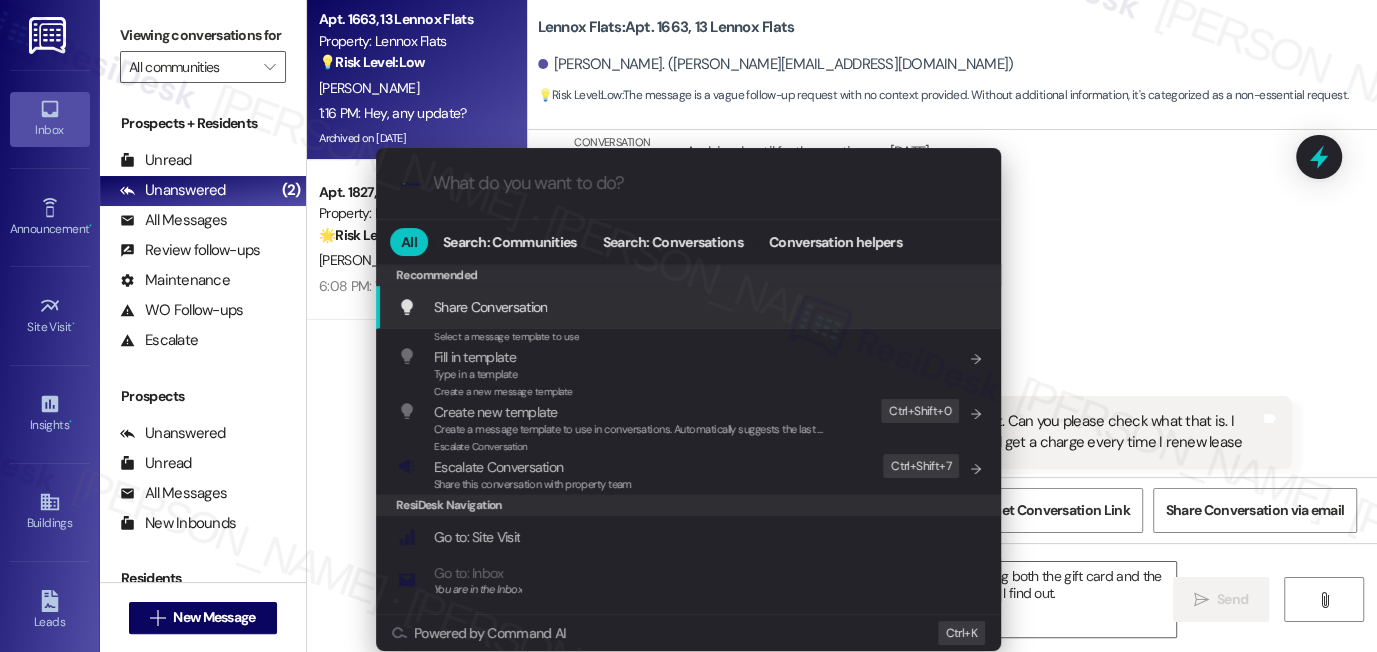 click on ".cls-1{fill:#0a055f;}.cls-2{fill:#0cc4c4;} resideskLogoBlueOrange All Search: Communities Search: Conversations Conversation helpers Recommended Recommended Share Conversation Add shortcut Select a message template to use Fill in template Type in a template Add shortcut Create a new message template Create new template Create a message template to use in conversations. Automatically suggests the last message you sent. Edit Ctrl+ Shift+ 0 Escalate Conversation Escalate Conversation Share this conversation with property team Edit Ctrl+ Shift+ 7 ResiDesk Navigation Go to: Site Visit Add shortcut Go to: Inbox You are in the Inbox Add shortcut Go to: Settings Add shortcut Go to: Message Templates Add shortcut Go to: Buildings Add shortcut Help Getting Started: What you can do with ResiDesk Add shortcut Settings Powered by Command AI Ctrl+ K" at bounding box center [688, 326] 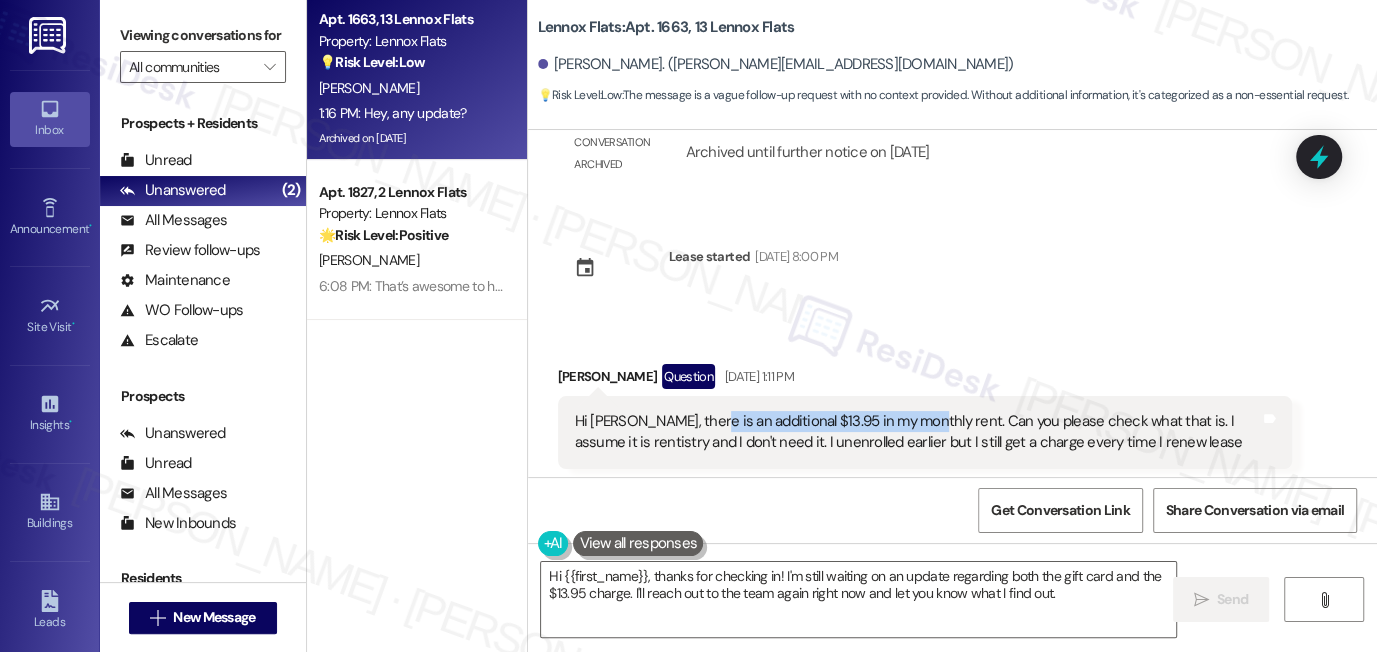 drag, startPoint x: 692, startPoint y: 280, endPoint x: 912, endPoint y: 279, distance: 220.00227 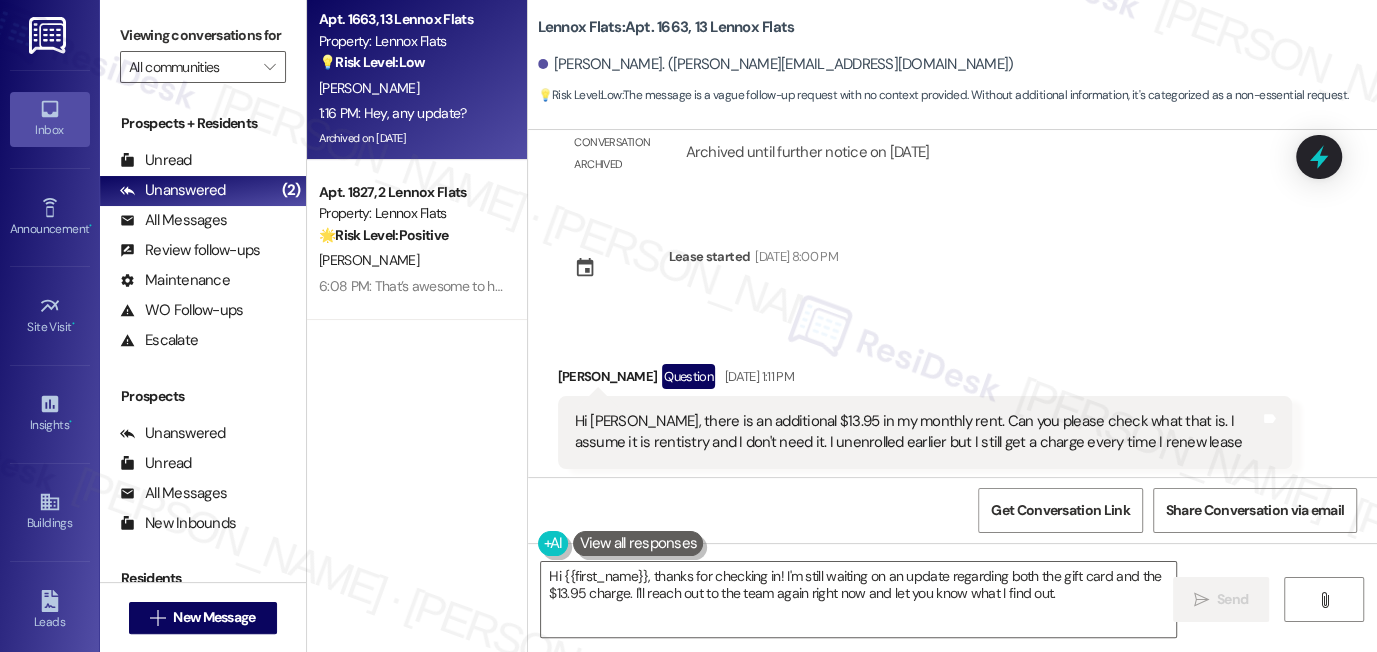 click on "Anand Mhatre Question Jul 02, 2025 at 1:11 PM" at bounding box center (925, 380) 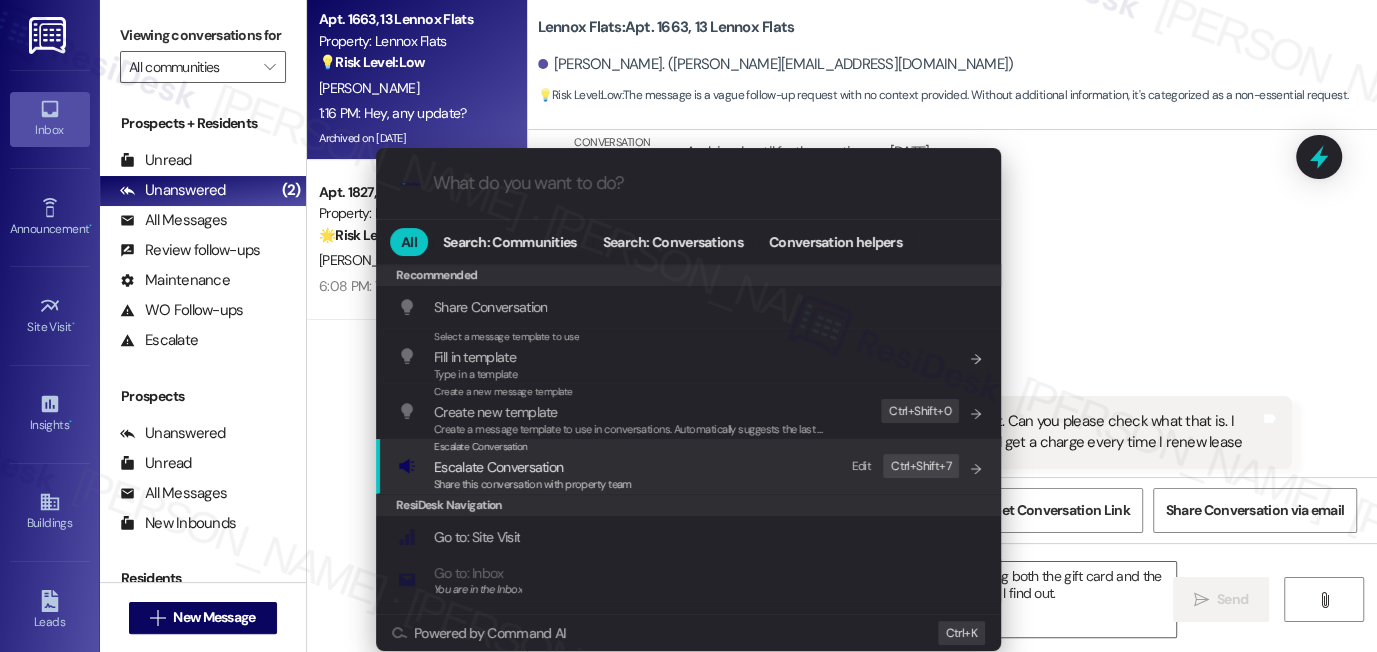 click on "Escalate Conversation" at bounding box center (533, 467) 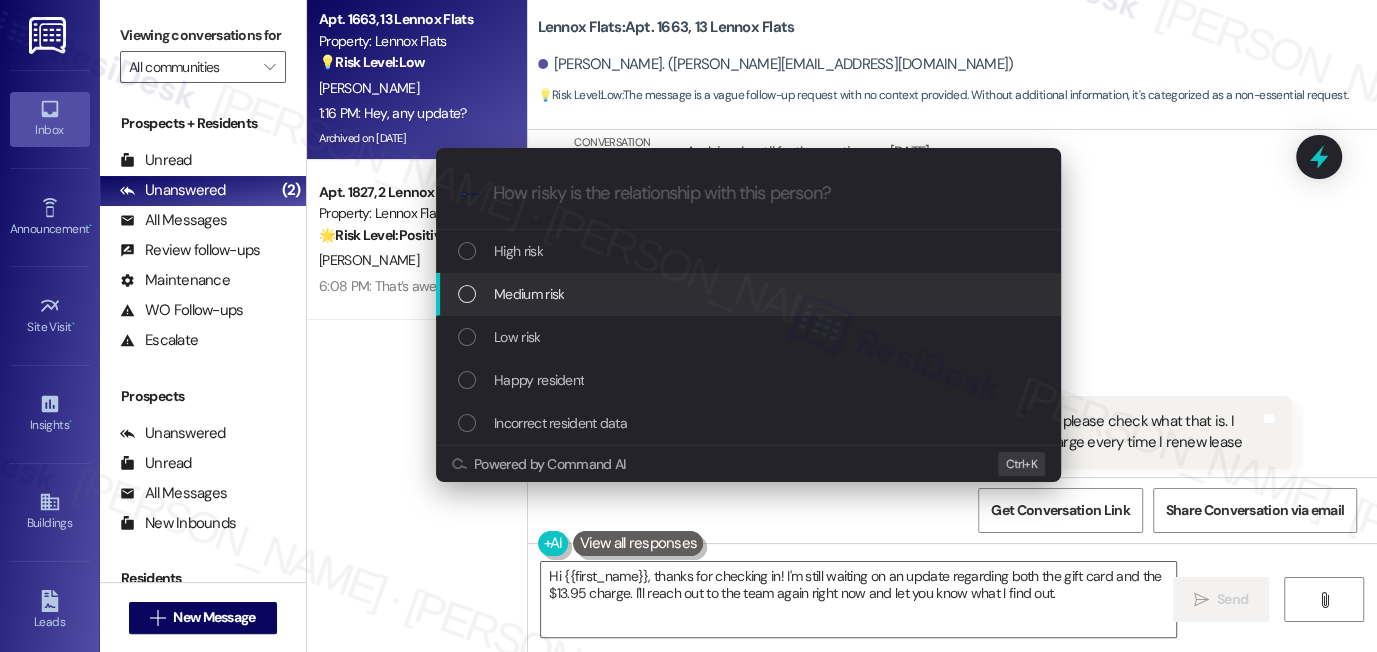 click on "Medium risk" at bounding box center [750, 294] 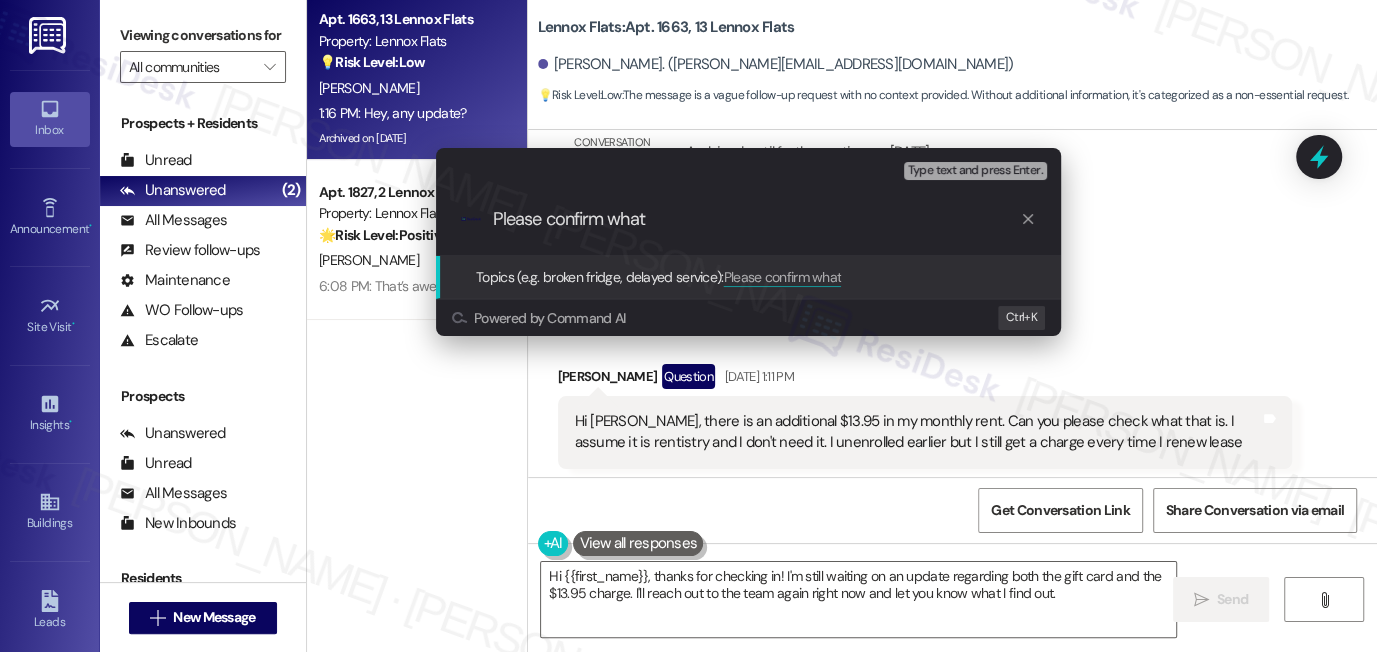 paste on "additional $13.95 in my monthly ren" 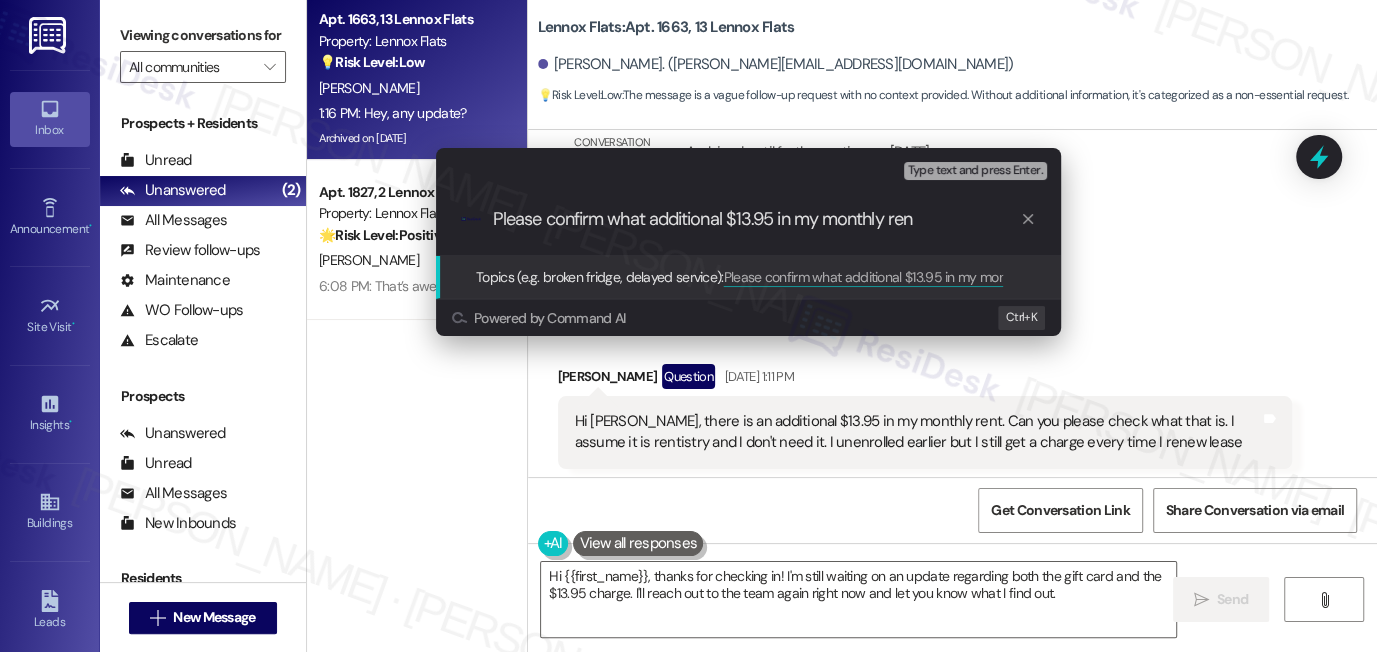 click on "Please confirm what additional $13.95 in my monthly ren" at bounding box center [756, 219] 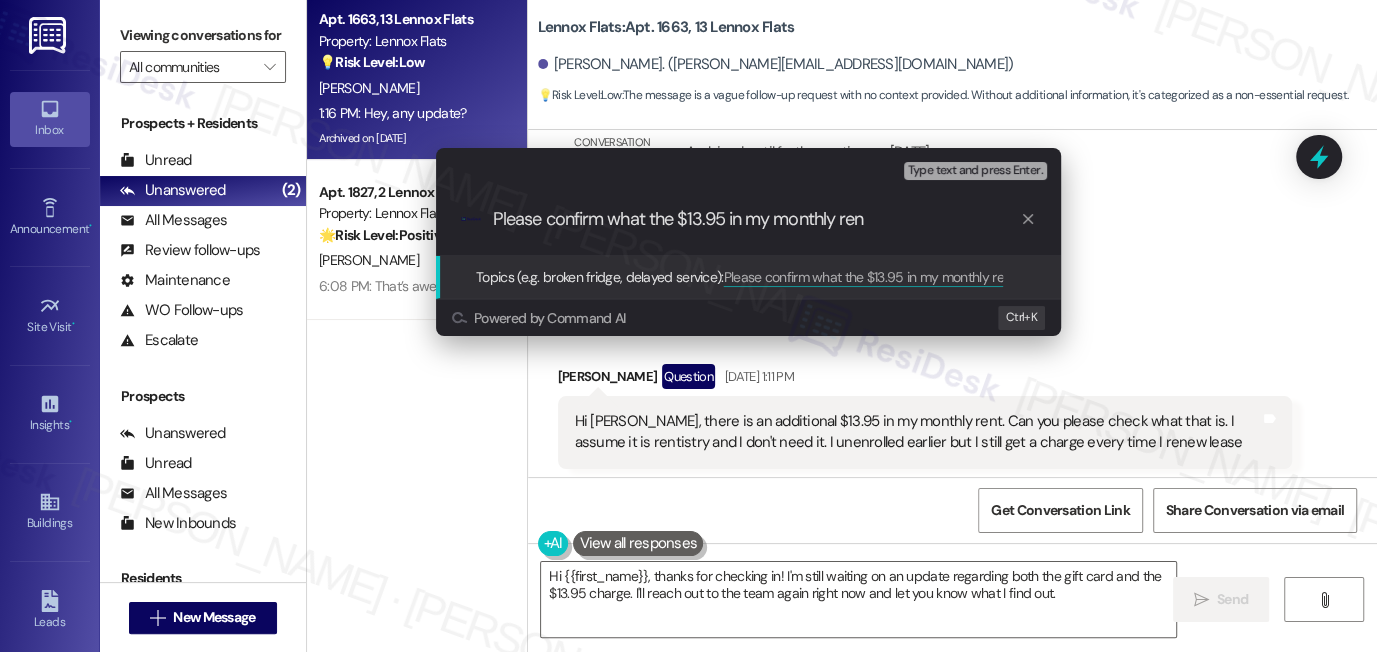 click on "Please confirm what the $13.95 in my monthly ren" at bounding box center [756, 219] 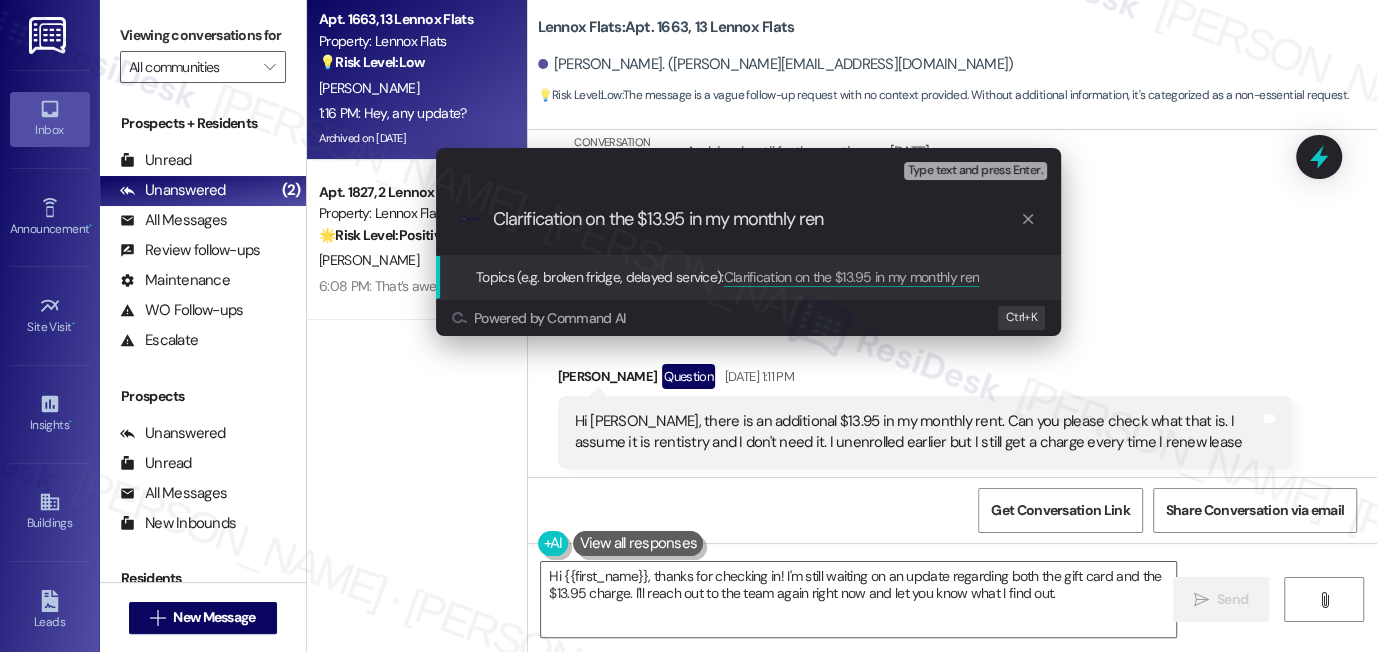 click on "Clarification on the $13.95 in my monthly ren" at bounding box center [756, 219] 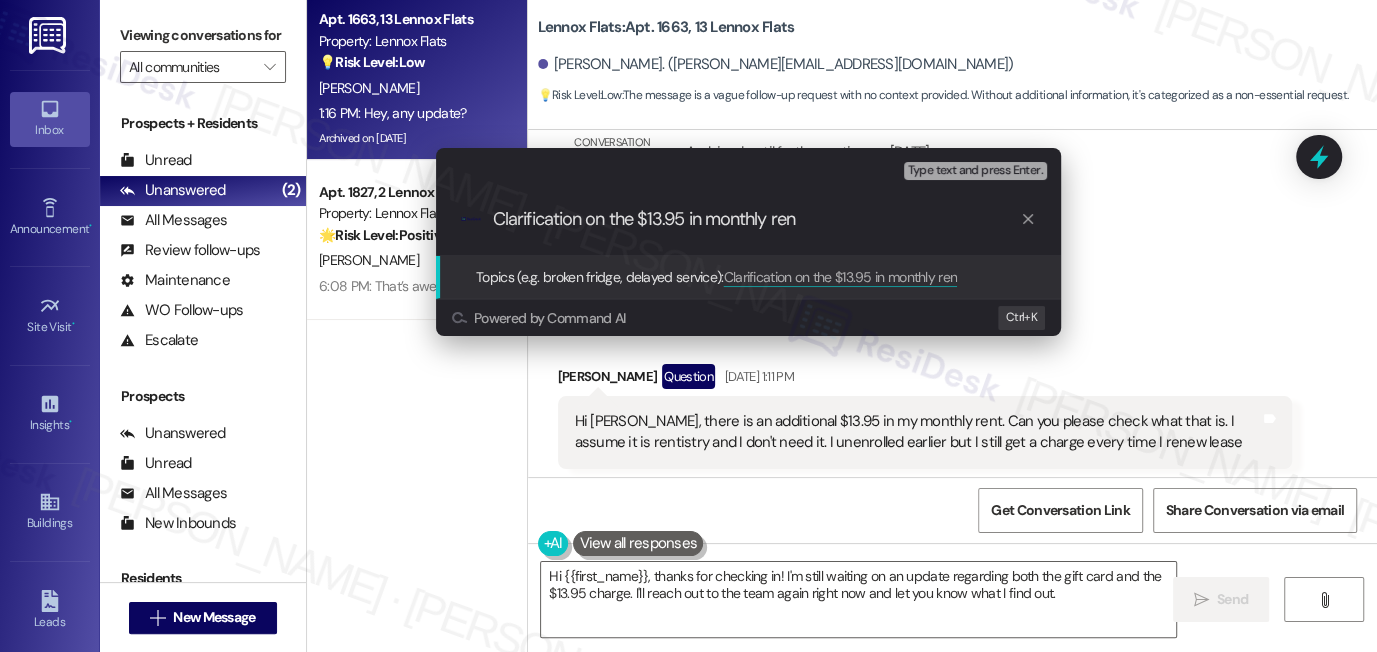 click on "Clarification on the $13.95 in monthly ren" at bounding box center (756, 219) 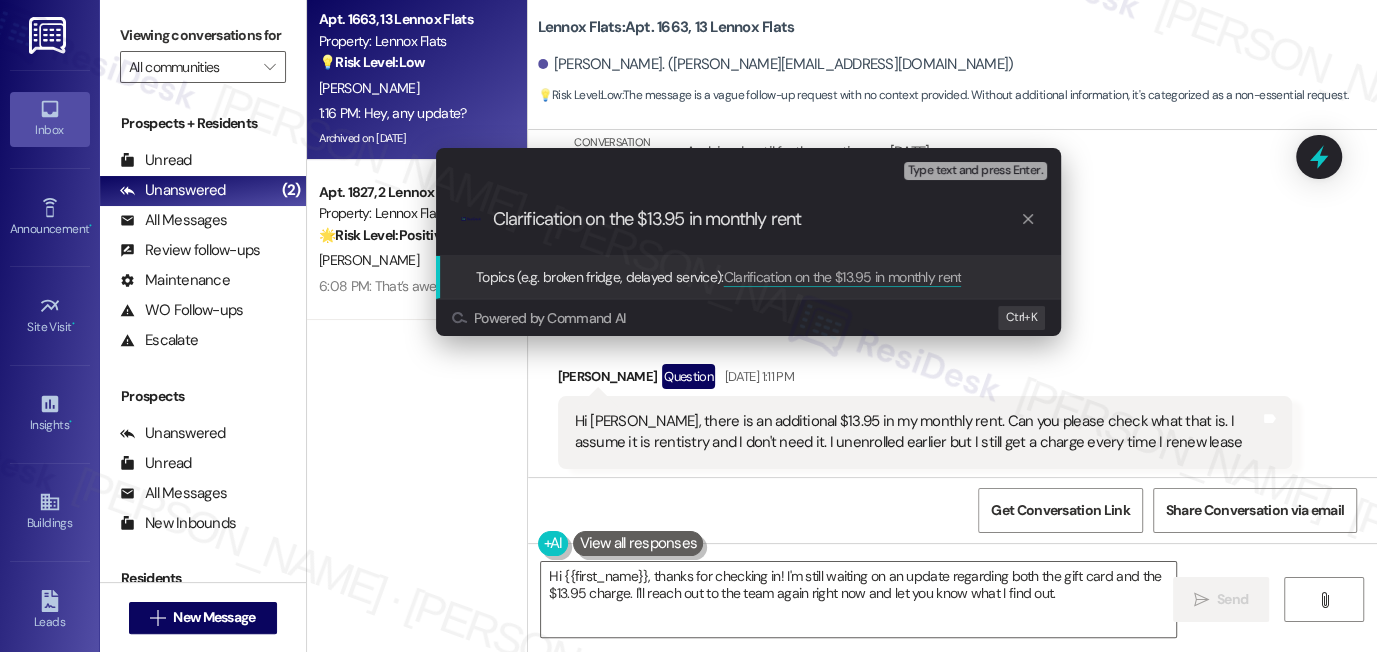 type on "Clarification on the $13.95 in monthly rent" 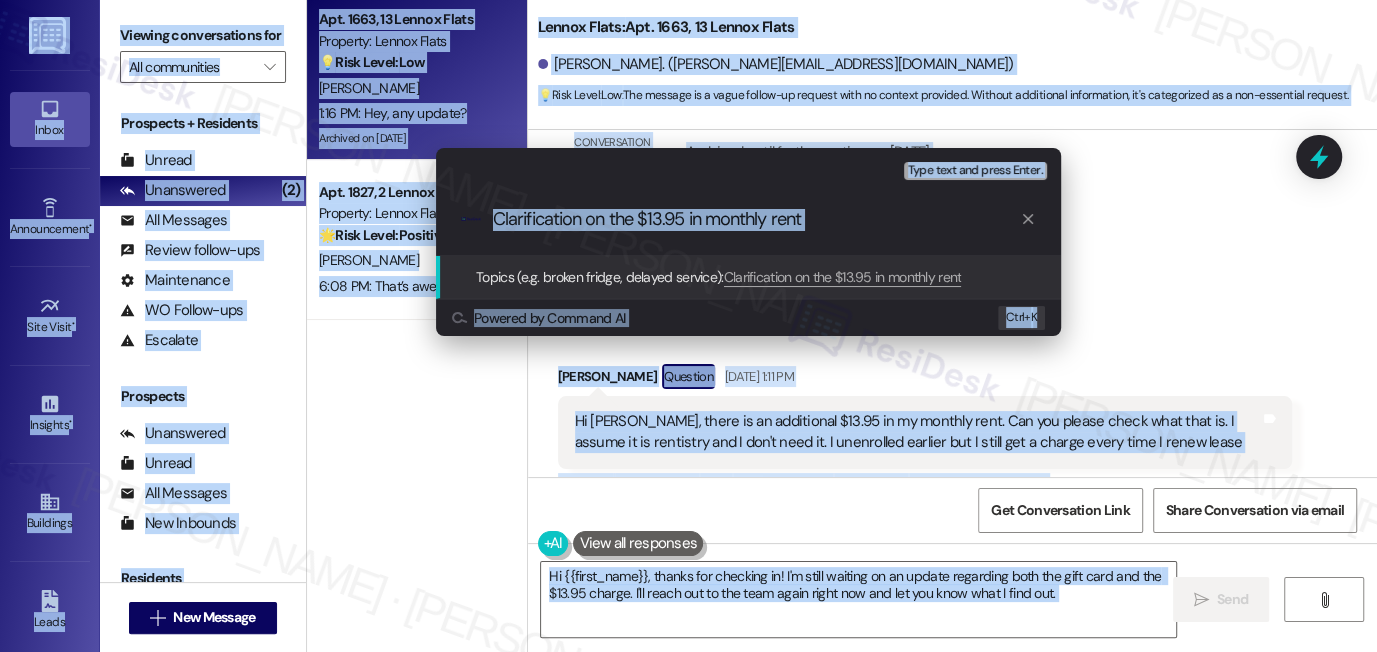 click on ".cls-1{fill:#0a055f;}.cls-2{fill:#0cc4c4;} resideskLogoBlueOrange Clarification on the $13.95 in monthly rent" at bounding box center [748, 219] 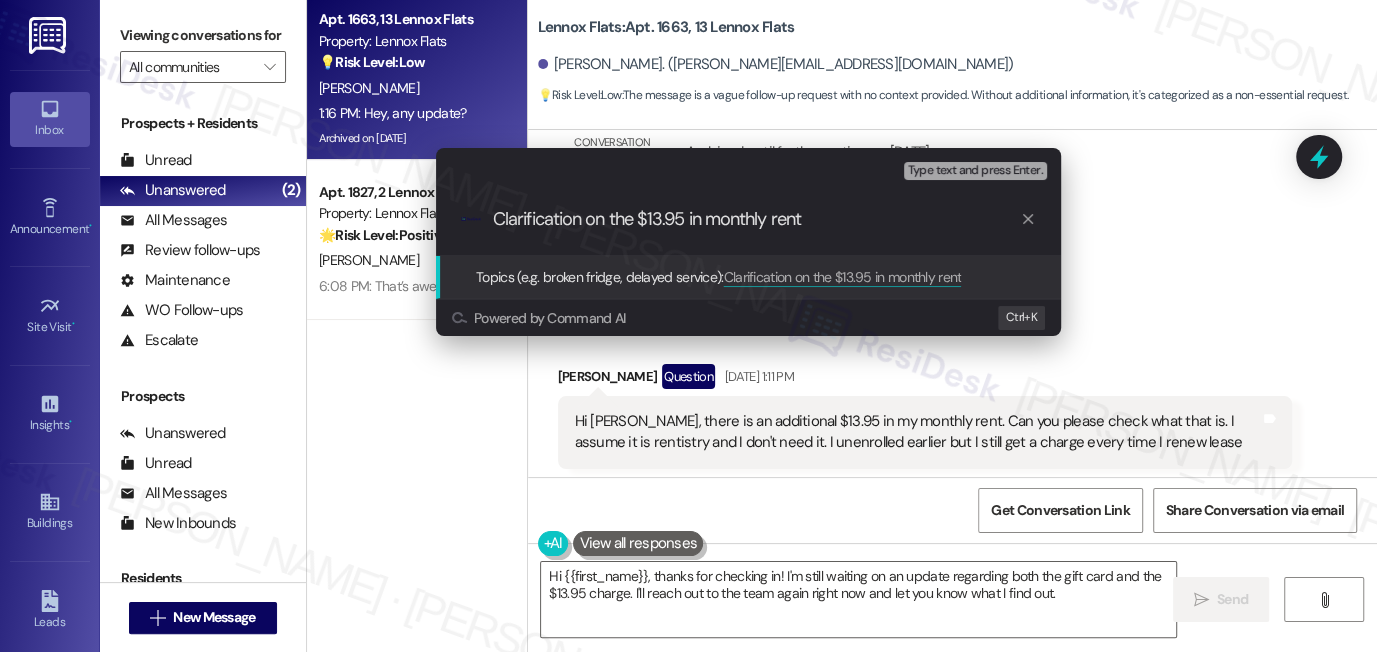 click on ".cls-1{fill:#0a055f;}.cls-2{fill:#0cc4c4;} resideskLogoBlueOrange Clarification on the $13.95 in monthly rent" at bounding box center [748, 219] 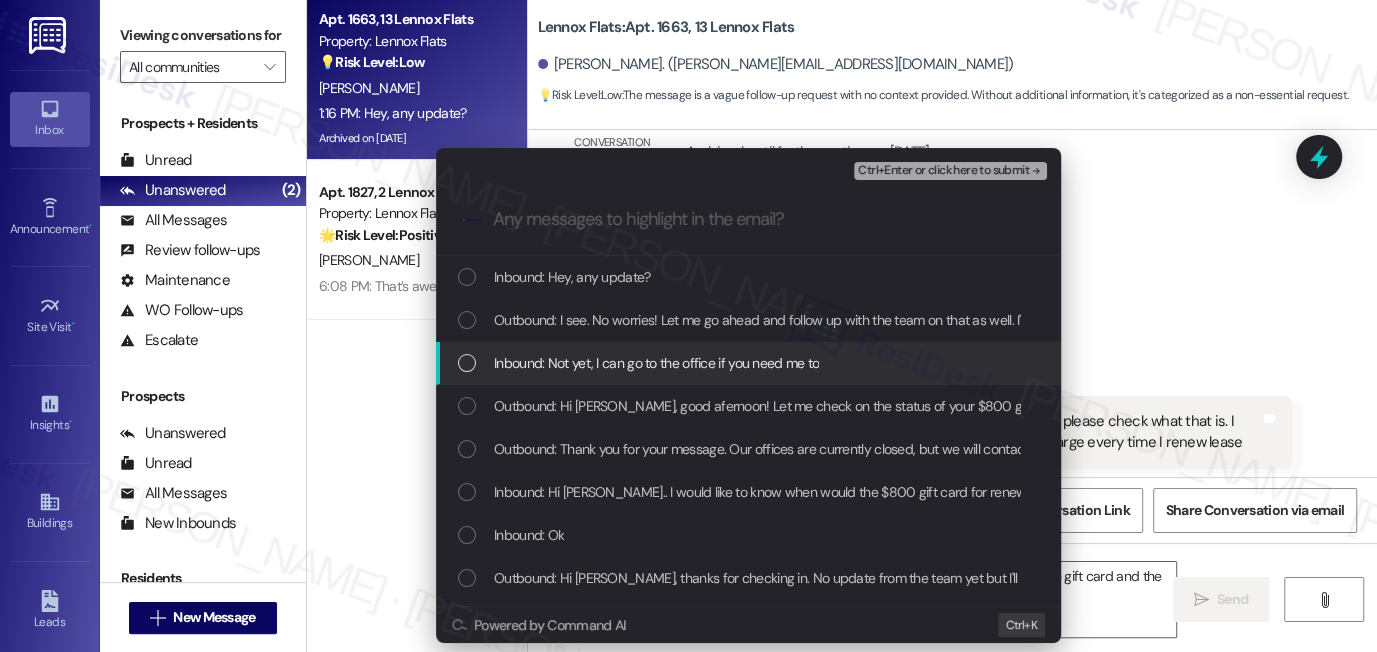 click on "Escalate Conversation Medium risk Clarification on the $13.95 in monthly rent Any messages to highlight in the email? Ctrl+Enter or click here to submit .cls-1{fill:#0a055f;}.cls-2{fill:#0cc4c4;} resideskLogoBlueOrange Inbound: Hey, any update? Outbound: I see. No worries! Let me go ahead and follow up with the team on that as well. I'll be in touch as soon as I get an update. Please bear with us Inbound: Not yet, I can go to the office if you need me to Outbound: Hi Anand, good afernoon! Let me check on the status of your $800 gift card for renewing your lease. I'll reach out to the team and provide you with an update as soon as I hear more. Also, were you able to get clarity on the additional $13.95 in your monthly rent? Outbound: Thank you for your message. Our offices are currently closed, but we will contact you when we resume operations. For emergencies, please contact your emergency number 614-408-5364, and listen for maintenance prompts. Inbound: Ok Inbound: Hi, any word on this? Outbound: I😊 Ctrl+" at bounding box center (688, 326) 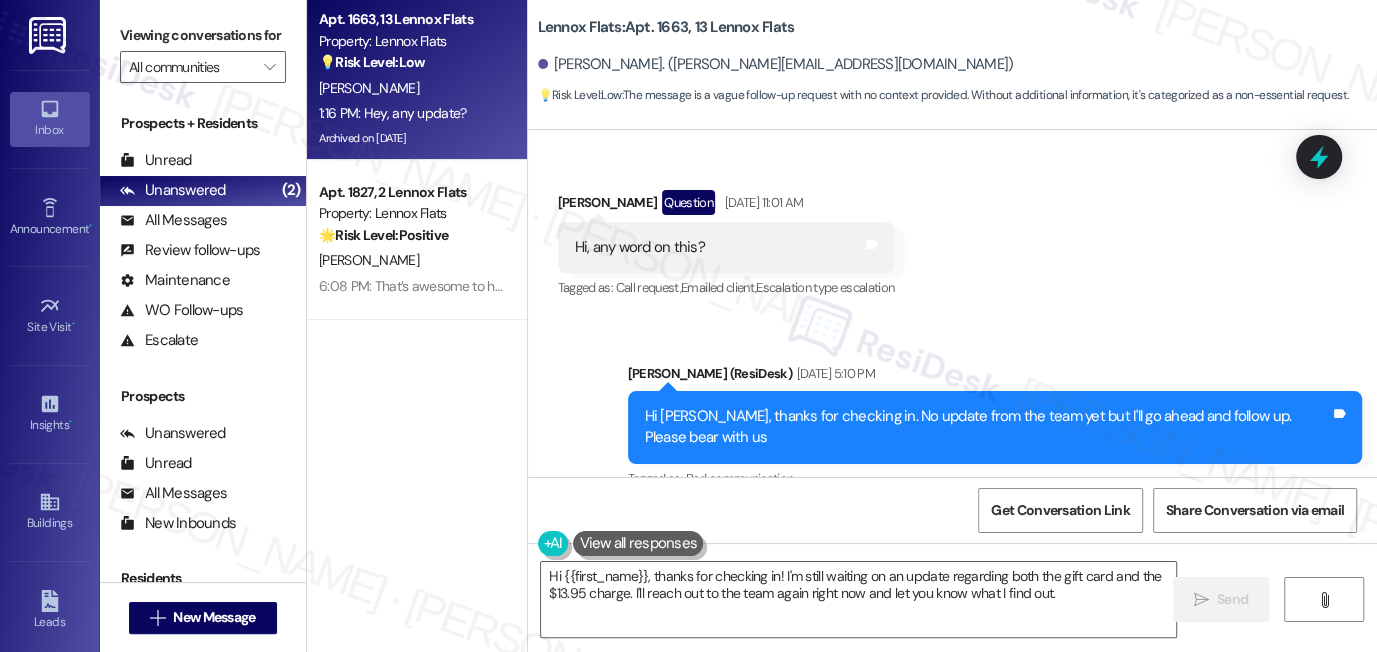 scroll, scrollTop: 21808, scrollLeft: 0, axis: vertical 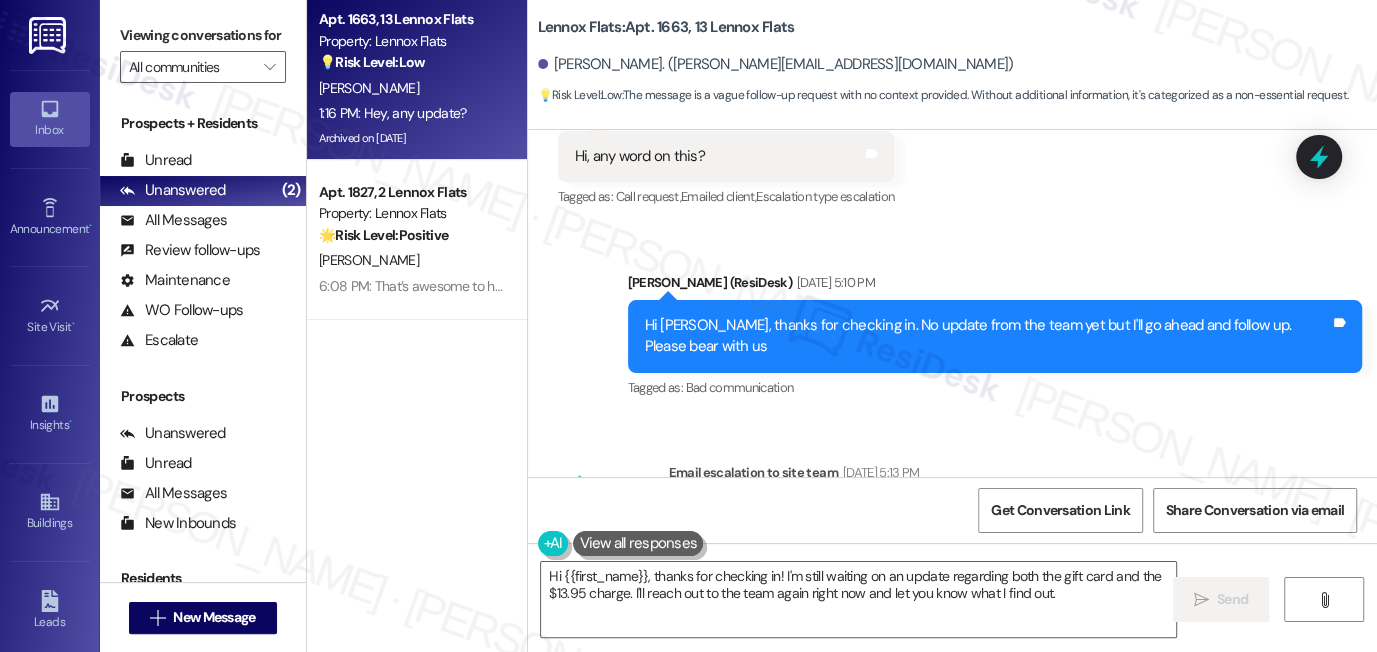click on "Hi Anand, thanks for checking in. No update from the team yet but I'll go ahead and follow up. Please bear with us" at bounding box center [988, 336] 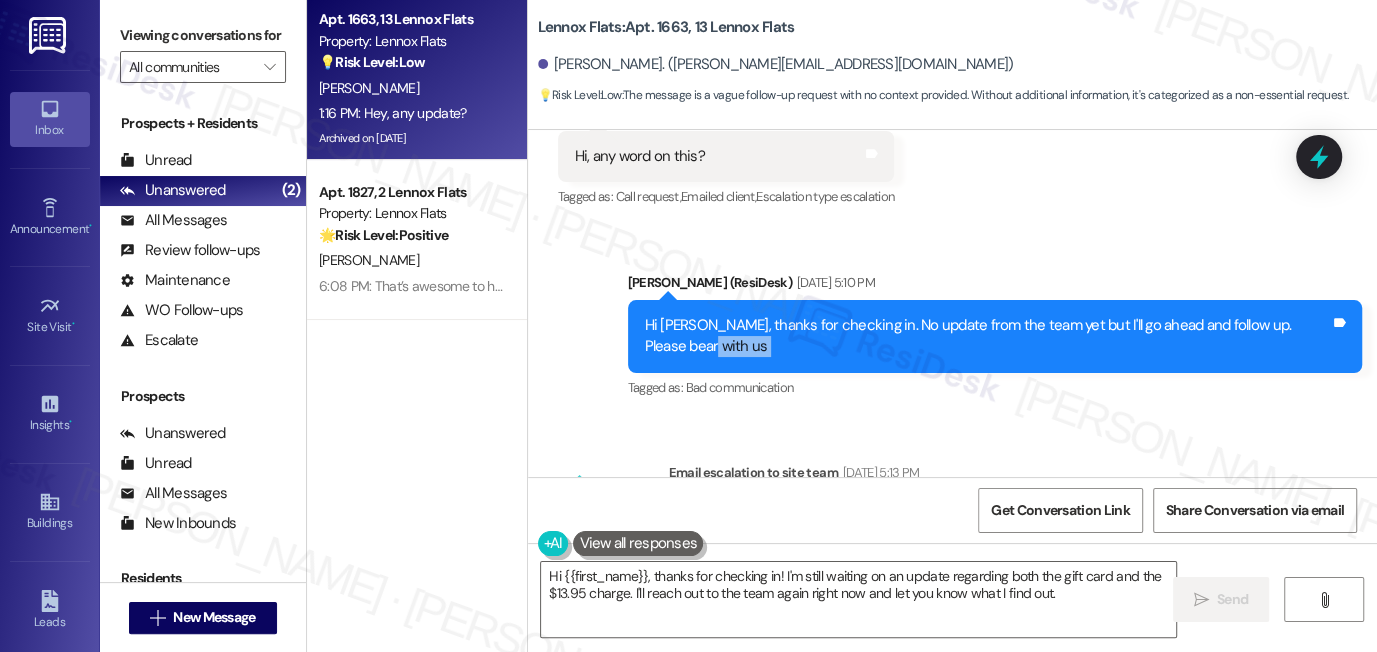 click on "Hi Anand, thanks for checking in. No update from the team yet but I'll go ahead and follow up. Please bear with us" at bounding box center [988, 336] 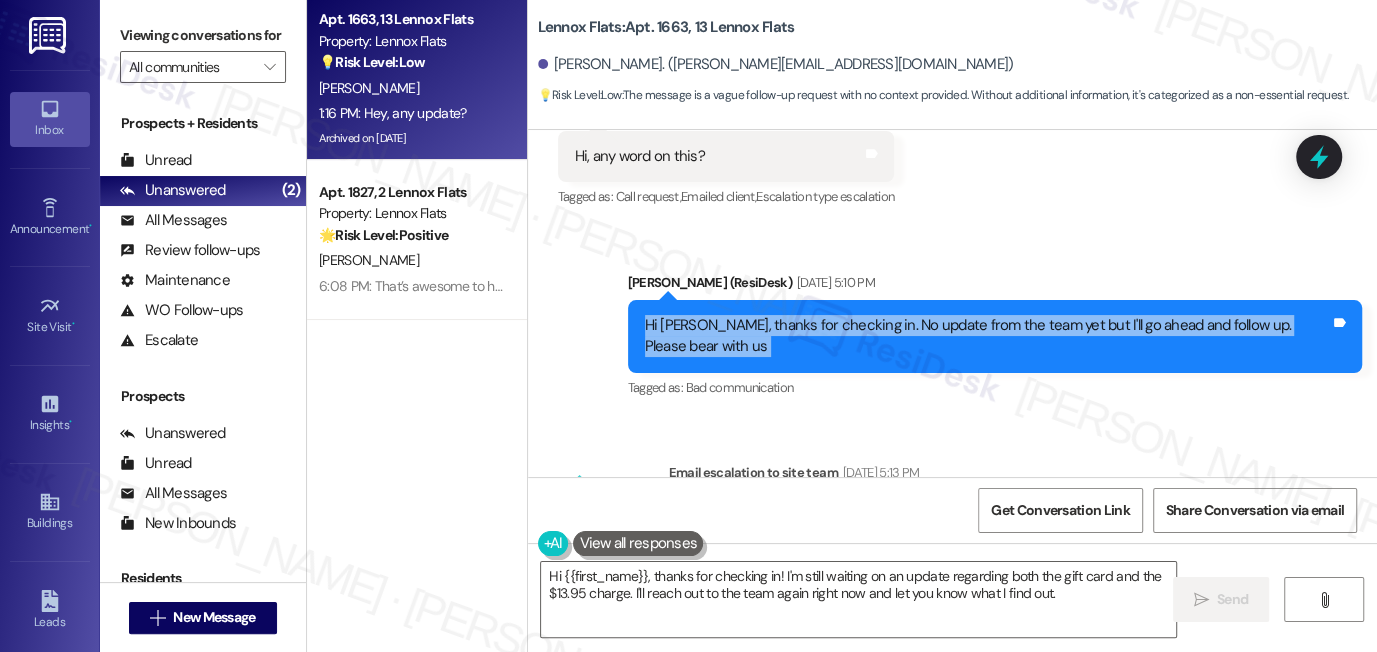 click on "Hi Anand, thanks for checking in. No update from the team yet but I'll go ahead and follow up. Please bear with us" at bounding box center (988, 336) 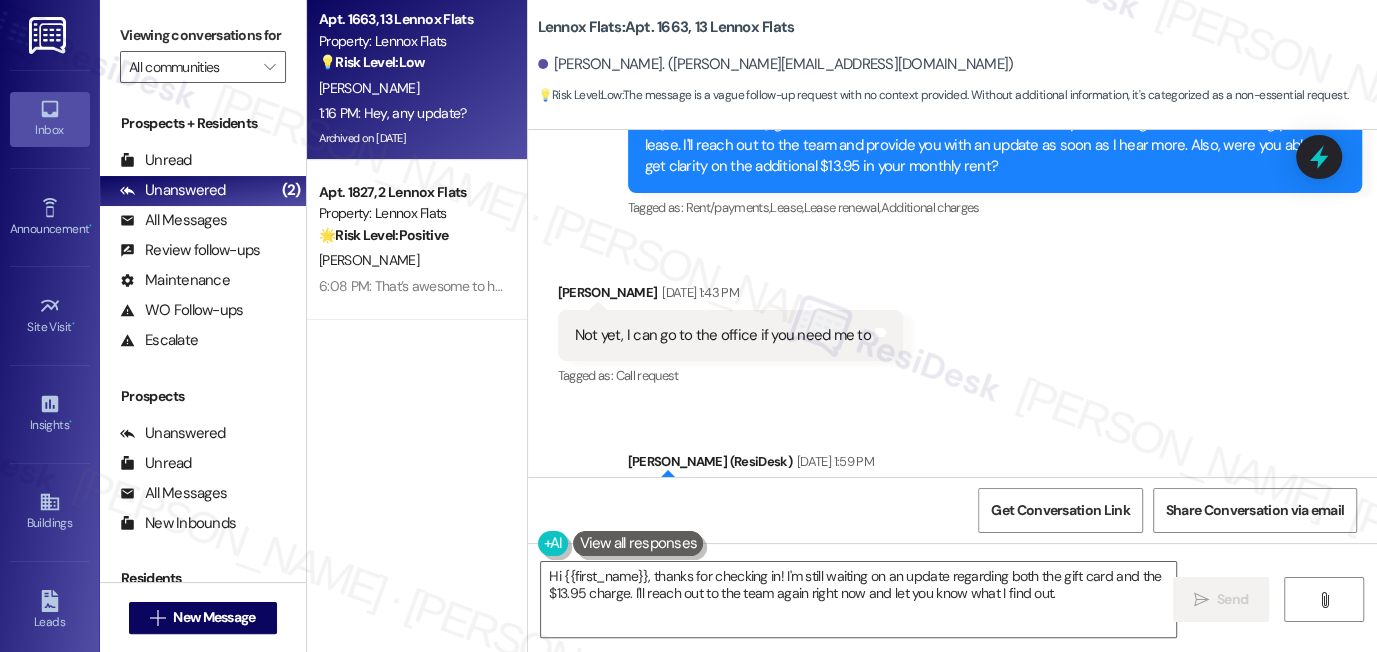 scroll, scrollTop: 23262, scrollLeft: 0, axis: vertical 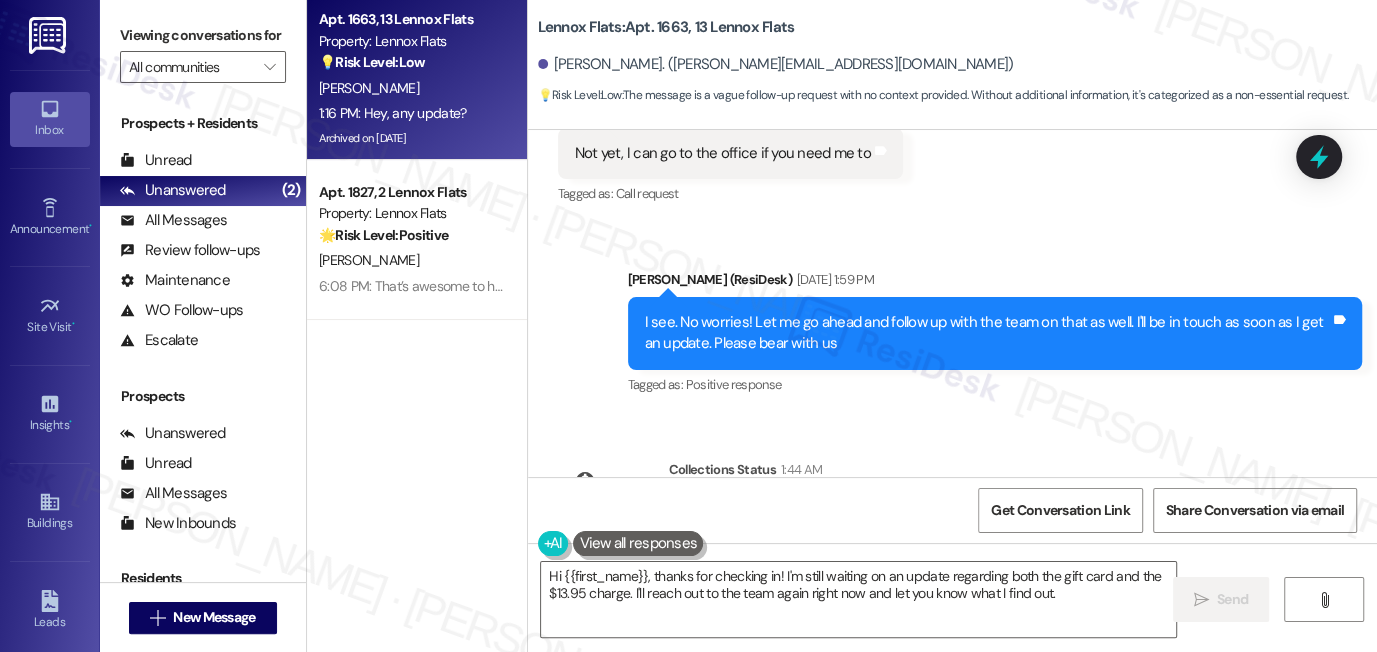 click on "I see. No worries! Let me go ahead and follow up with the team on that as well. I'll be in touch as soon as I get an update. Please bear with us" at bounding box center [988, 333] 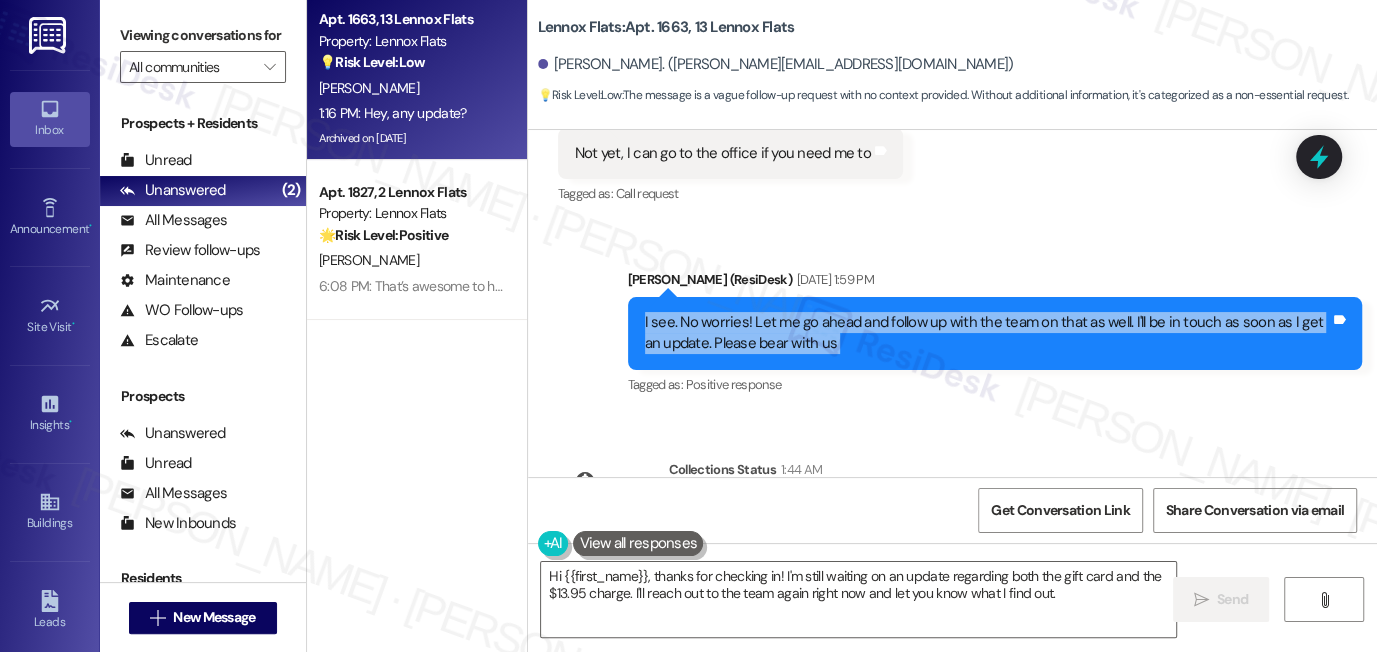 click on "I see. No worries! Let me go ahead and follow up with the team on that as well. I'll be in touch as soon as I get an update. Please bear with us" at bounding box center (988, 333) 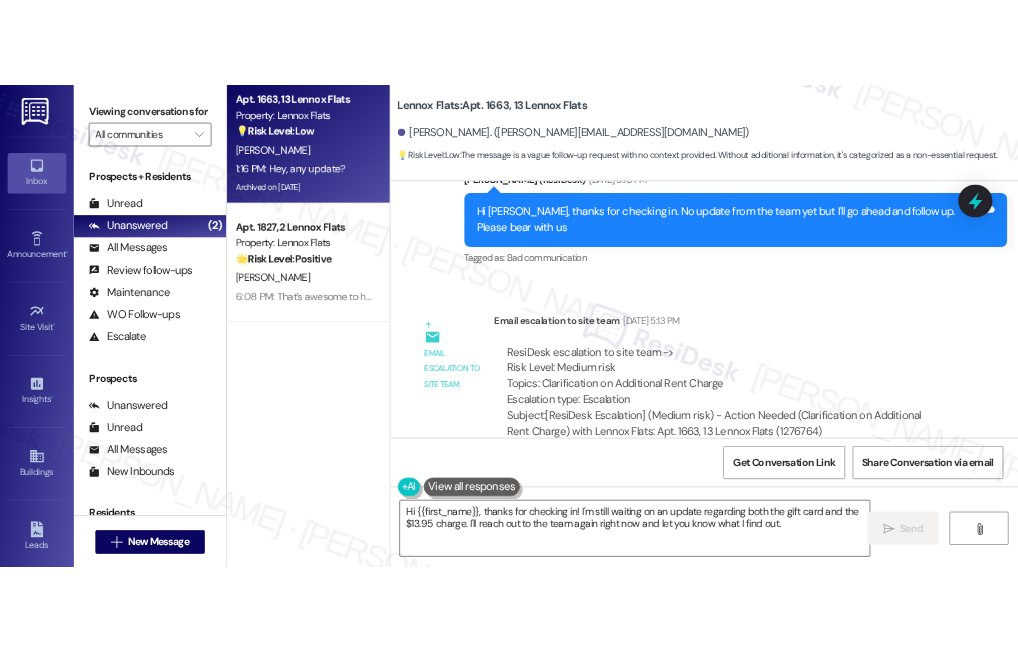 scroll, scrollTop: 22325, scrollLeft: 0, axis: vertical 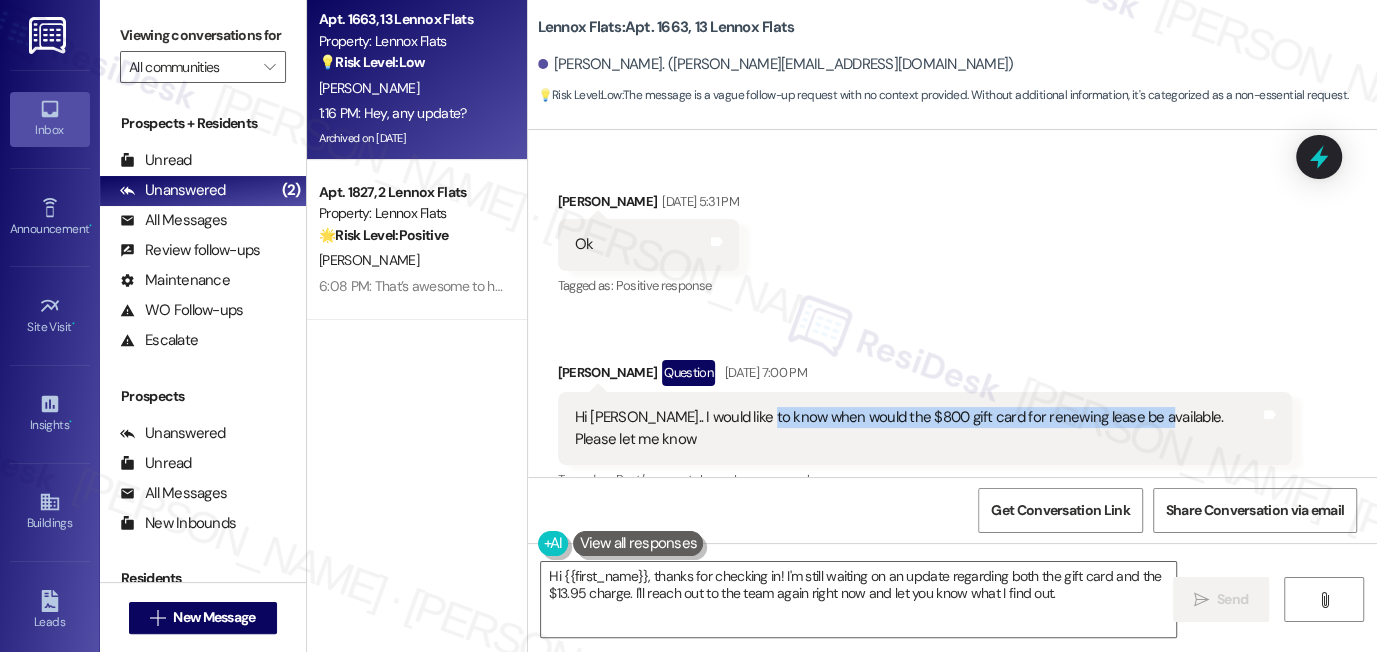 drag, startPoint x: 751, startPoint y: 276, endPoint x: 1133, endPoint y: 276, distance: 382 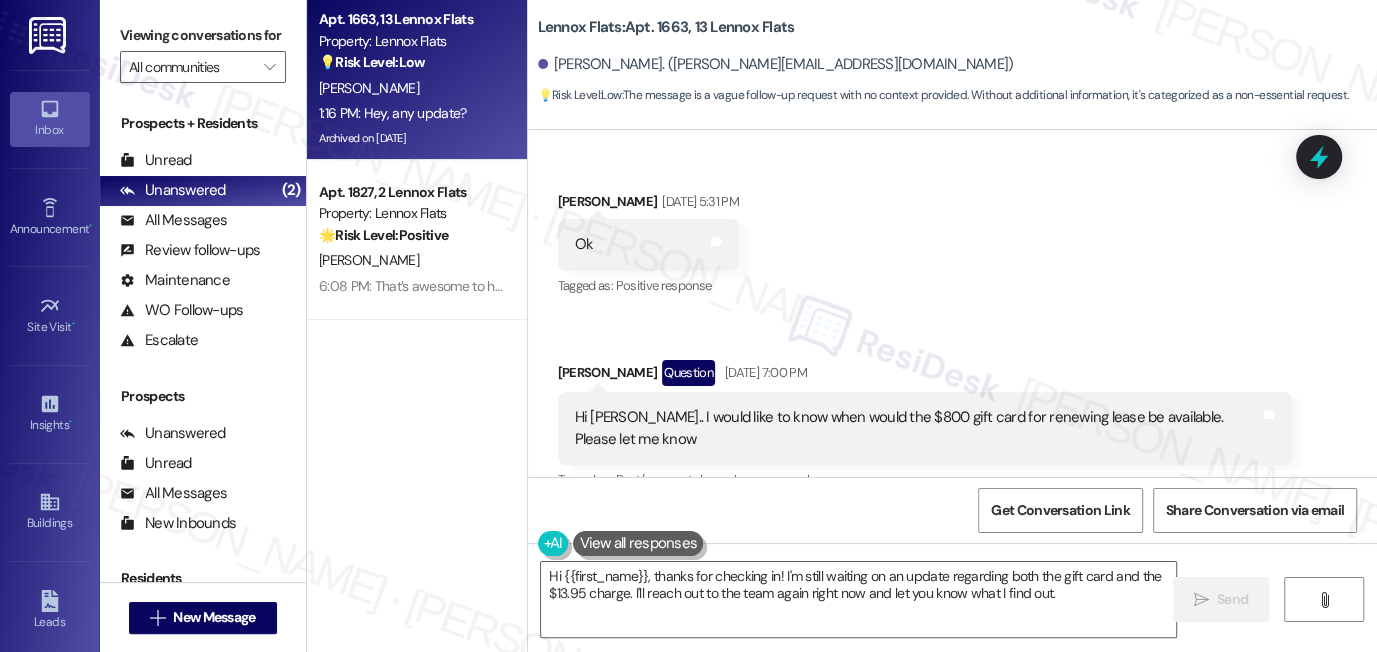 click on "Hi Sarah.. I would like to know when would the $800 gift card for renewing lease be available. Please let me know" at bounding box center (918, 428) 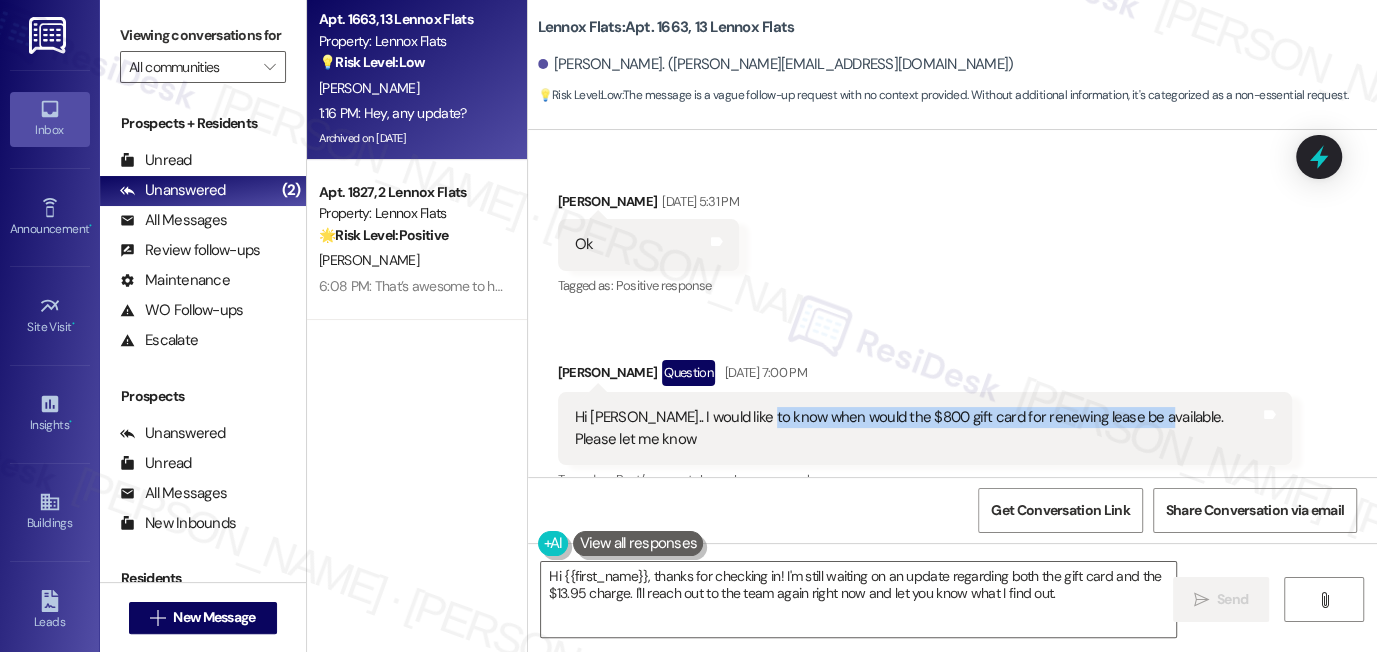 drag, startPoint x: 752, startPoint y: 279, endPoint x: 1131, endPoint y: 279, distance: 379 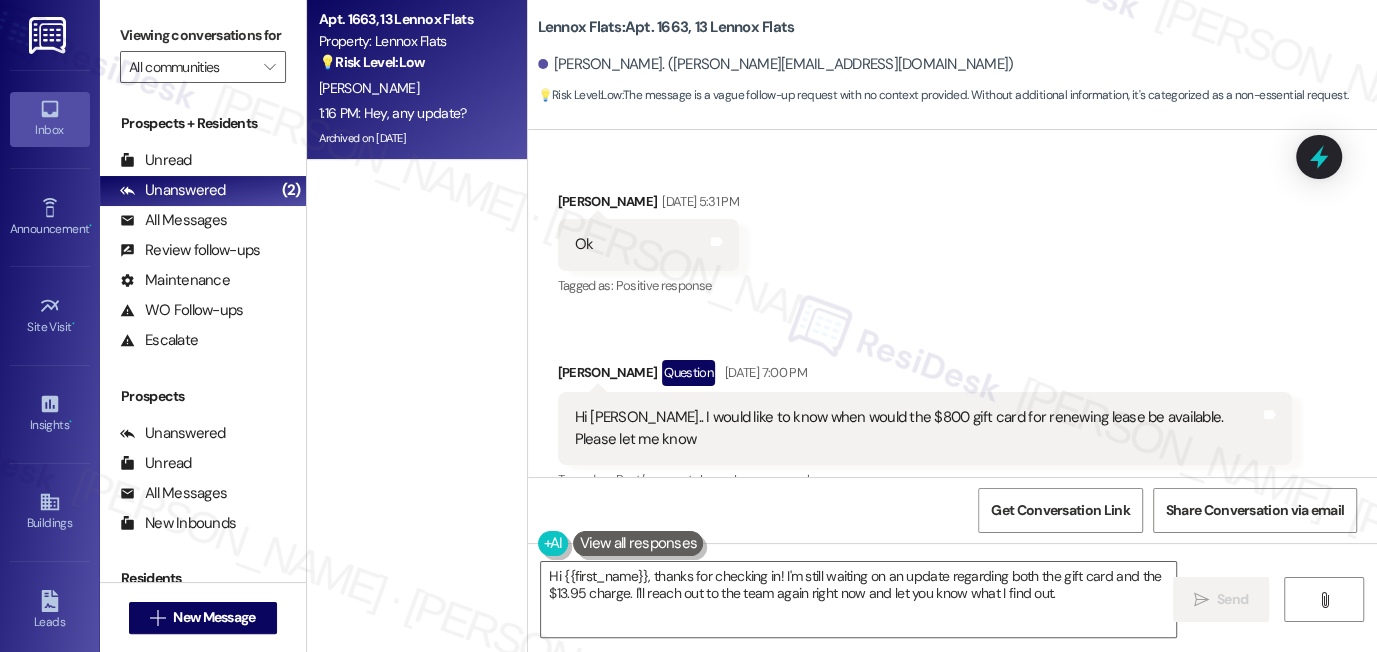click on "Viewing conversations for" at bounding box center (203, 35) 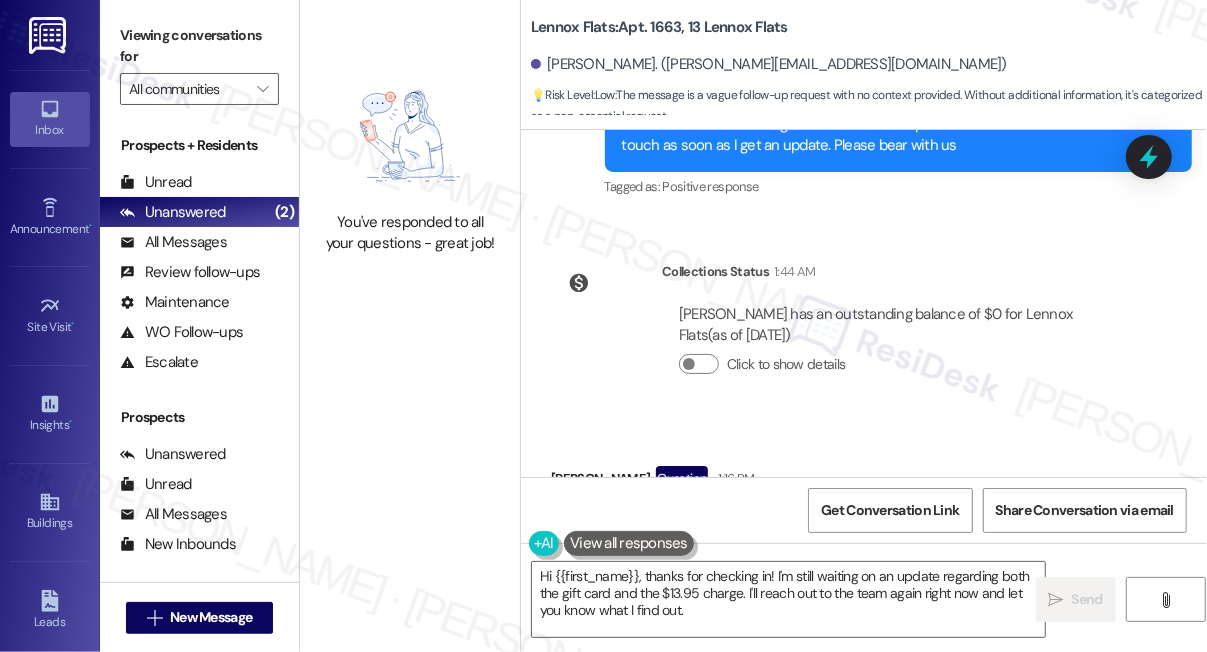 scroll, scrollTop: 24306, scrollLeft: 0, axis: vertical 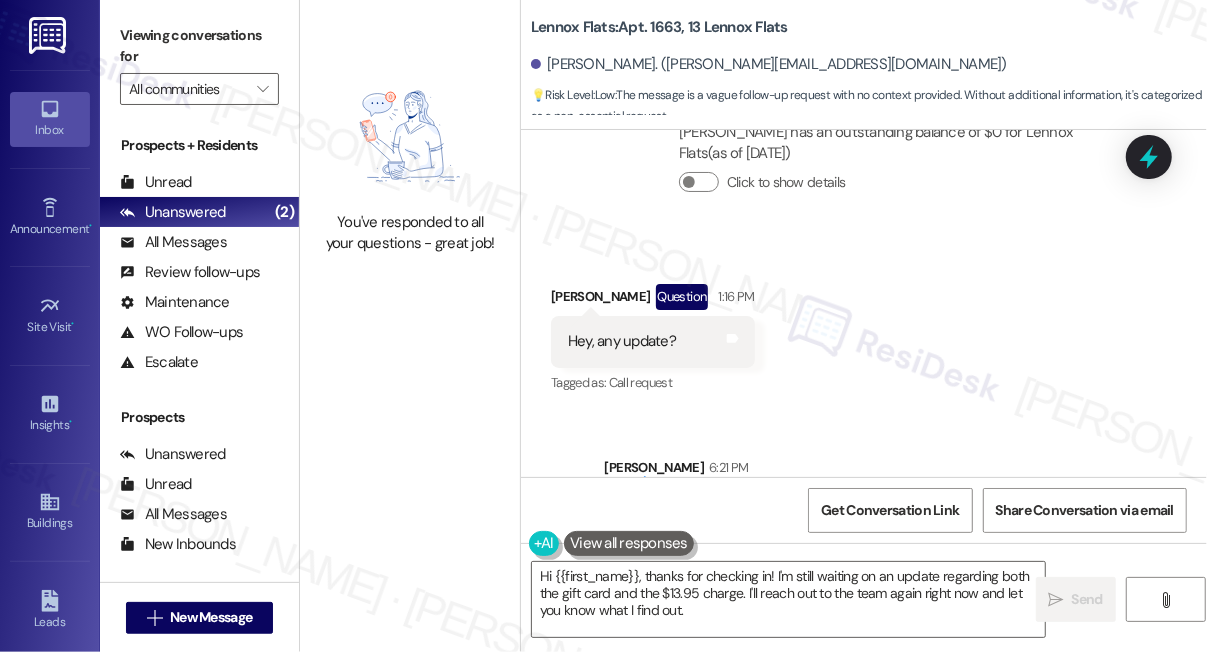 click on "Hi Anand, thanks for checking in! I'm still waiting on an update regarding the $800 gift card and the $13.95 charge with the team. Please bear with us." at bounding box center [891, 521] 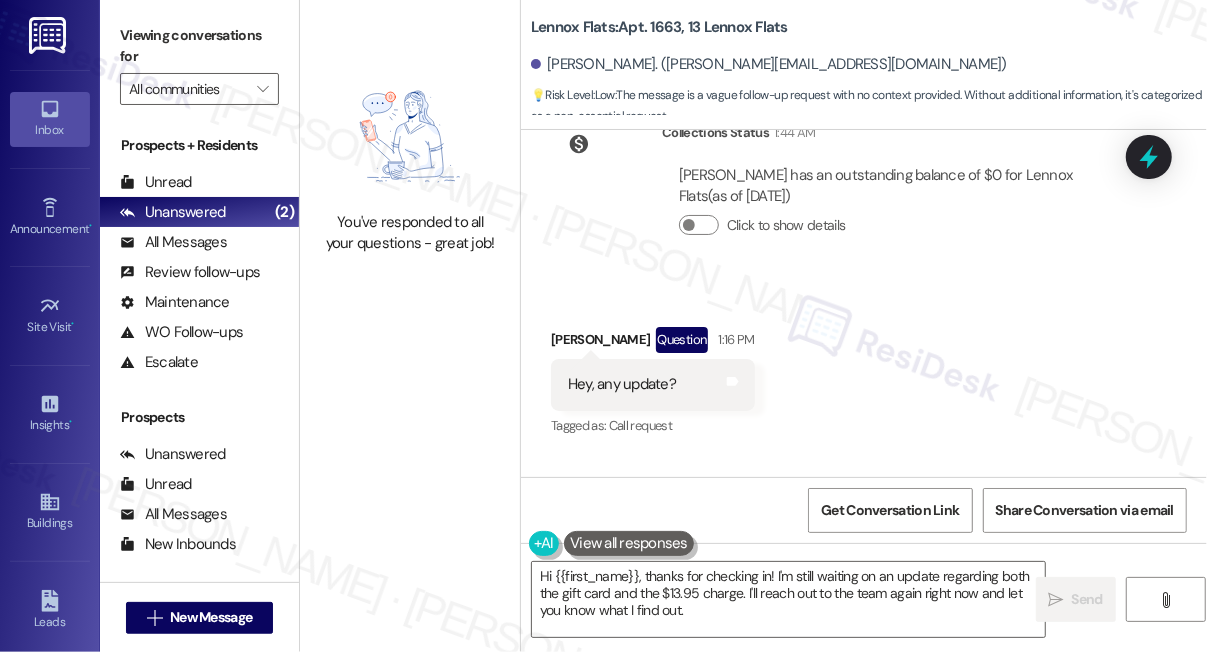scroll, scrollTop: 24306, scrollLeft: 0, axis: vertical 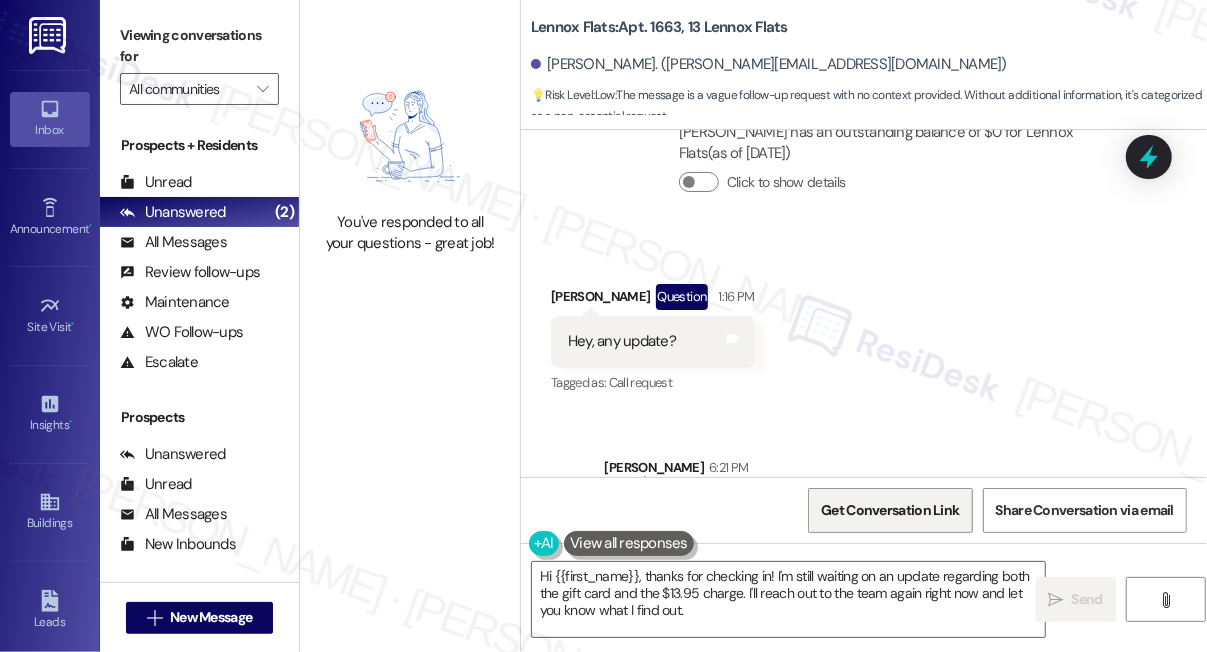 click on "Get Conversation Link" at bounding box center (890, 510) 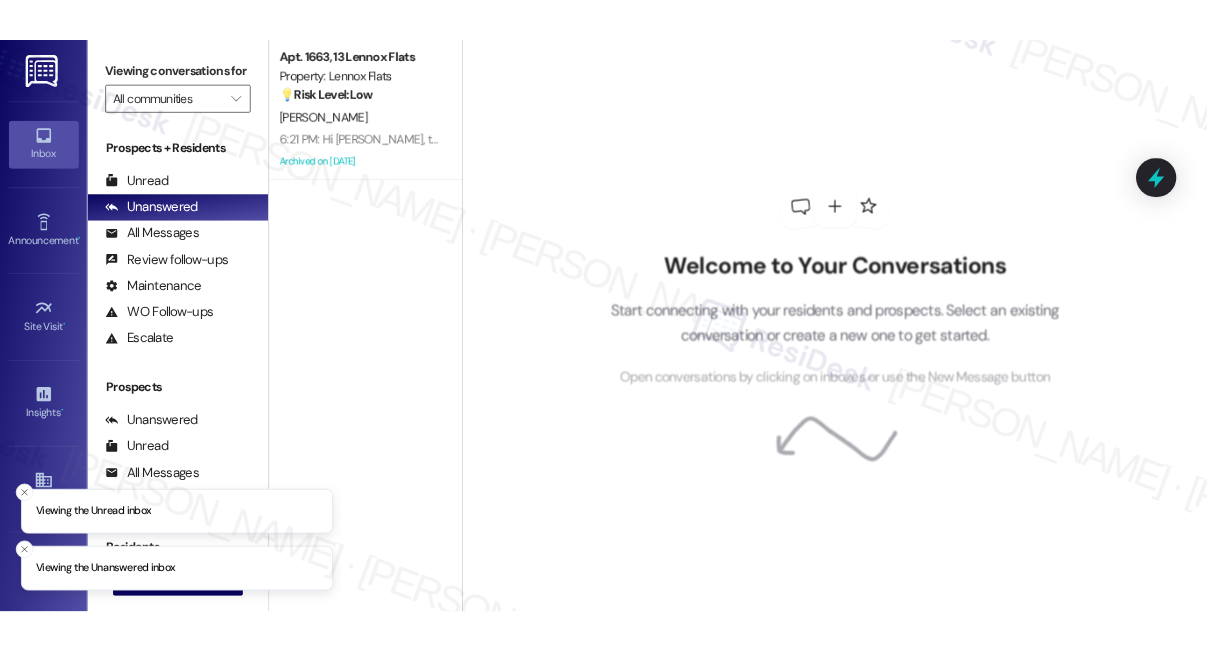 scroll, scrollTop: 0, scrollLeft: 0, axis: both 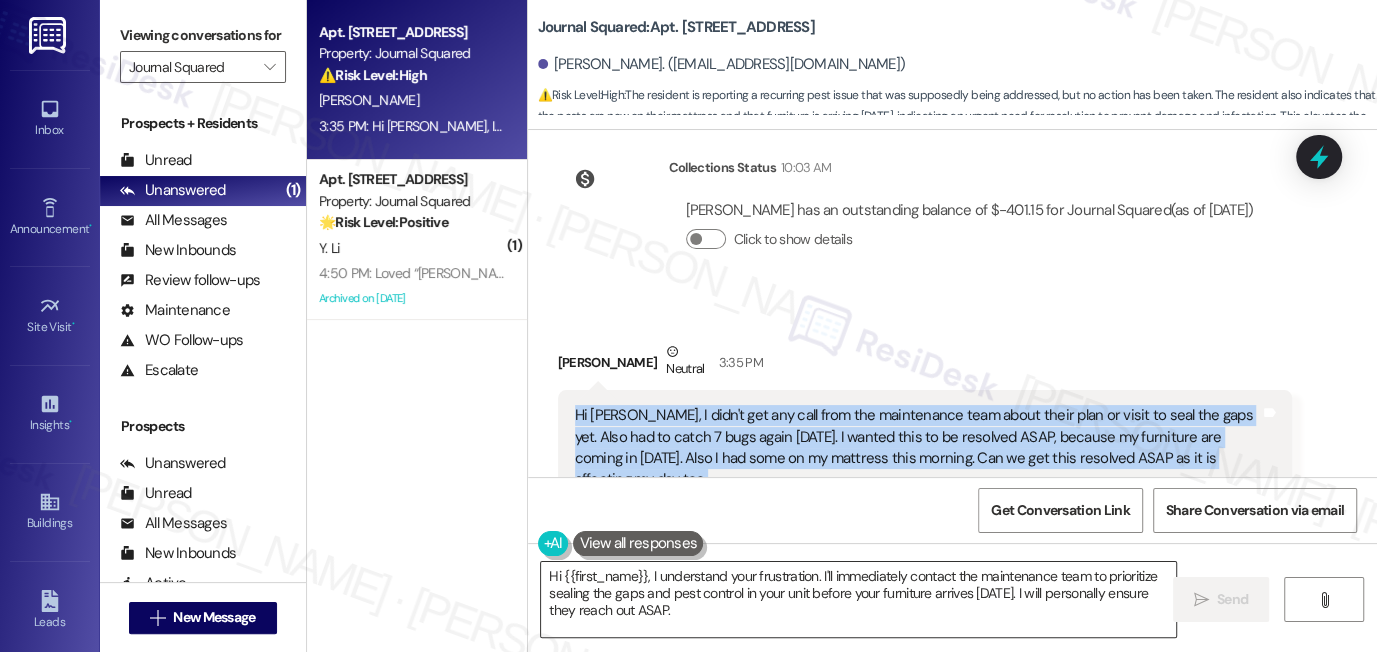 click on "Hi {{first_name}}, I understand your frustration. I'll immediately contact the maintenance team to prioritize sealing the gaps and pest control in your unit before your furniture arrives [DATE]. I will personally ensure they reach out ASAP." at bounding box center (858, 599) 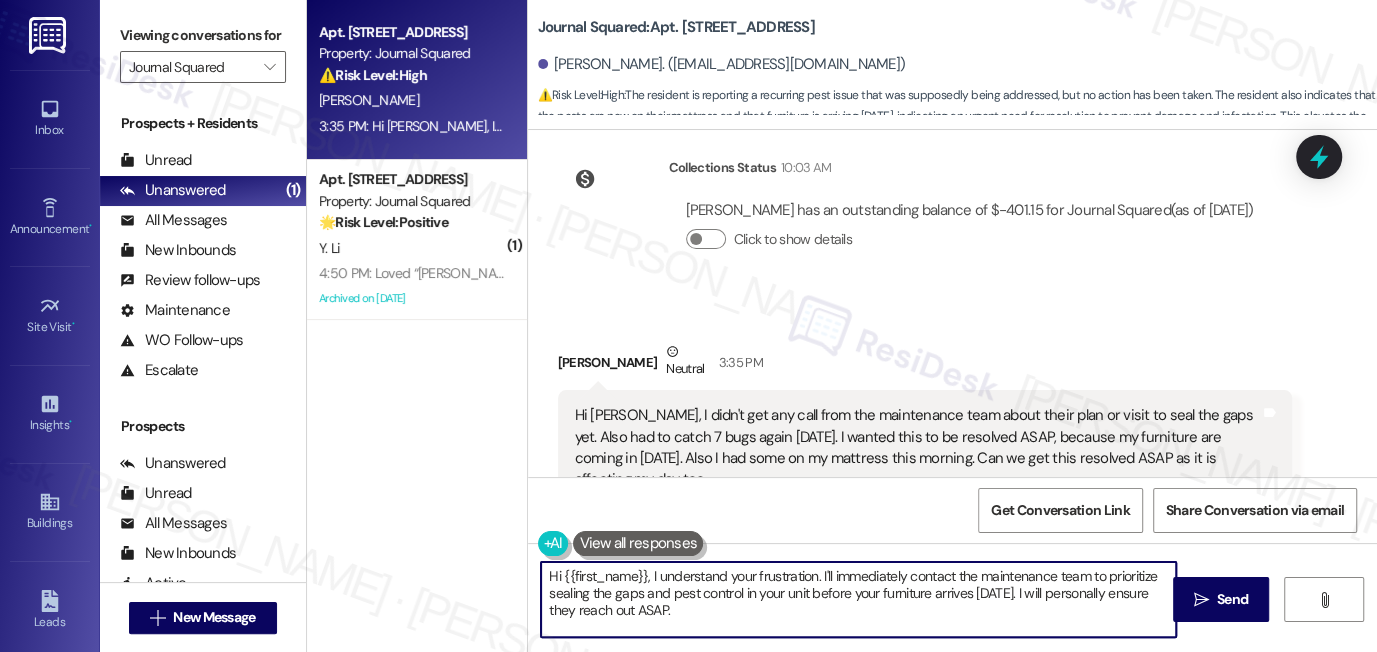 click on "Hi {{first_name}}, I understand your frustration. I'll immediately contact the maintenance team to prioritize sealing the gaps and pest control in your unit before your furniture arrives [DATE]. I will personally ensure they reach out ASAP." at bounding box center (858, 599) 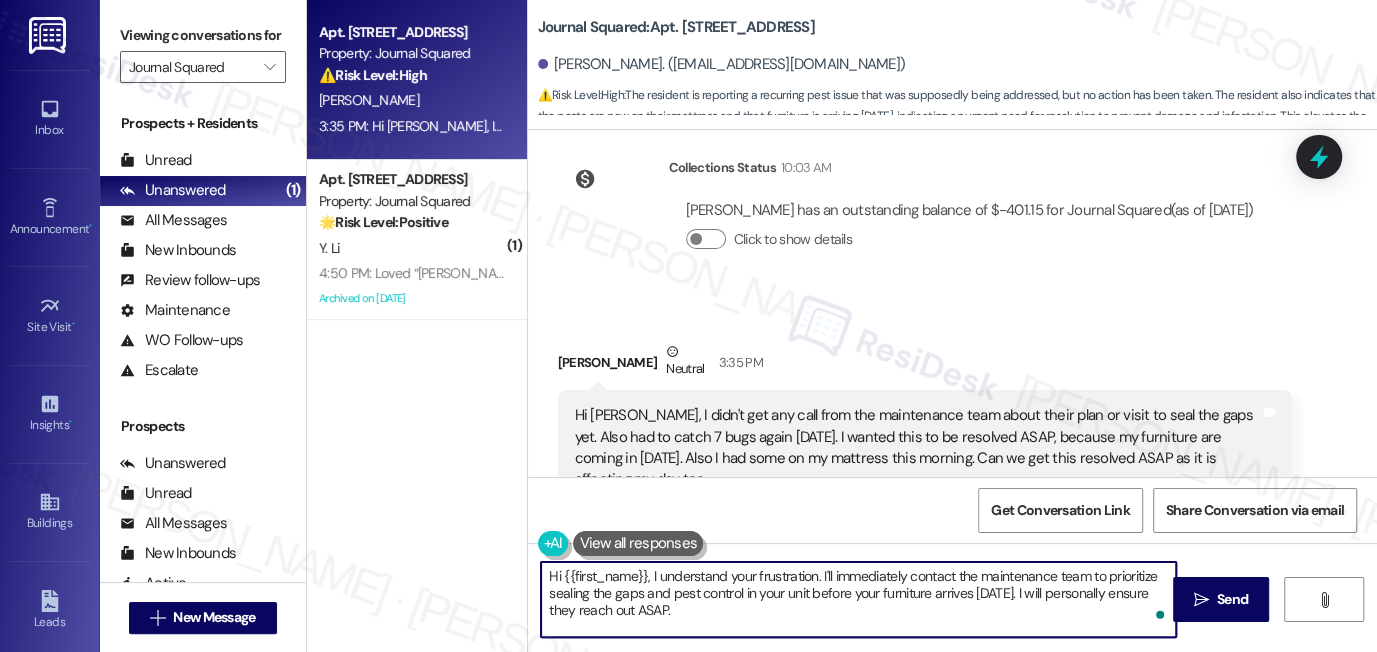 click on "Hi {{first_name}}, I understand your frustration. I'll immediately contact the maintenance team to prioritize sealing the gaps and pest control in your unit before your furniture arrives [DATE]. I will personally ensure they reach out ASAP." at bounding box center [858, 599] 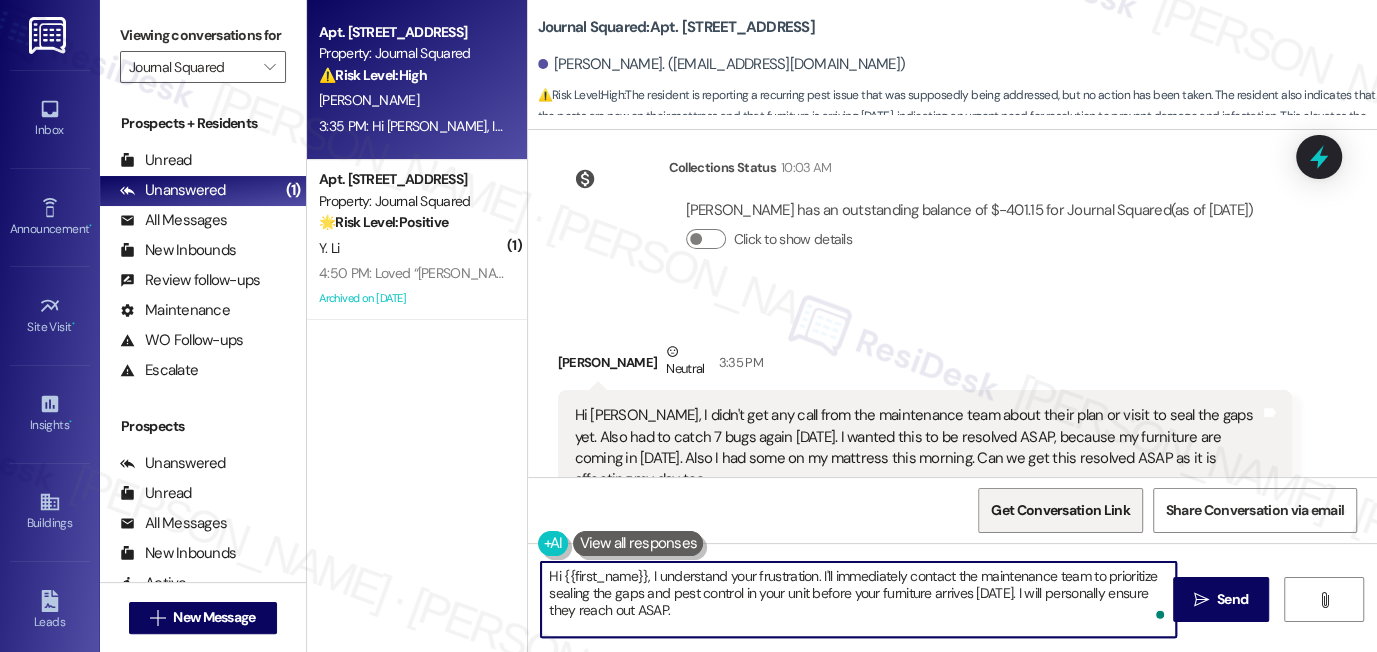 click on "Get Conversation Link" at bounding box center (1060, 510) 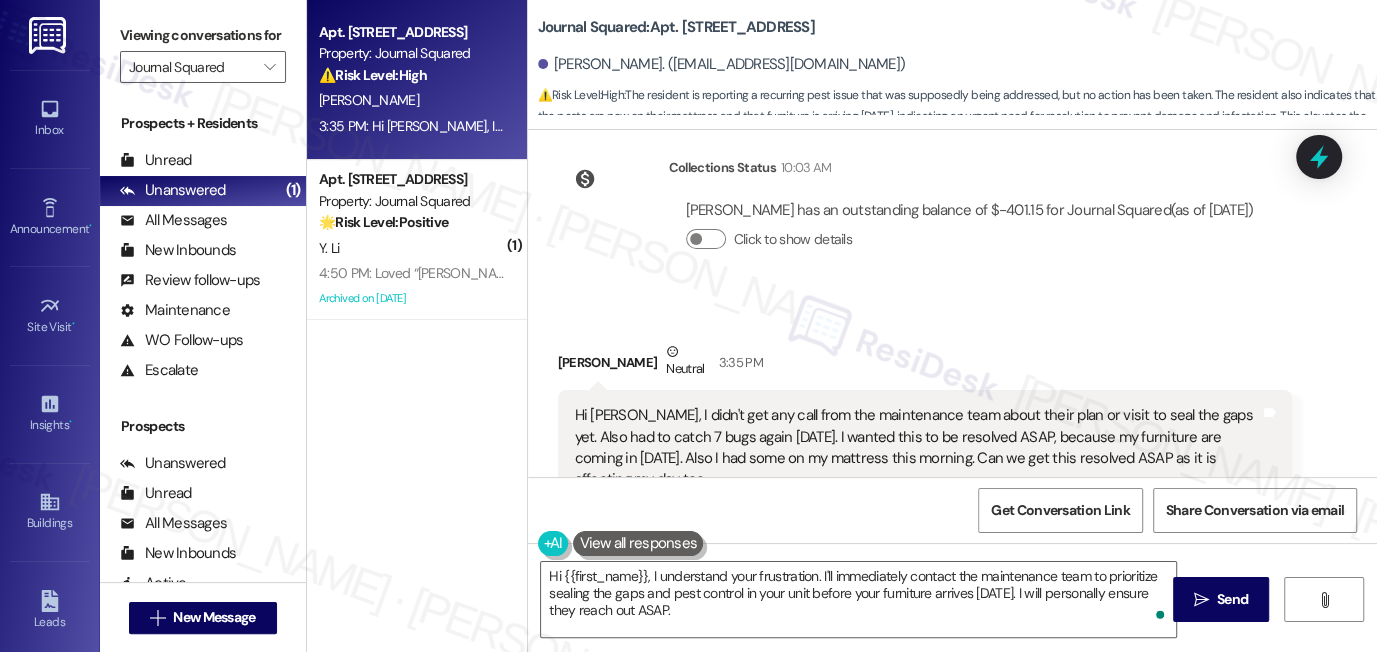 click on "Viewing conversations for" at bounding box center [203, 35] 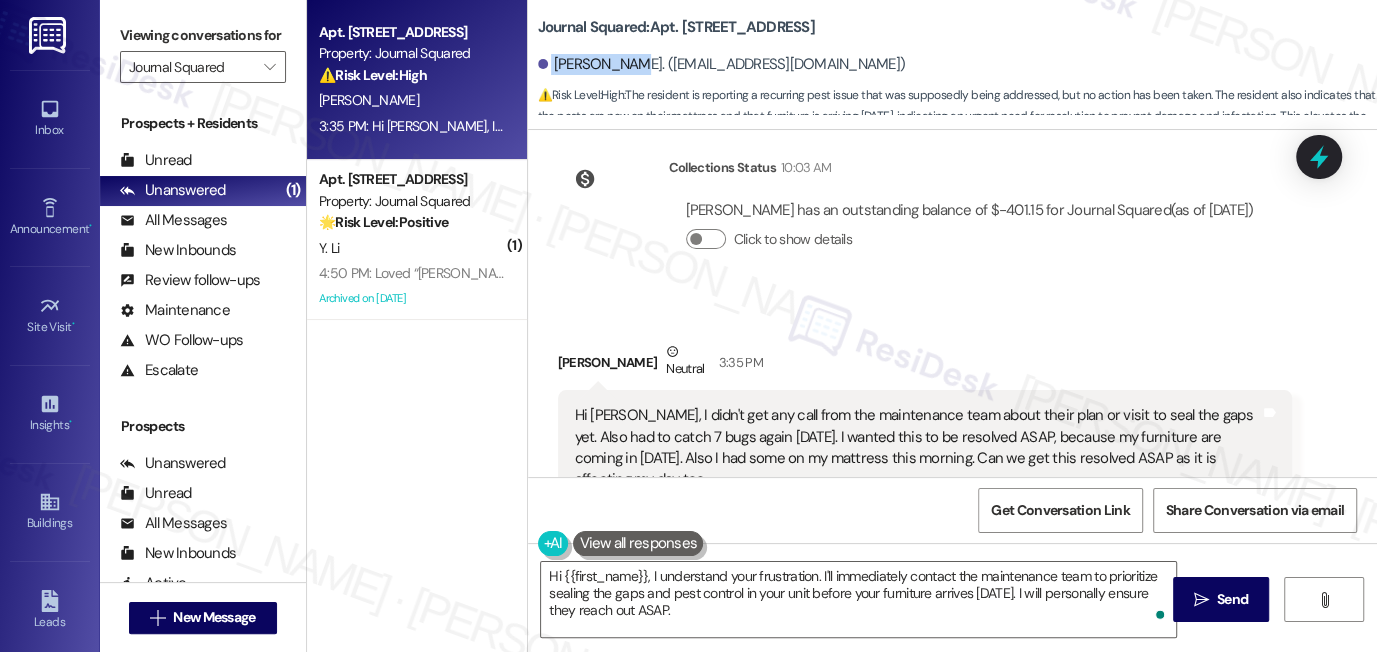 drag, startPoint x: 542, startPoint y: 61, endPoint x: 628, endPoint y: 70, distance: 86.46965 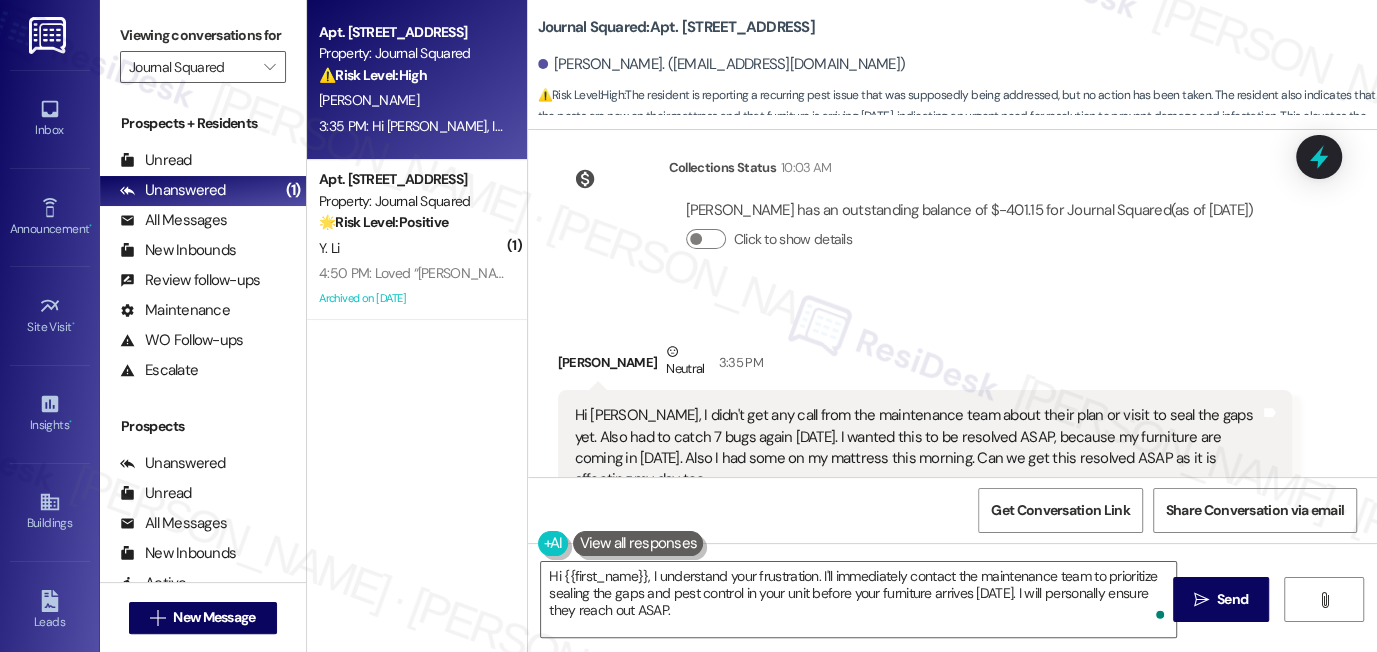 click on "Viewing conversations for" at bounding box center (203, 35) 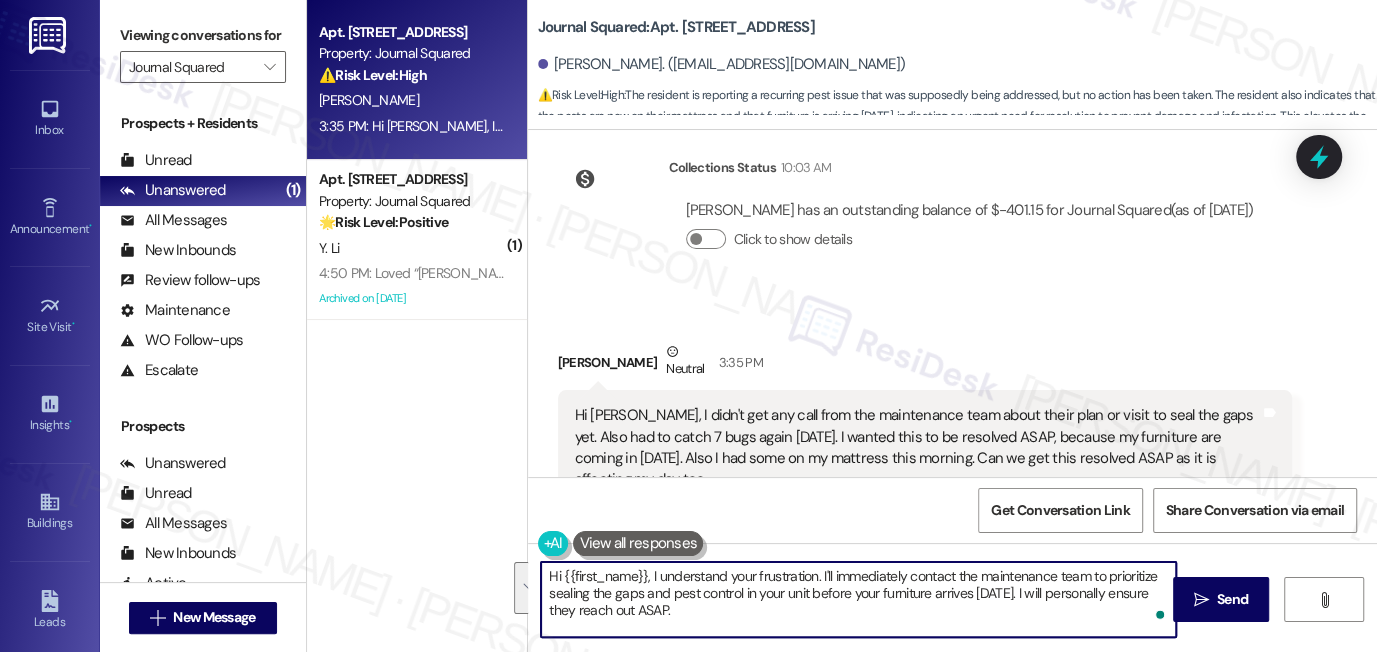 drag, startPoint x: 645, startPoint y: 576, endPoint x: 734, endPoint y: 608, distance: 94.57801 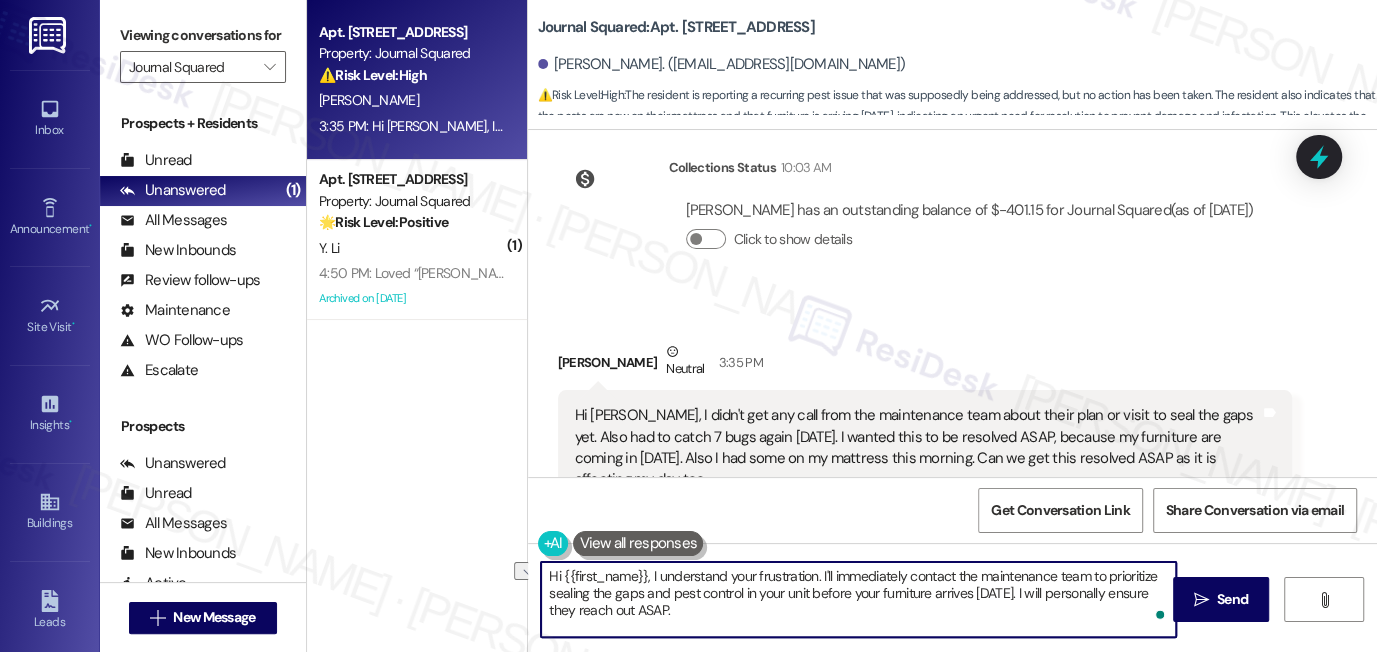 drag, startPoint x: 900, startPoint y: 572, endPoint x: 646, endPoint y: 577, distance: 254.04921 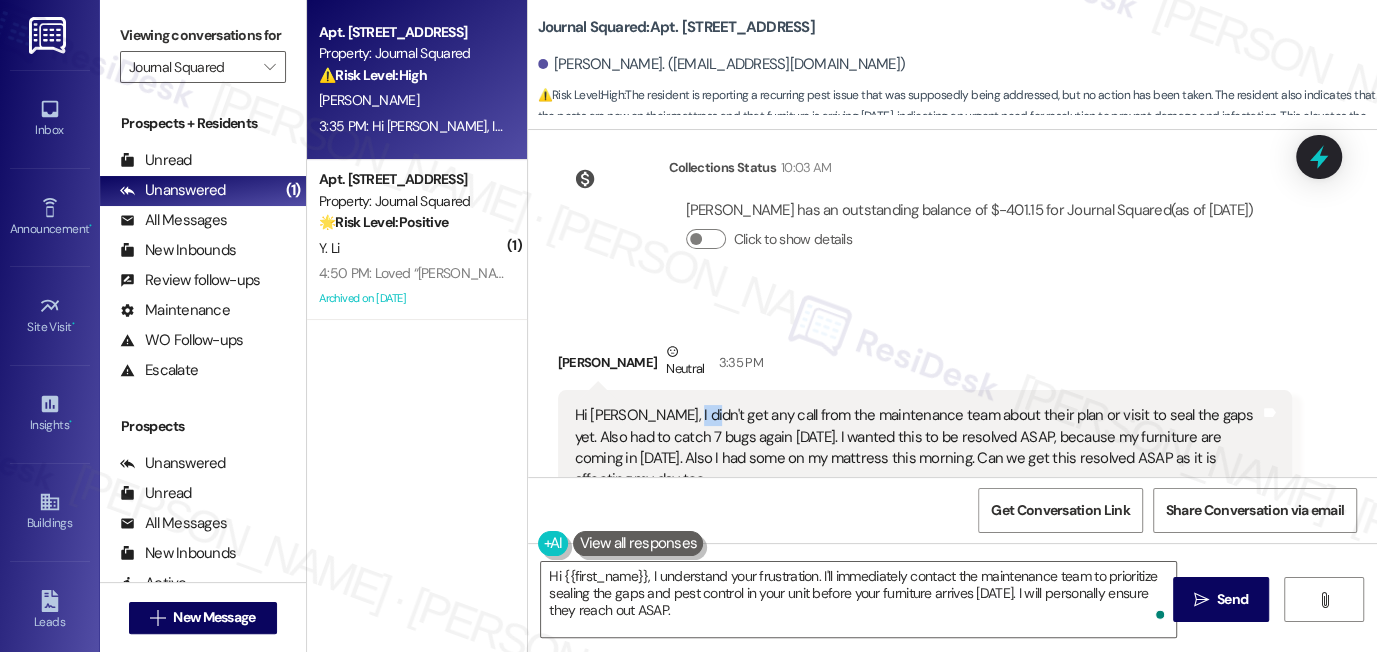 click on "Hi [PERSON_NAME], I didn't get any call from the maintenance team about their plan or visit to seal the gaps yet. Also had to catch 7 bugs again [DATE]. I wanted this to be resolved ASAP, because my furniture are coming in [DATE]. Also I had some on my mattress this morning. Can we get this resolved ASAP as it is affecting my day too" at bounding box center (918, 448) 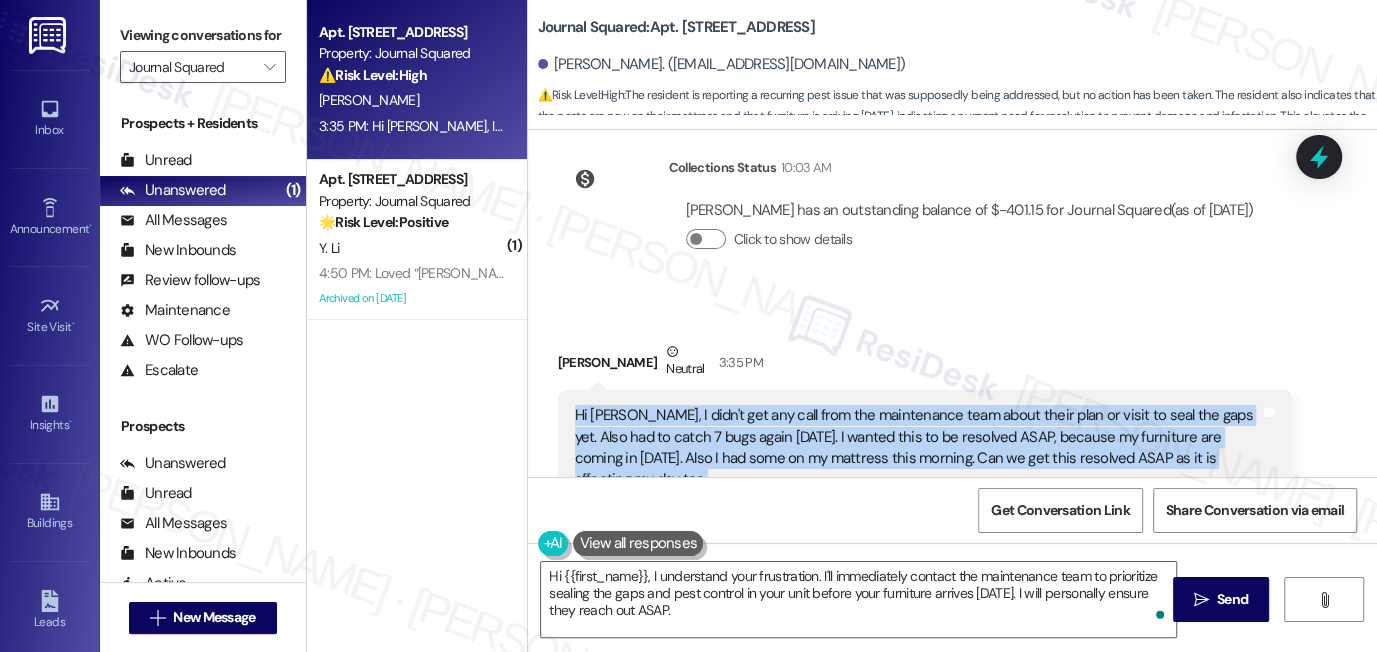 click on "Hi [PERSON_NAME], I didn't get any call from the maintenance team about their plan or visit to seal the gaps yet. Also had to catch 7 bugs again [DATE]. I wanted this to be resolved ASAP, because my furniture are coming in [DATE]. Also I had some on my mattress this morning. Can we get this resolved ASAP as it is affecting my day too" at bounding box center [918, 448] 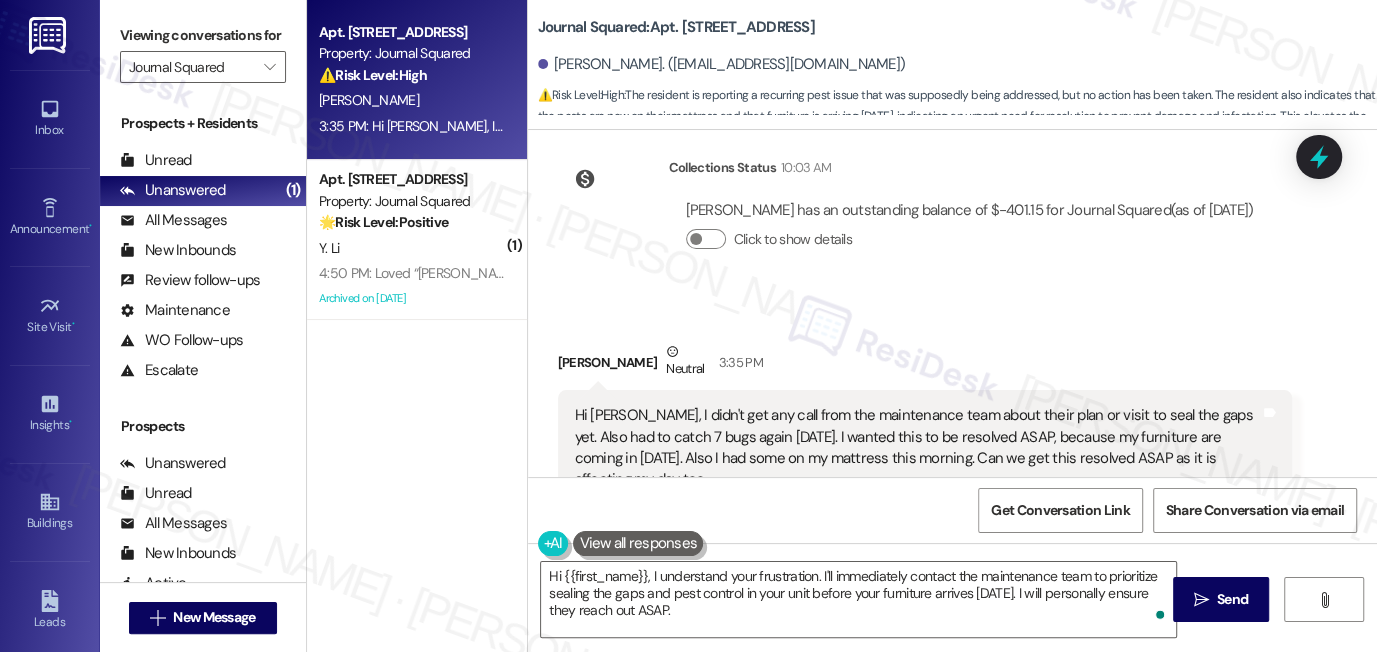 click on "Viewing conversations for" at bounding box center [203, 35] 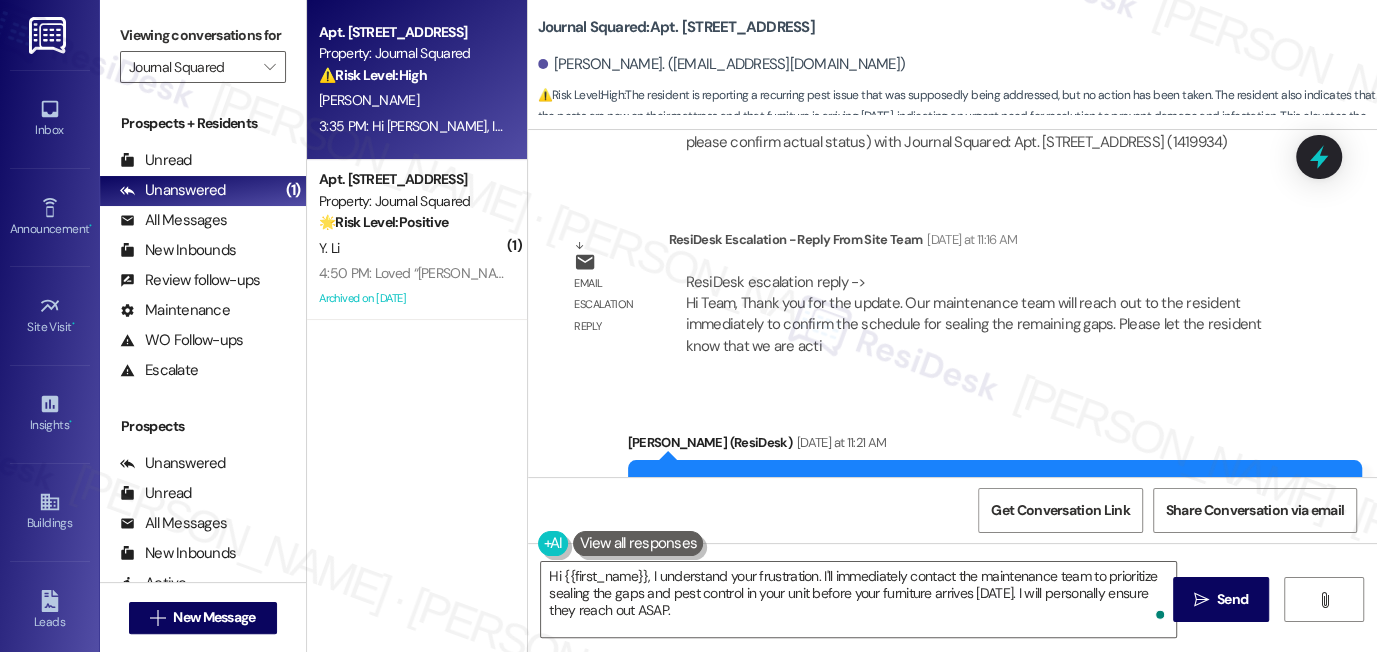 scroll, scrollTop: 7569, scrollLeft: 0, axis: vertical 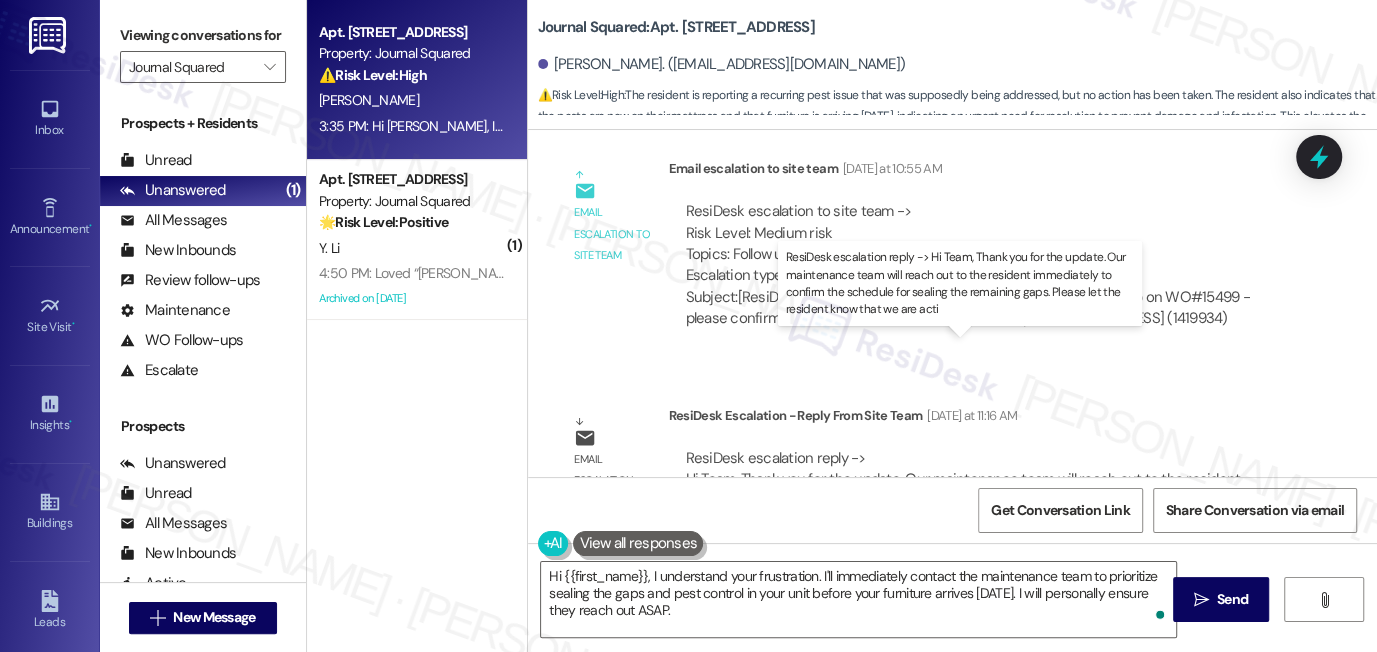 drag, startPoint x: 784, startPoint y: 405, endPoint x: 800, endPoint y: 406, distance: 16.03122 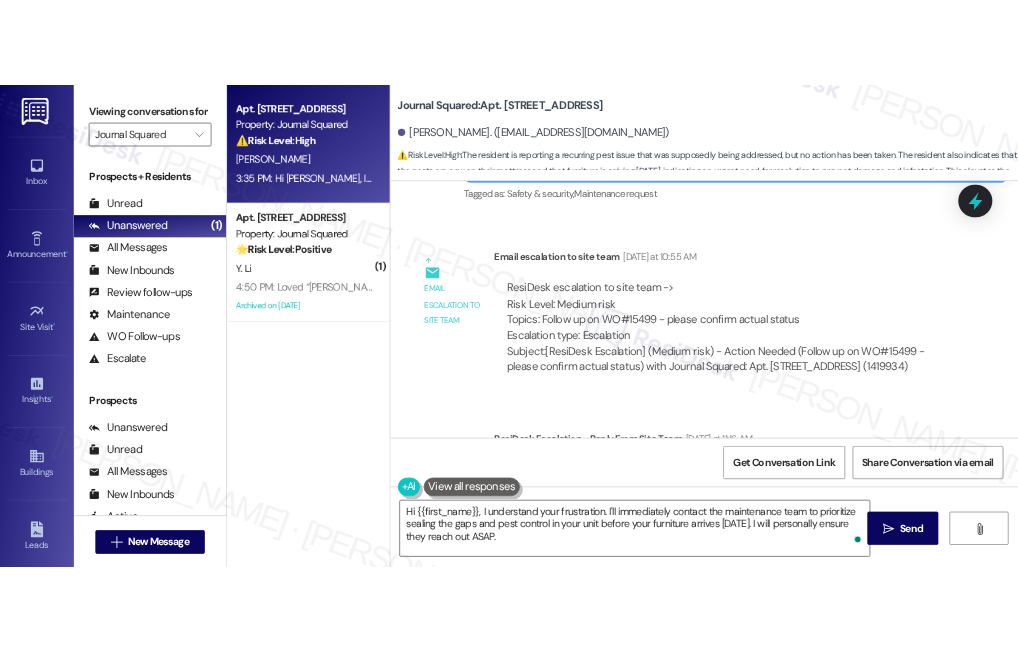 scroll, scrollTop: 7387, scrollLeft: 0, axis: vertical 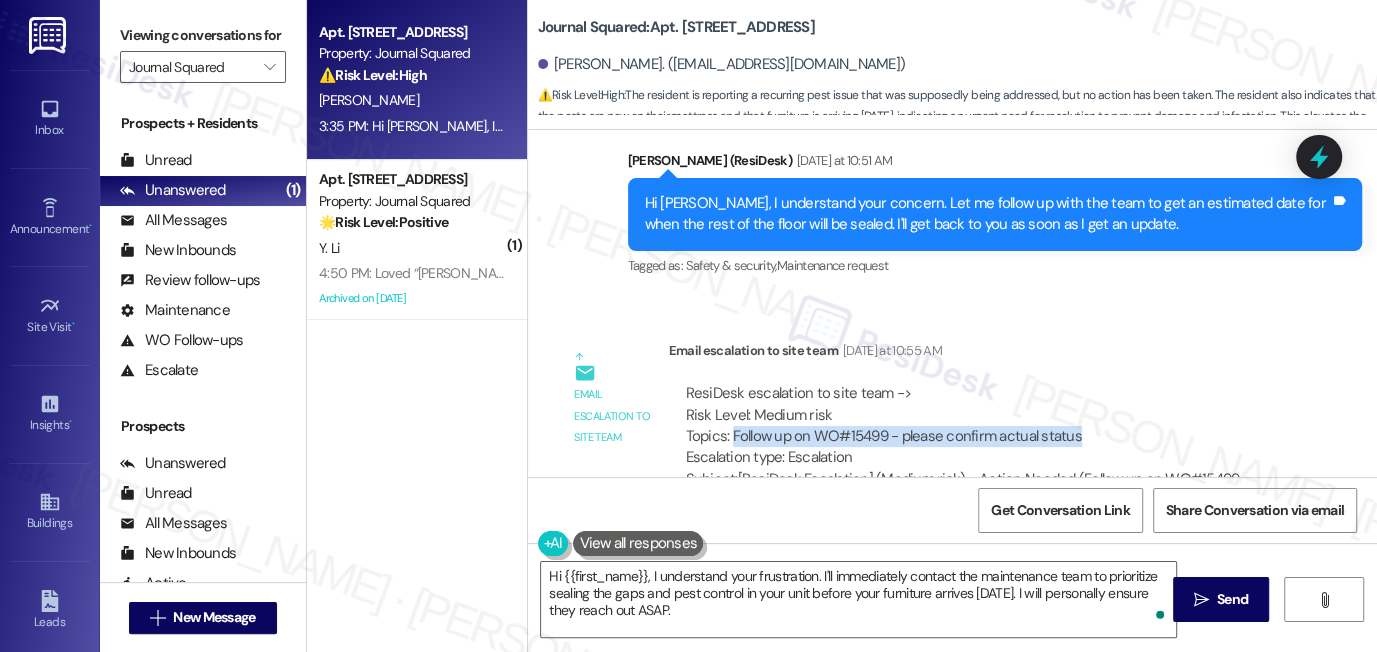drag, startPoint x: 725, startPoint y: 326, endPoint x: 1069, endPoint y: 324, distance: 344.00583 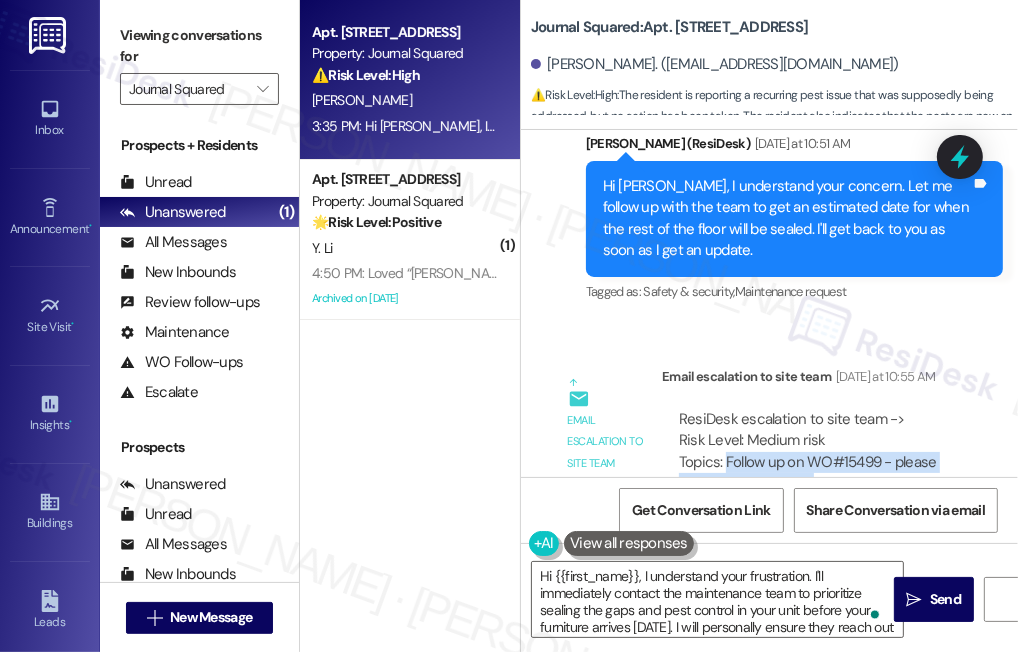 scroll, scrollTop: 8625, scrollLeft: 0, axis: vertical 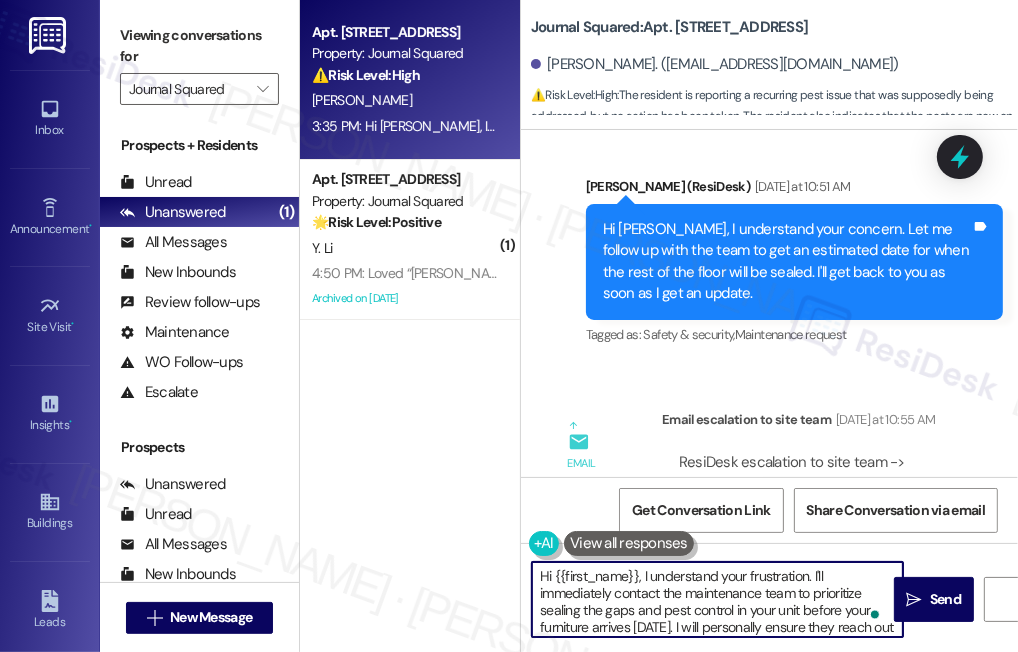 click on "Hi {{first_name}}, I understand your frustration. I'll immediately contact the maintenance team to prioritize sealing the gaps and pest control in your unit before your furniture arrives [DATE]. I will personally ensure they reach out ASAP." at bounding box center (717, 599) 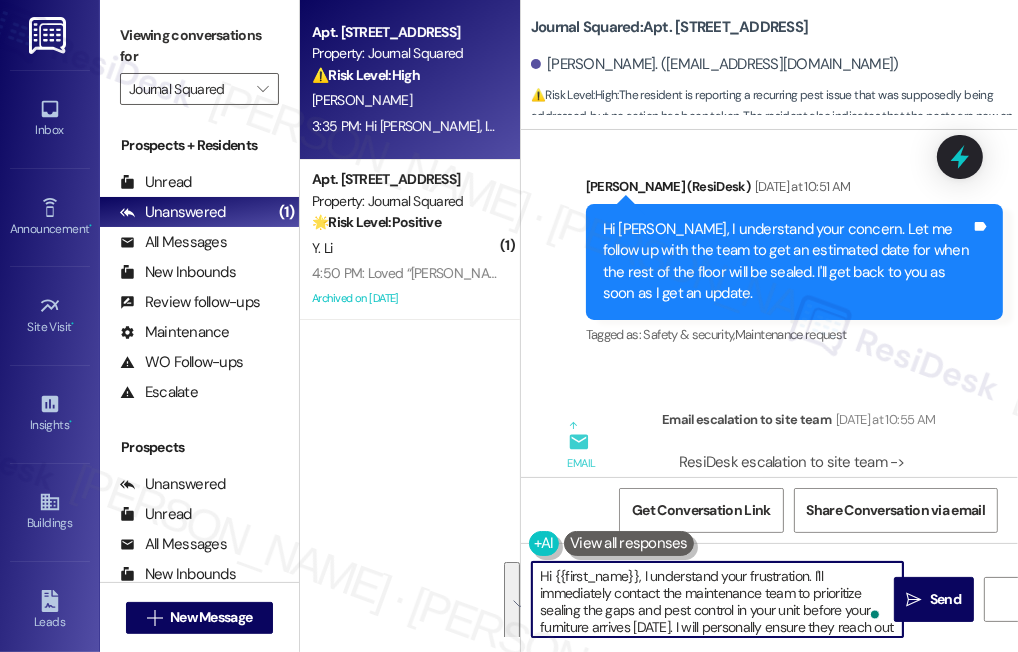 paste on "I've reached out to the site team and I'm just waiting to hear back from them. I know this is really frustrating, and I appreciate your patience while they work on getting this resolved. I’ll keep you posted as soon as I get an update.
Ask ChatGPT" 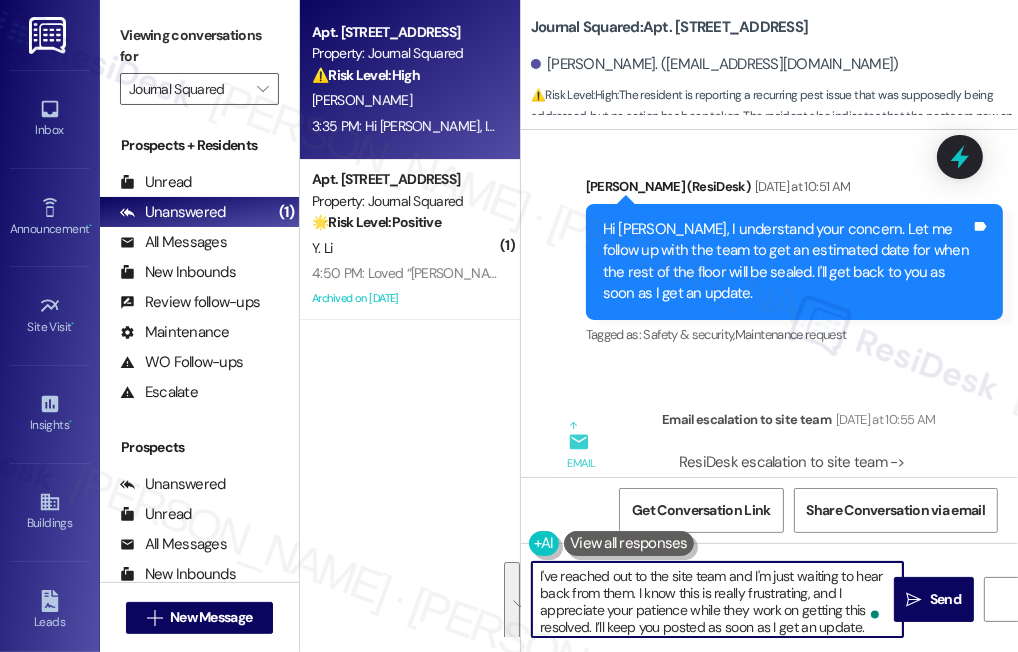 scroll, scrollTop: 152, scrollLeft: 0, axis: vertical 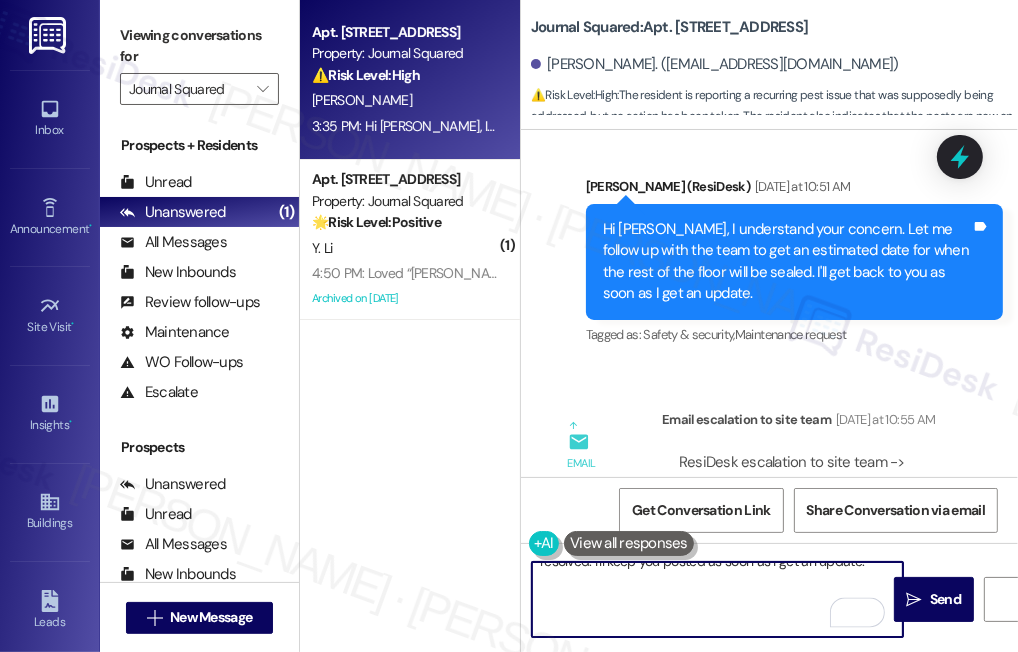 drag, startPoint x: 610, startPoint y: 630, endPoint x: 538, endPoint y: 582, distance: 86.53323 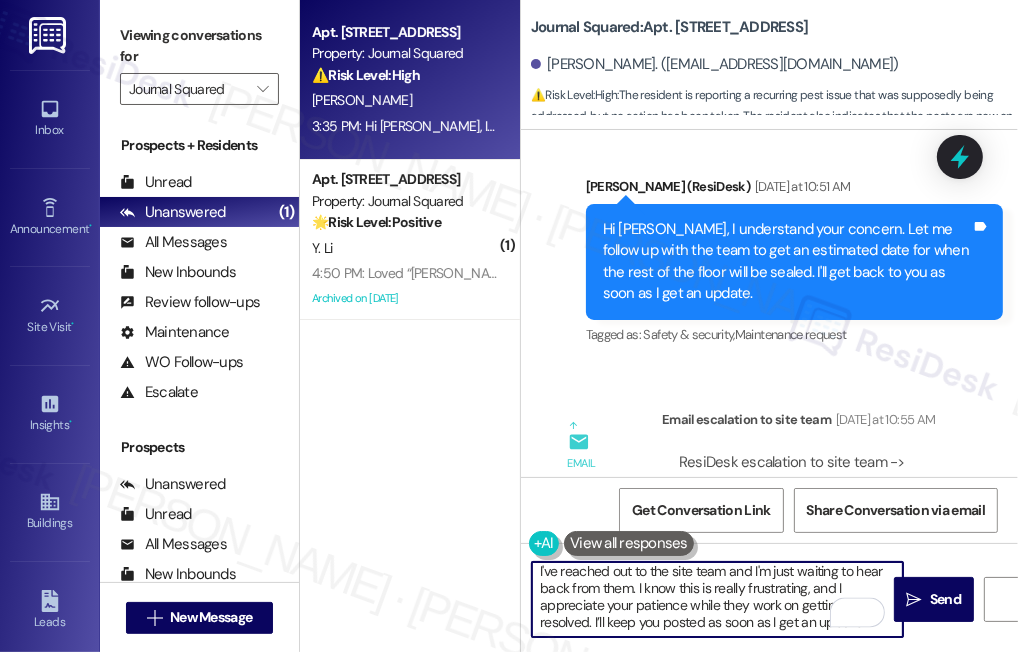 scroll, scrollTop: 21, scrollLeft: 0, axis: vertical 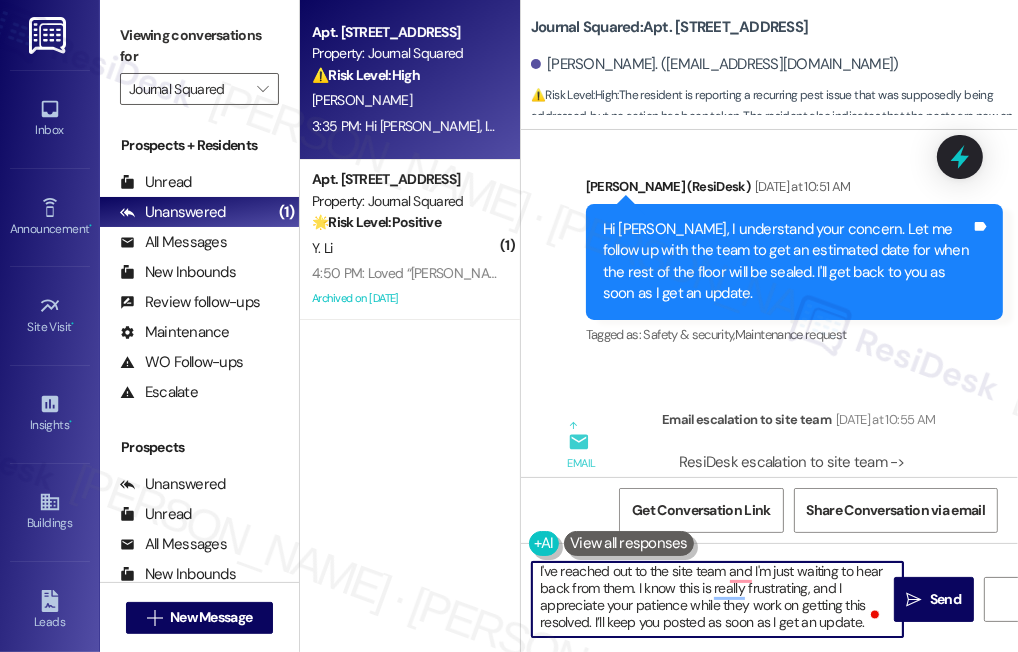 click on "I've reached out to the site team and I'm just waiting to hear back from them. I know this is really frustrating, and I appreciate your patience while they work on getting this resolved. I’ll keep you posted as soon as I get an update." at bounding box center (717, 599) 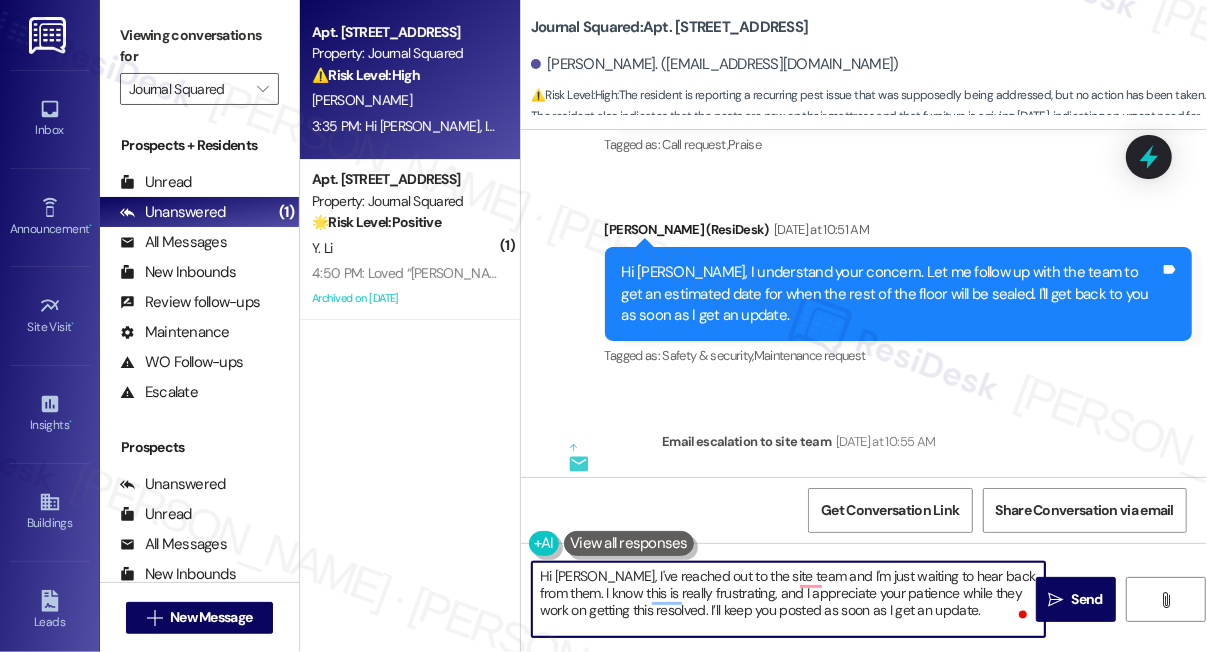 click on "Hi [PERSON_NAME], I've reached out to the site team and I'm just waiting to hear back from them. I know this is really frustrating, and I appreciate your patience while they work on getting this resolved. I’ll keep you posted as soon as I get an update." at bounding box center [788, 599] 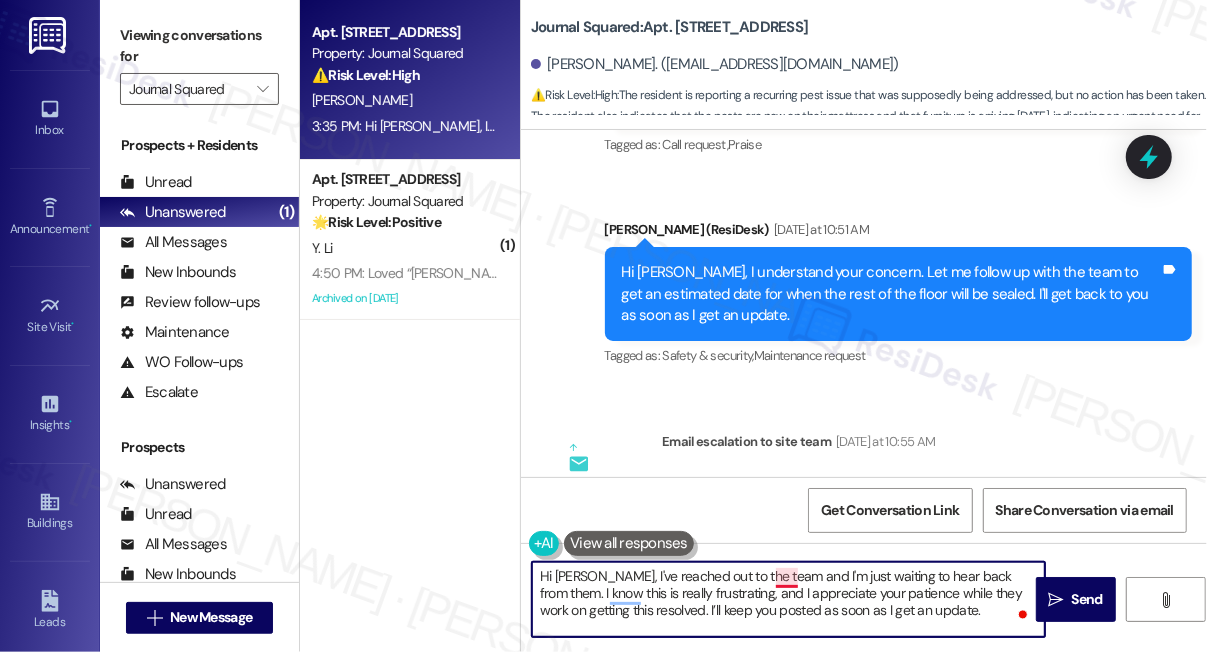 click on "Hi [PERSON_NAME], I've reached out to the team and I'm just waiting to hear back from them. I know this is really frustrating, and I appreciate your patience while they work on getting this resolved. I’ll keep you posted as soon as I get an update." at bounding box center (788, 599) 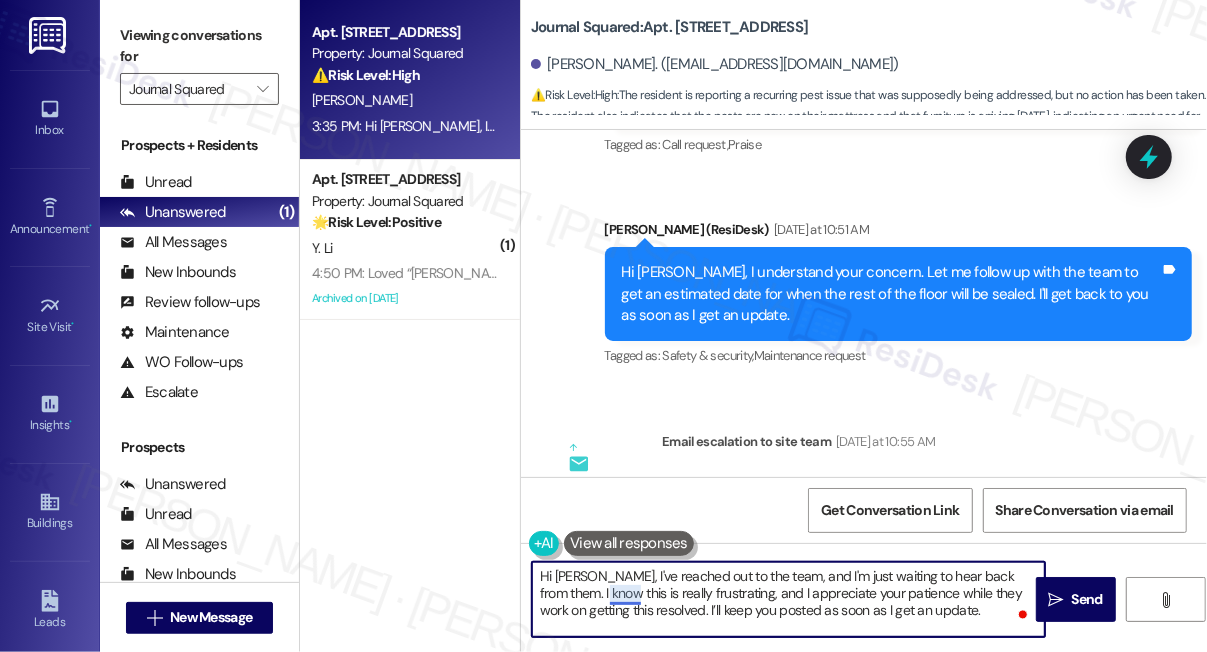 click on "Hi [PERSON_NAME], I've reached out to the team, and I'm just waiting to hear back from them. I know this is really frustrating, and I appreciate your patience while they work on getting this resolved. I’ll keep you posted as soon as I get an update." at bounding box center (788, 599) 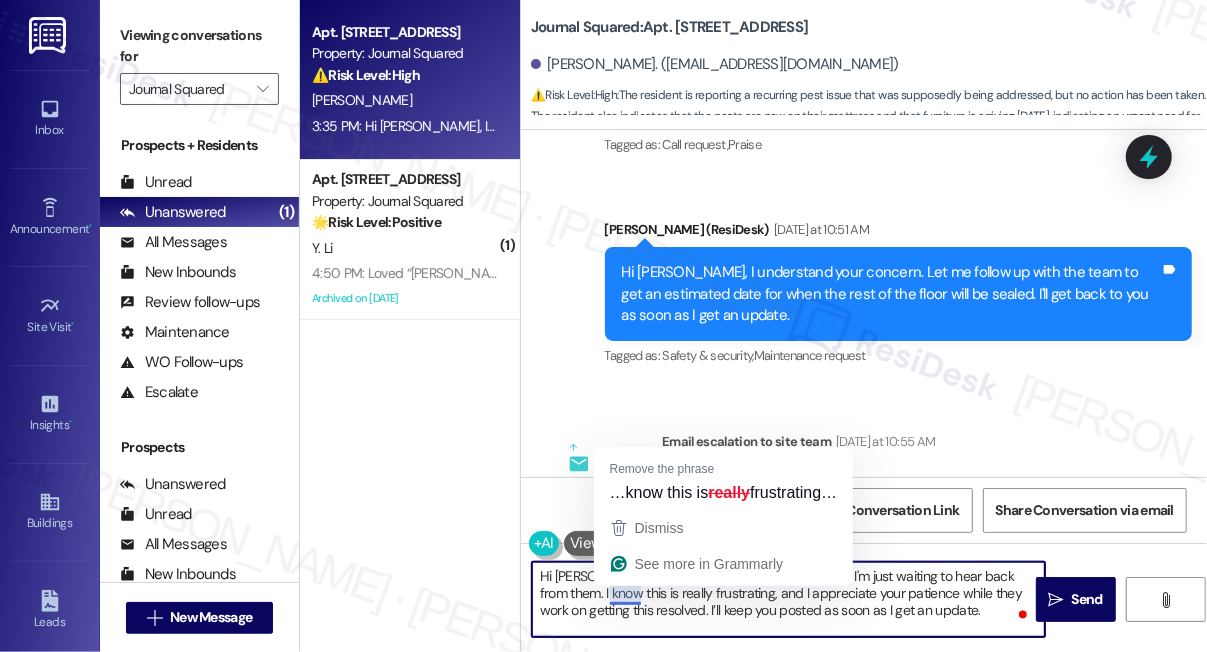click on "Hi [PERSON_NAME], I've reached out to the team, and I'm just waiting to hear back from them. I know this is really frustrating, and I appreciate your patience while they work on getting this resolved. I’ll keep you posted as soon as I get an update." at bounding box center (788, 599) 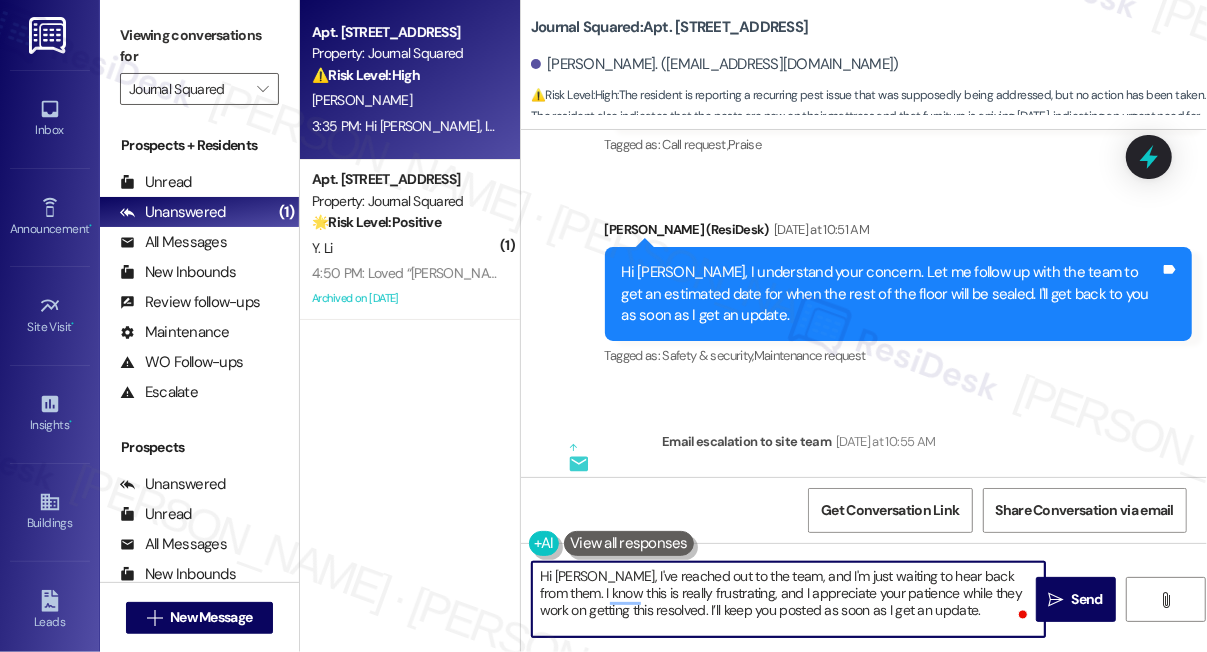 click on "Hi [PERSON_NAME], I've reached out to the team, and I'm just waiting to hear back from them. I know this is really frustrating, and I appreciate your patience while they work on getting this resolved. I’ll keep you posted as soon as I get an update." at bounding box center (788, 599) 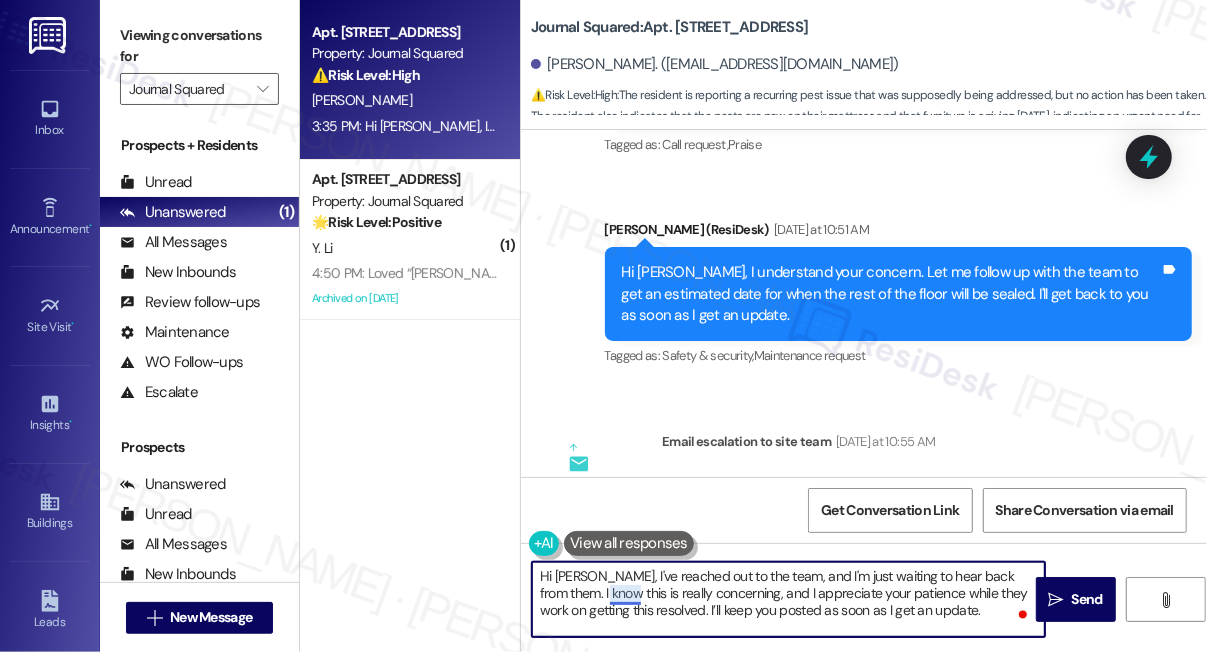 click on "Hi [PERSON_NAME], I've reached out to the team, and I'm just waiting to hear back from them. I know this is really concerning, and I appreciate your patience while they work on getting this resolved. I’ll keep you posted as soon as I get an update." at bounding box center [788, 599] 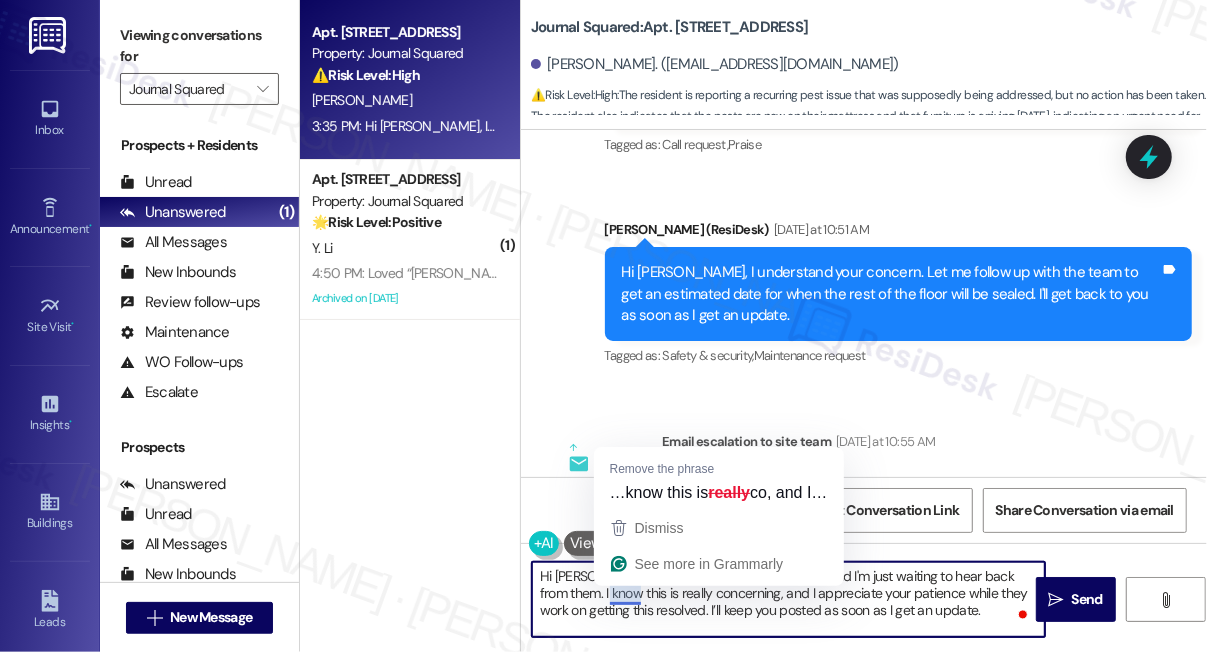 click on "Hi [PERSON_NAME], I've reached out to the team, and I'm just waiting to hear back from them. I know this is really concerning, and I appreciate your patience while they work on getting this resolved. I’ll keep you posted as soon as I get an update." at bounding box center [788, 599] 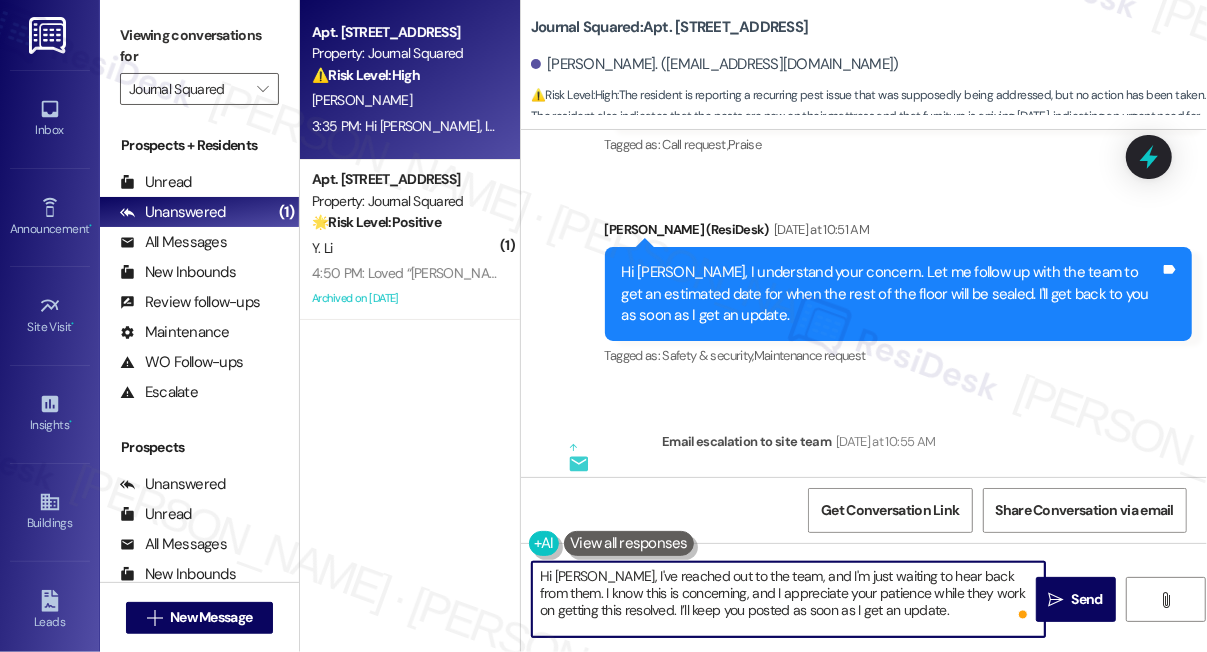 click on "Hi [PERSON_NAME], I've reached out to the team, and I'm just waiting to hear back from them. I know this is concerning, and I appreciate your patience while they work on getting this resolved. I’ll keep you posted as soon as I get an update." at bounding box center (788, 599) 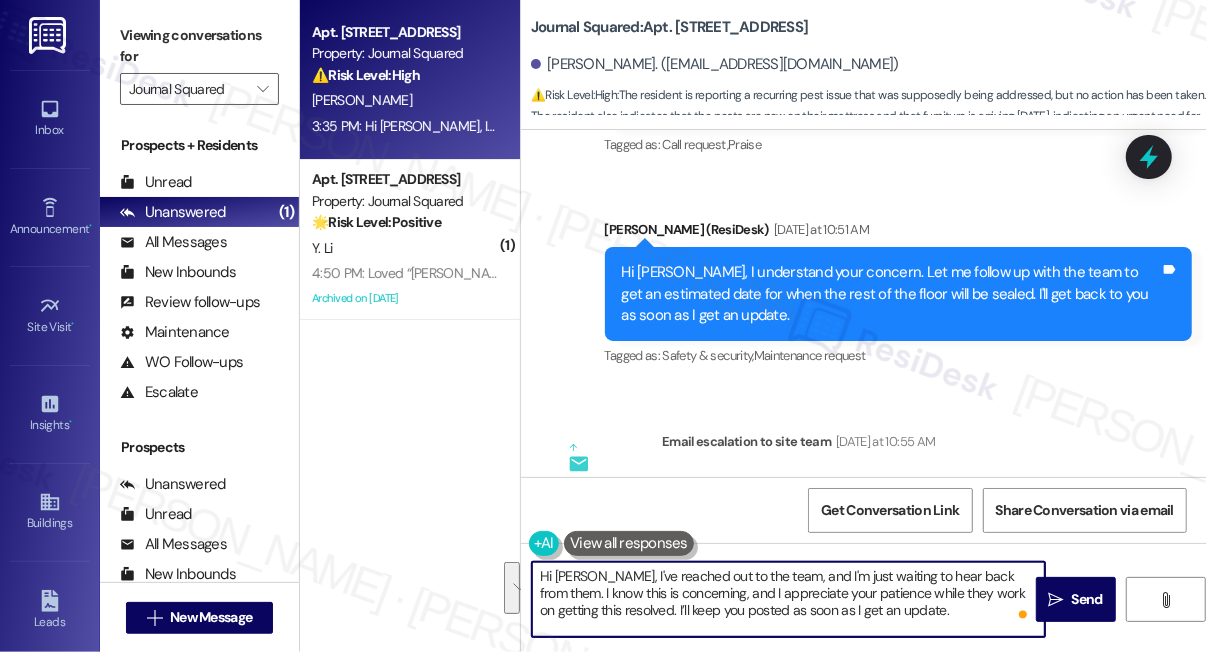 click on "Hi [PERSON_NAME], I've reached out to the team, and I'm just waiting to hear back from them. I know this is concerning, and I appreciate your patience while they work on getting this resolved. I’ll keep you posted as soon as I get an update." at bounding box center [788, 599] 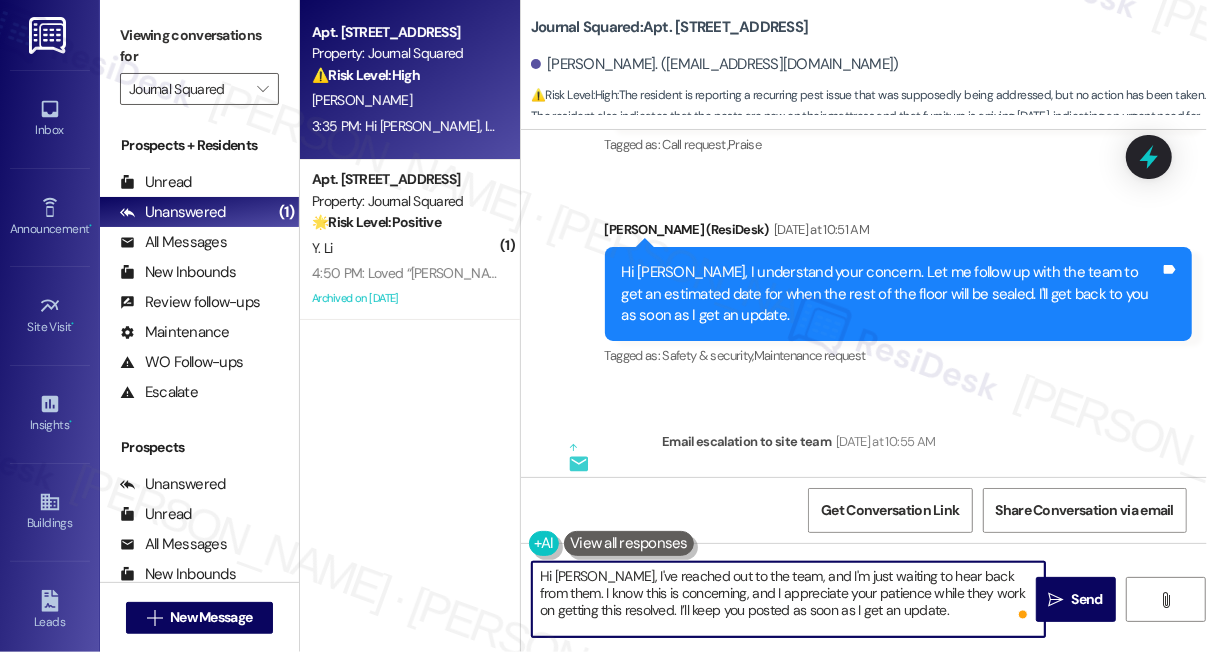 click on "Hi [PERSON_NAME], I've reached out to the team, and I'm just waiting to hear back from them. I know this is concerning, and I appreciate your patience while they work on getting this resolved. I’ll keep you posted as soon as I get an update." at bounding box center [788, 599] 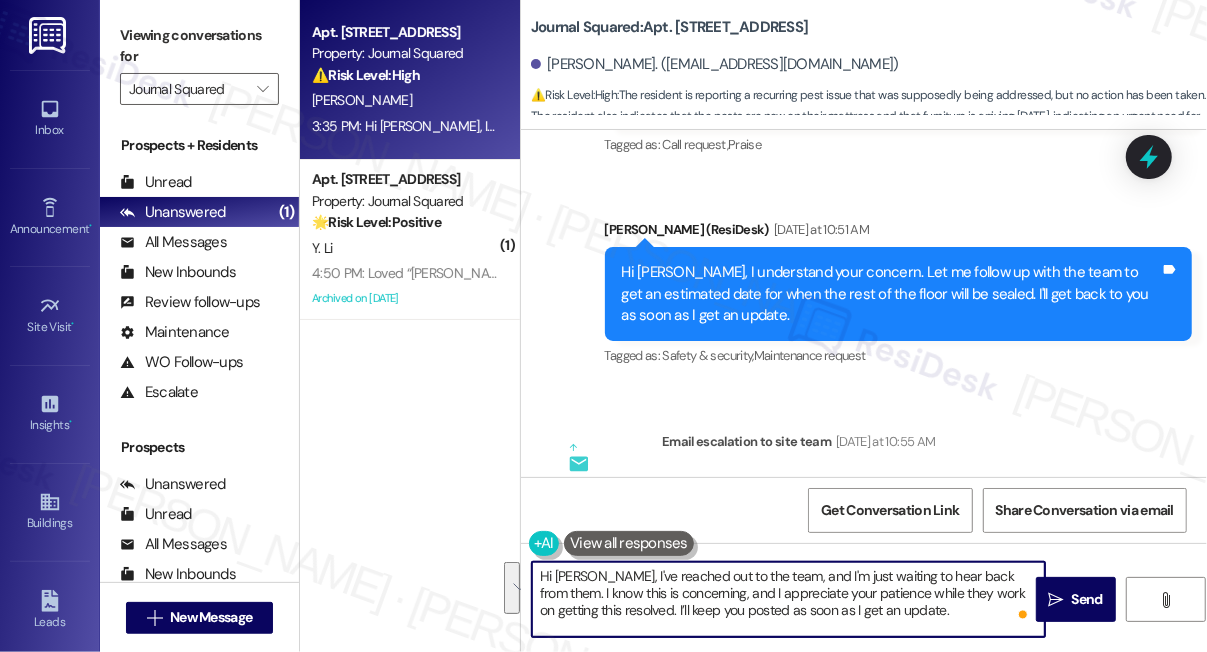 click on "Hi [PERSON_NAME], I've reached out to the team, and I'm just waiting to hear back from them. I know this is concerning, and I appreciate your patience while they work on getting this resolved. I’ll keep you posted as soon as I get an update." at bounding box center [788, 599] 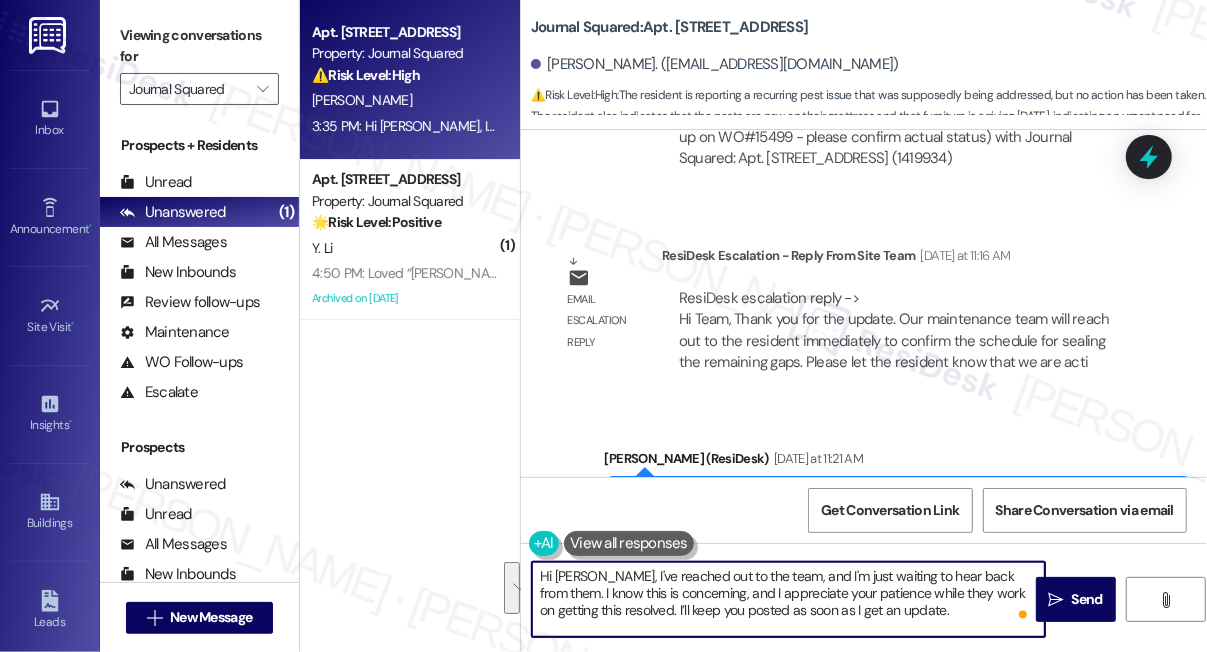 click on "Hi [PERSON_NAME], I've reached out to the team, and I'm just waiting to hear back from them. I know this is concerning, and I appreciate your patience while they work on getting this resolved. I’ll keep you posted as soon as I get an update." at bounding box center [788, 599] 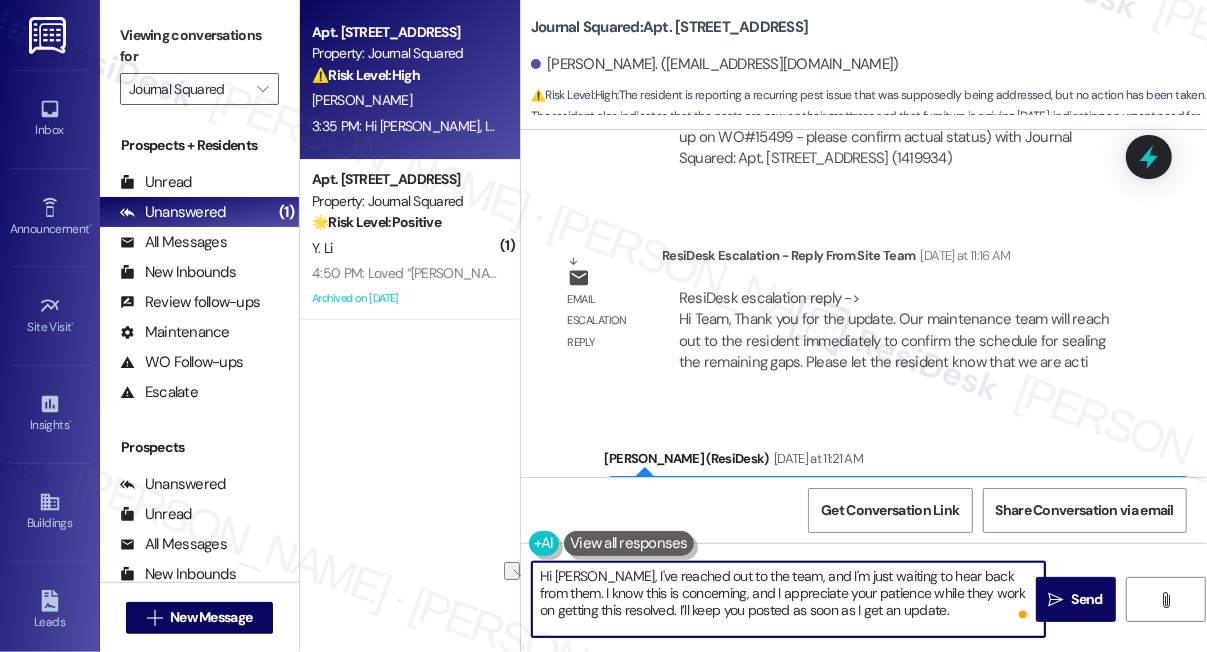 drag, startPoint x: 887, startPoint y: 612, endPoint x: 704, endPoint y: 614, distance: 183.01093 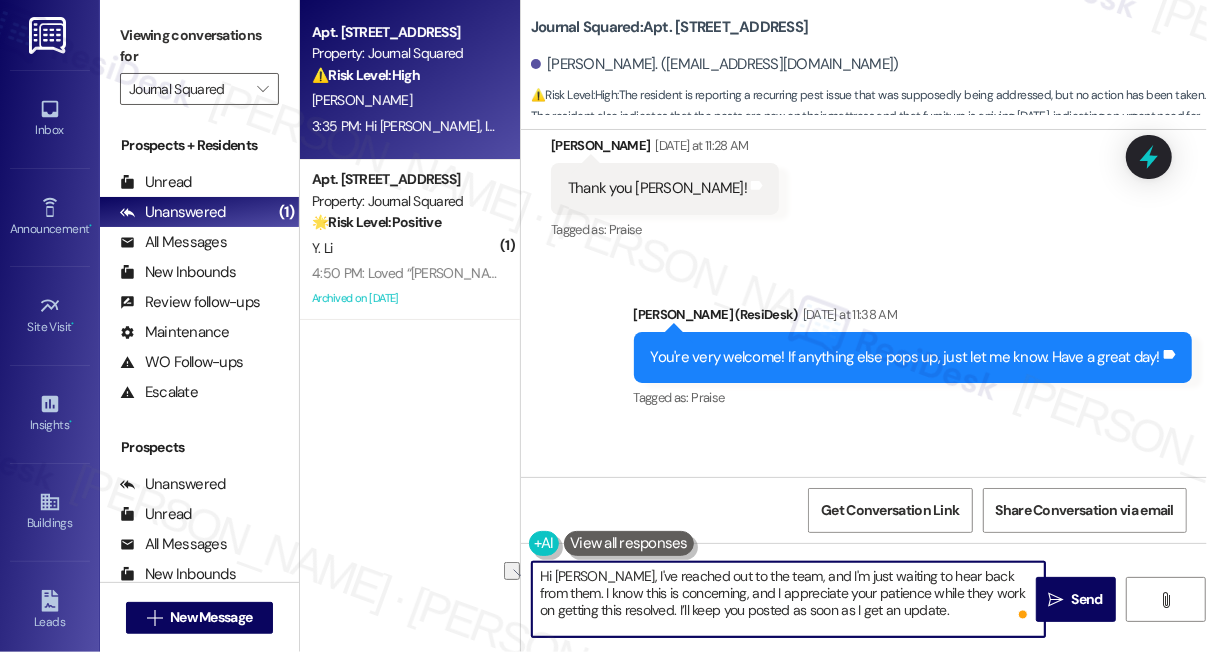 click on "Hi [PERSON_NAME], I've reached out to the team, and I'm just waiting to hear back from them. I know this is concerning, and I appreciate your patience while they work on getting this resolved. I’ll keep you posted as soon as I get an update." at bounding box center [788, 599] 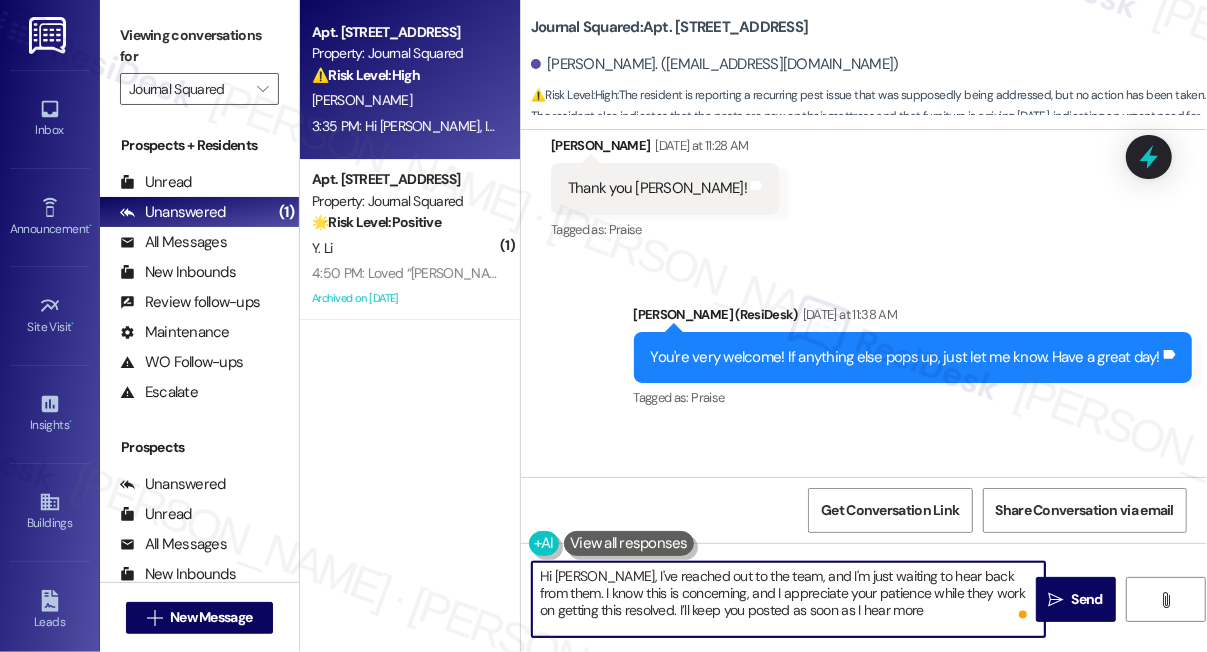 type on "Hi [PERSON_NAME], I've reached out to the team, and I'm just waiting to hear back from them. I know this is concerning, and I appreciate your patience while they work on getting this resolved. I’ll keep you posted as soon as I hear more." 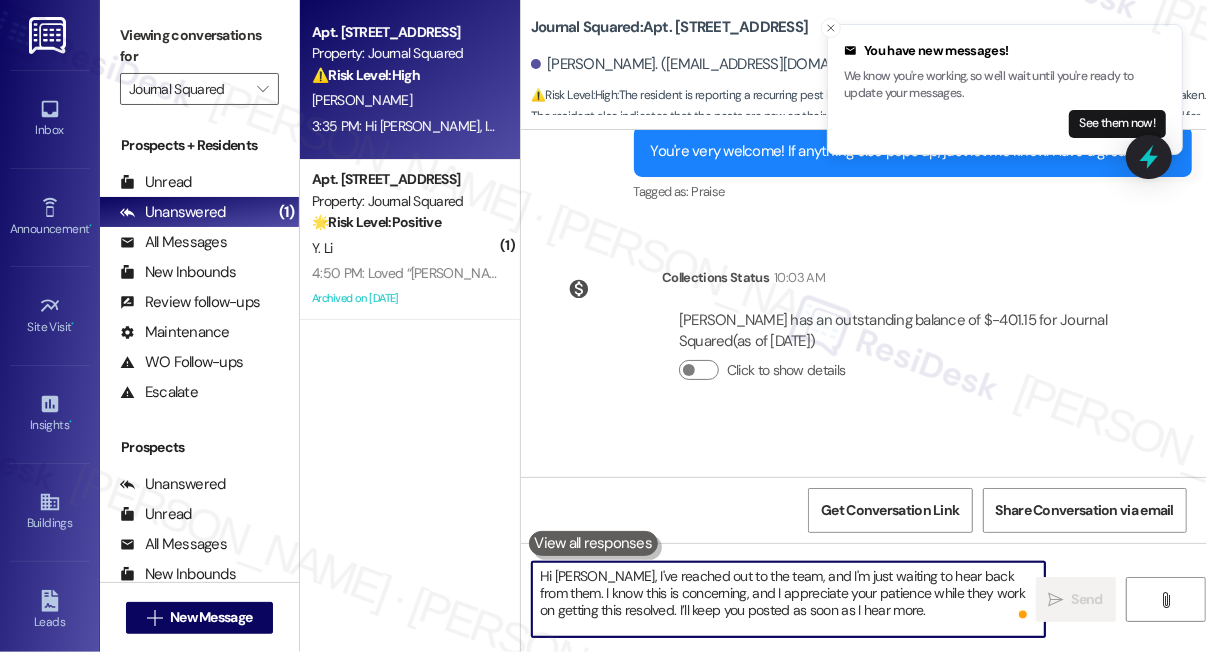 scroll, scrollTop: 9061, scrollLeft: 0, axis: vertical 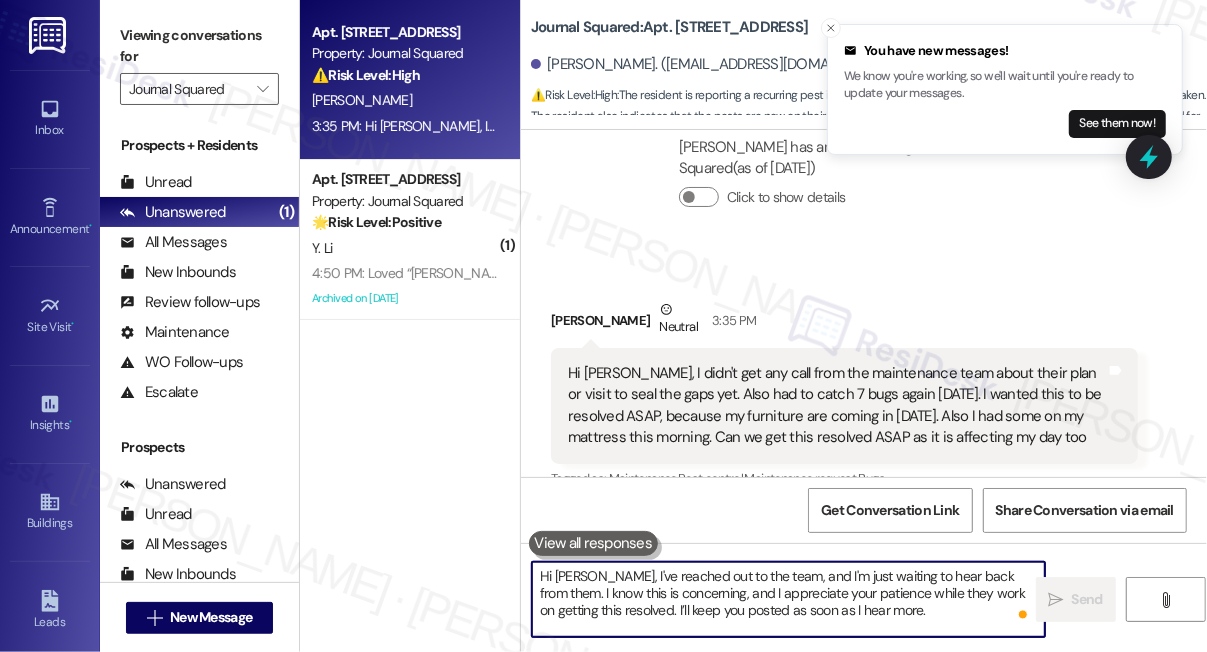 type 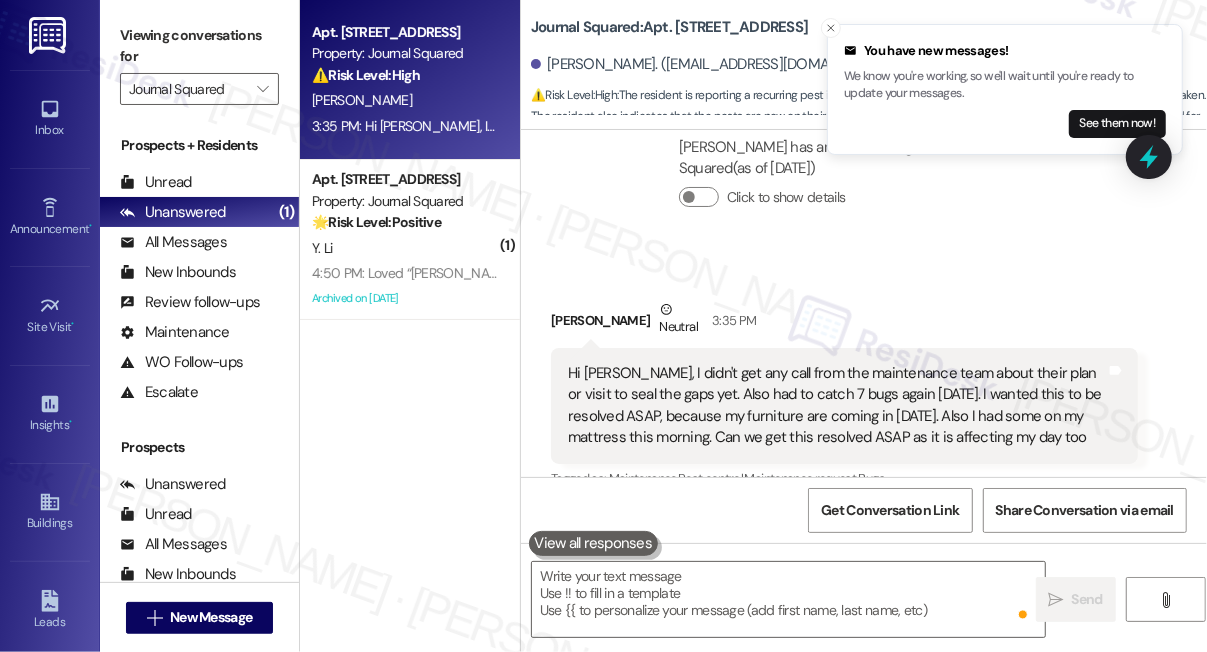 click on "🌟  Risk Level:  Positive" at bounding box center [376, 222] 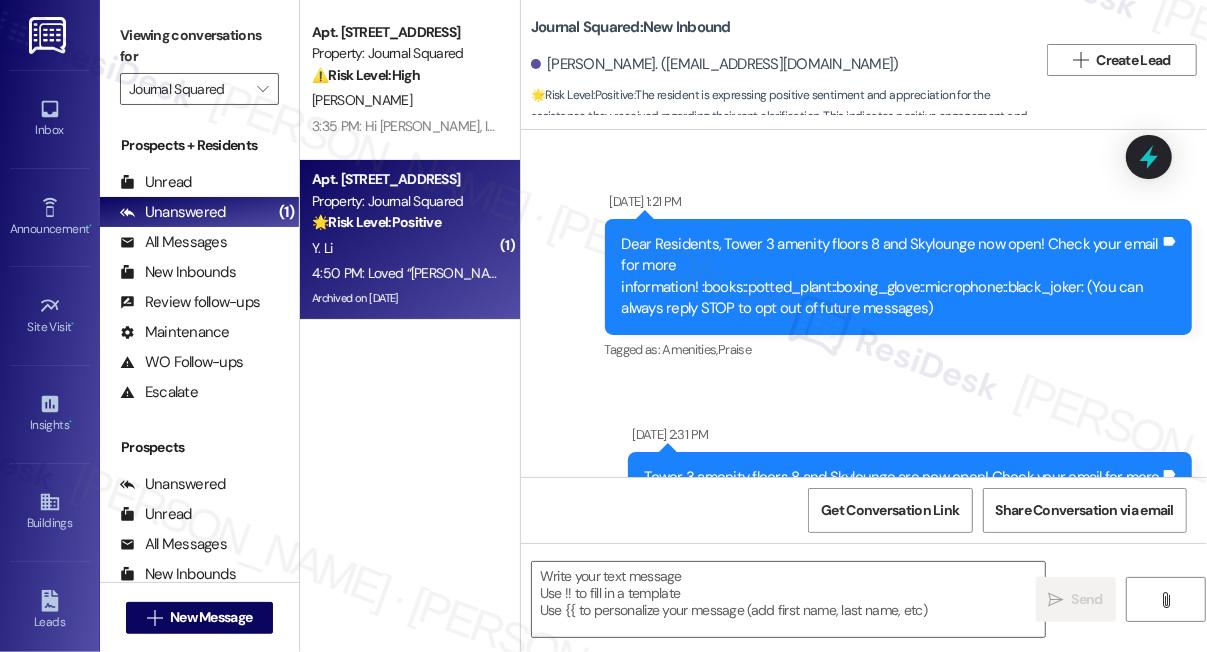 scroll, scrollTop: 19477, scrollLeft: 0, axis: vertical 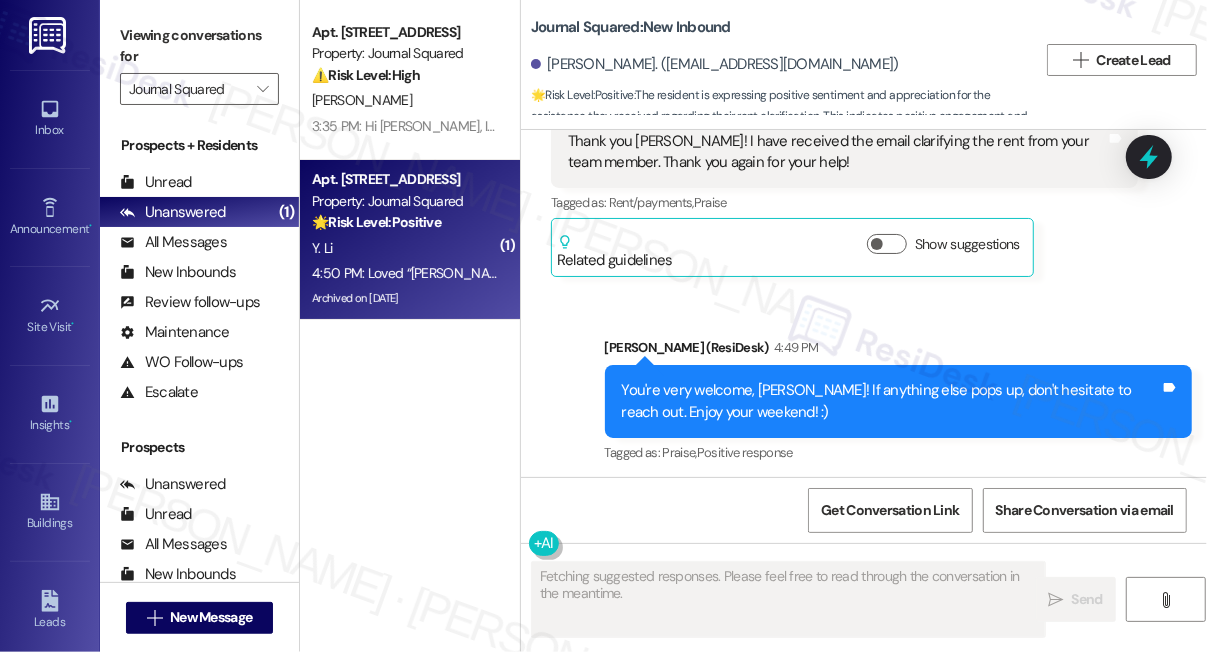 click on "You're very welcome, [PERSON_NAME]! If anything else pops up, don't hesitate to reach out. Enjoy your weekend! :)" at bounding box center (891, 401) 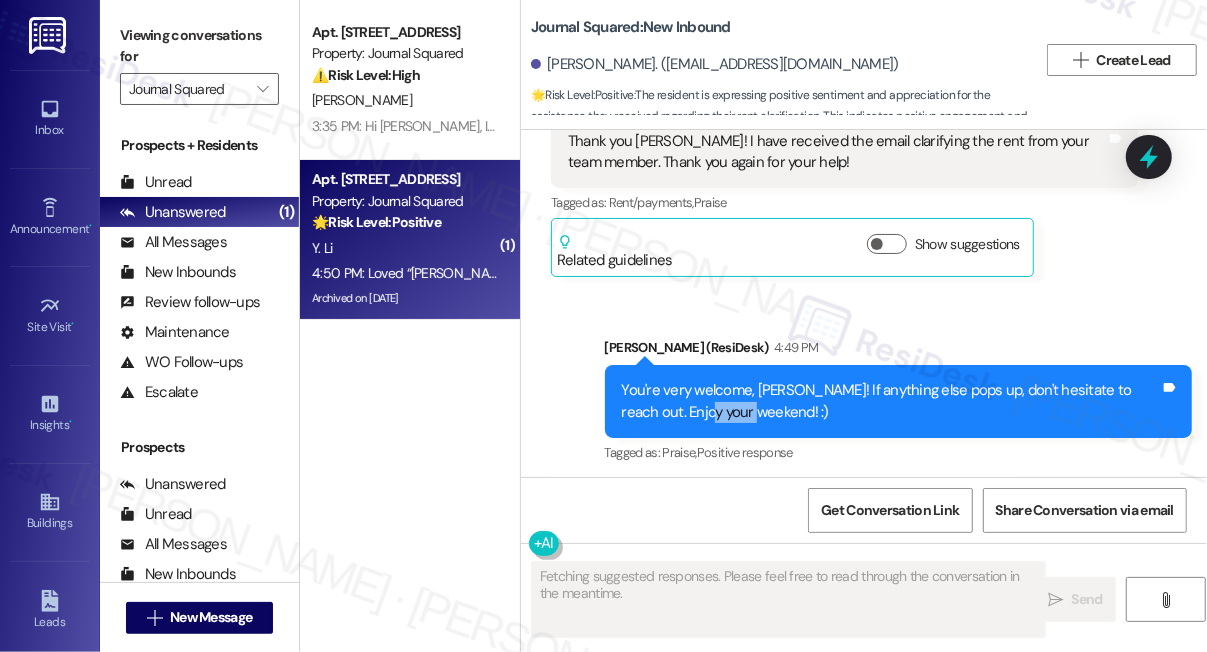 click on "You're very welcome, [PERSON_NAME]! If anything else pops up, don't hesitate to reach out. Enjoy your weekend! :)" at bounding box center (891, 401) 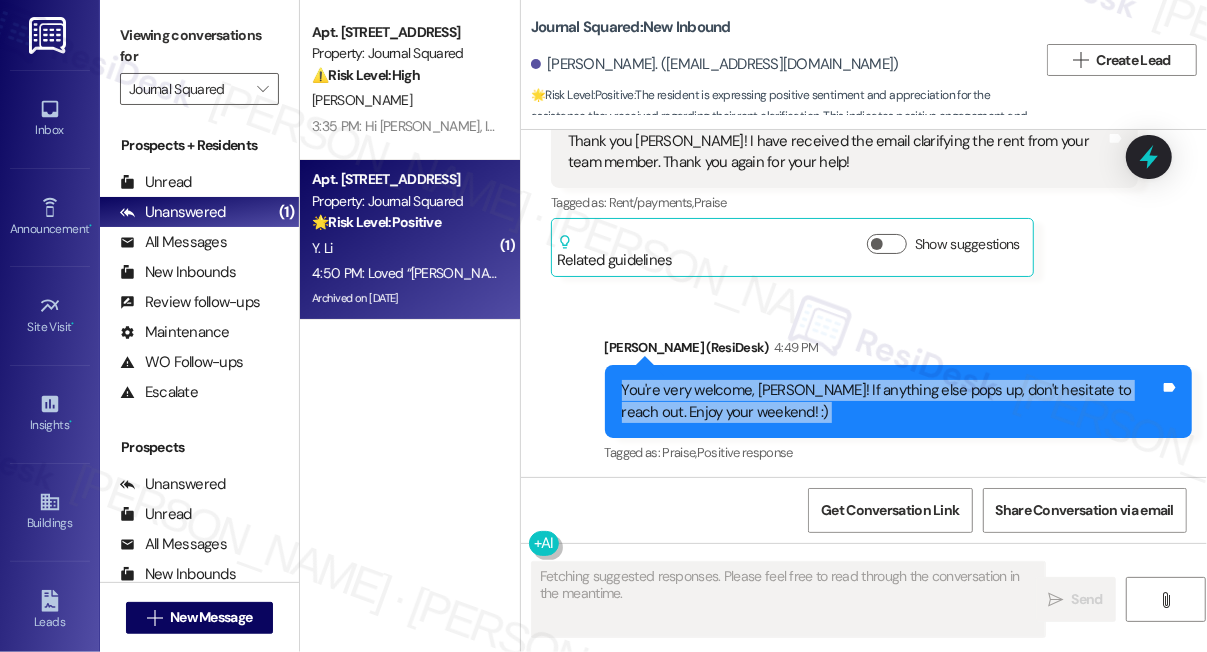 click on "You're very welcome, [PERSON_NAME]! If anything else pops up, don't hesitate to reach out. Enjoy your weekend! :)" at bounding box center [891, 401] 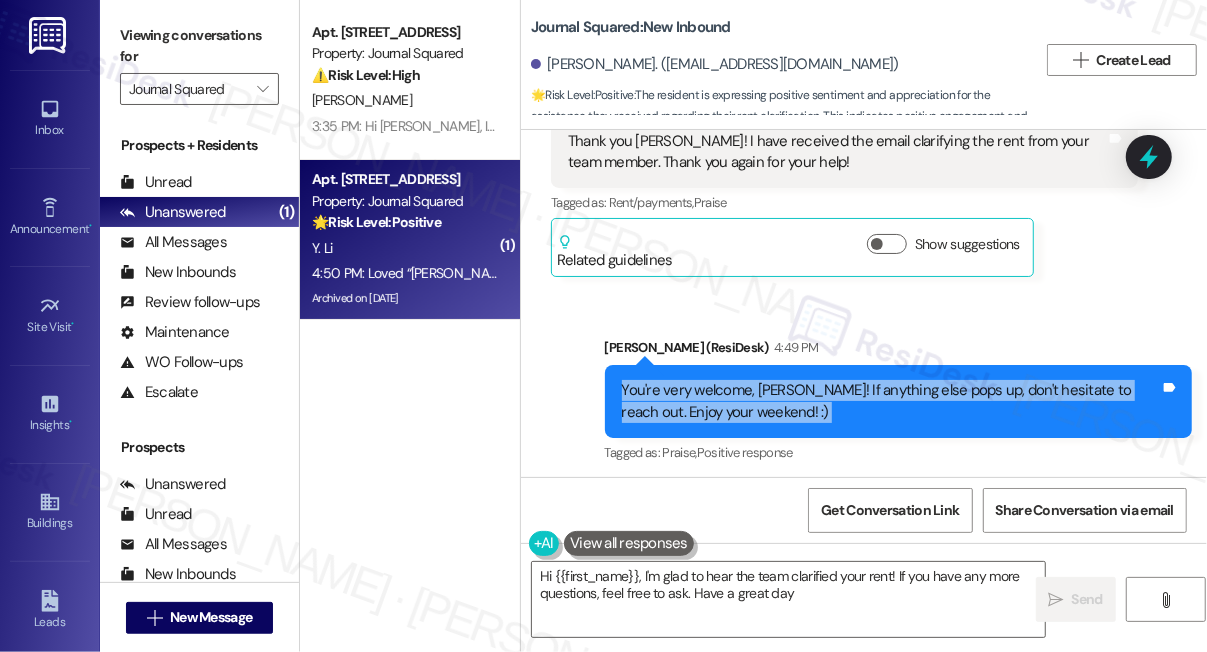 type on "Hi {{first_name}}, I'm glad to hear the team clarified your rent! If you have any more questions, feel free to ask. Have a great day!" 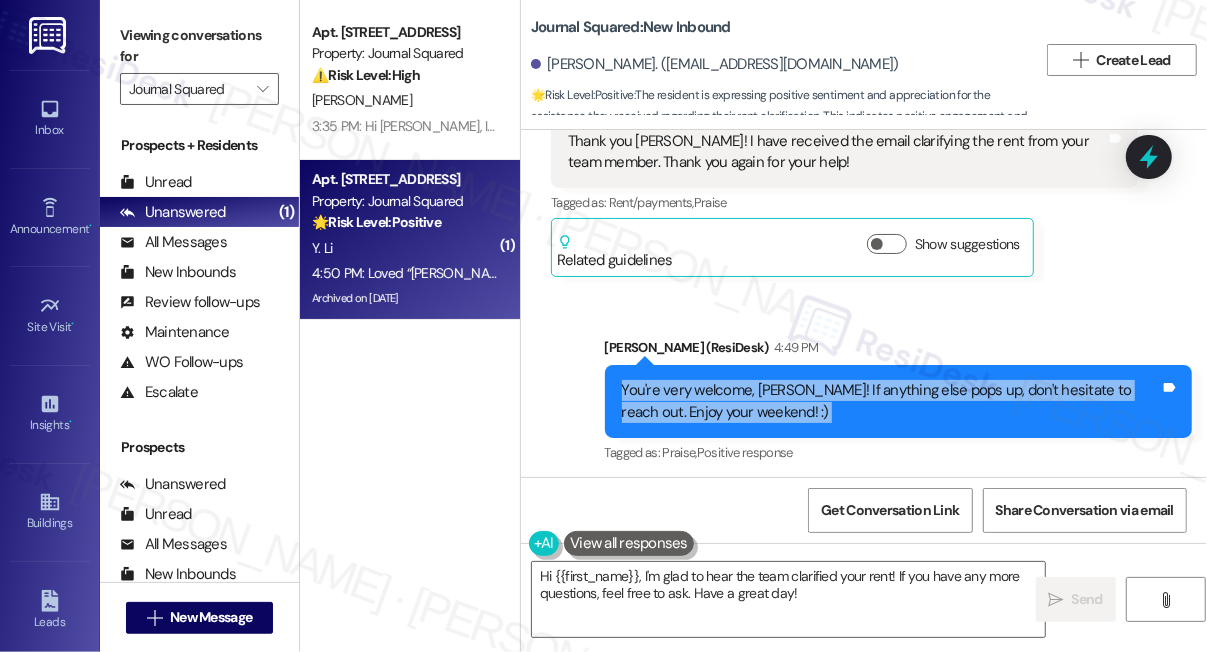 drag, startPoint x: 1141, startPoint y: 166, endPoint x: 1055, endPoint y: 217, distance: 99.985 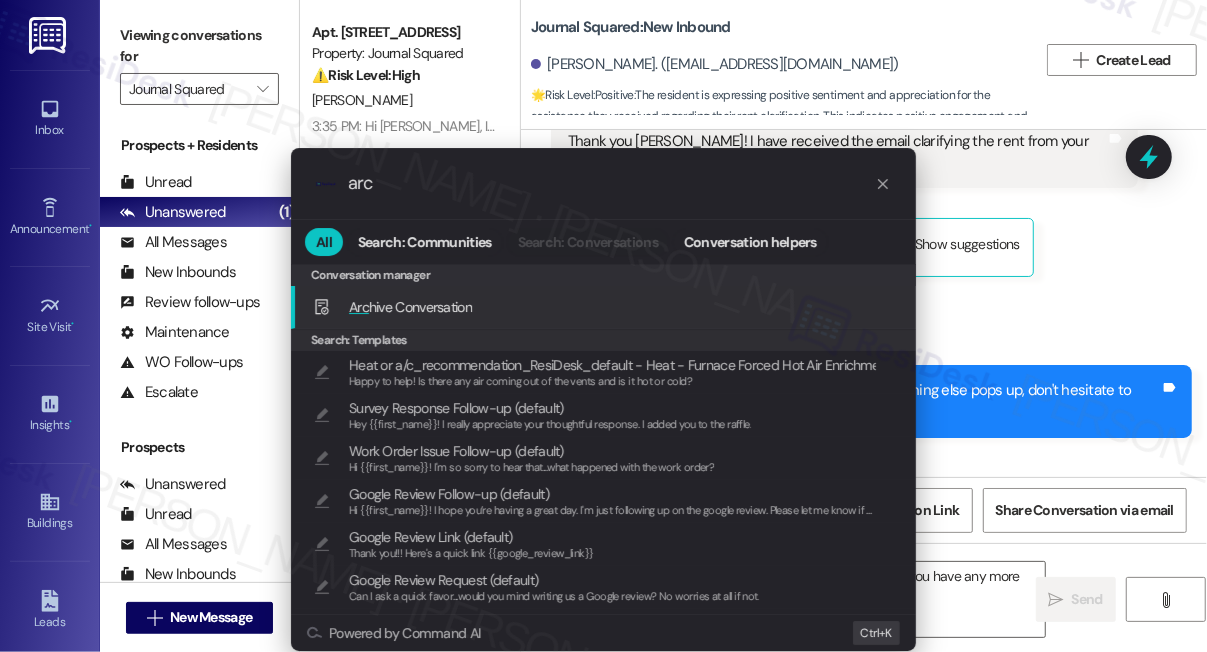 type on "arc" 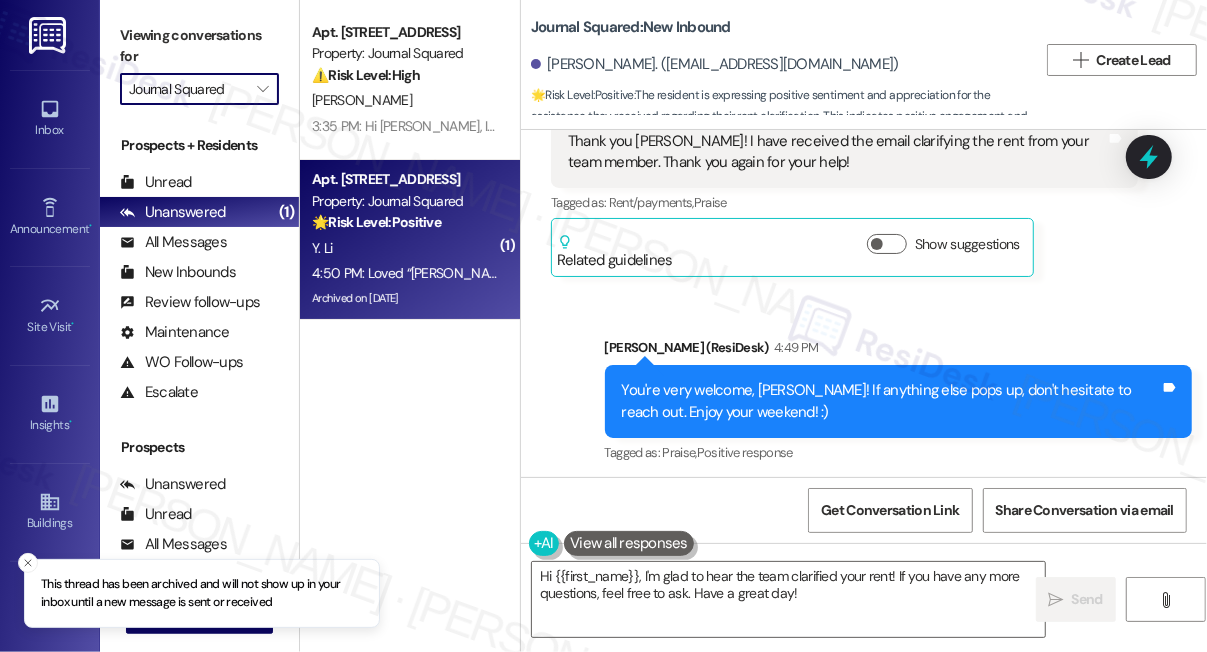 click on "Journal Squared" at bounding box center [188, 89] 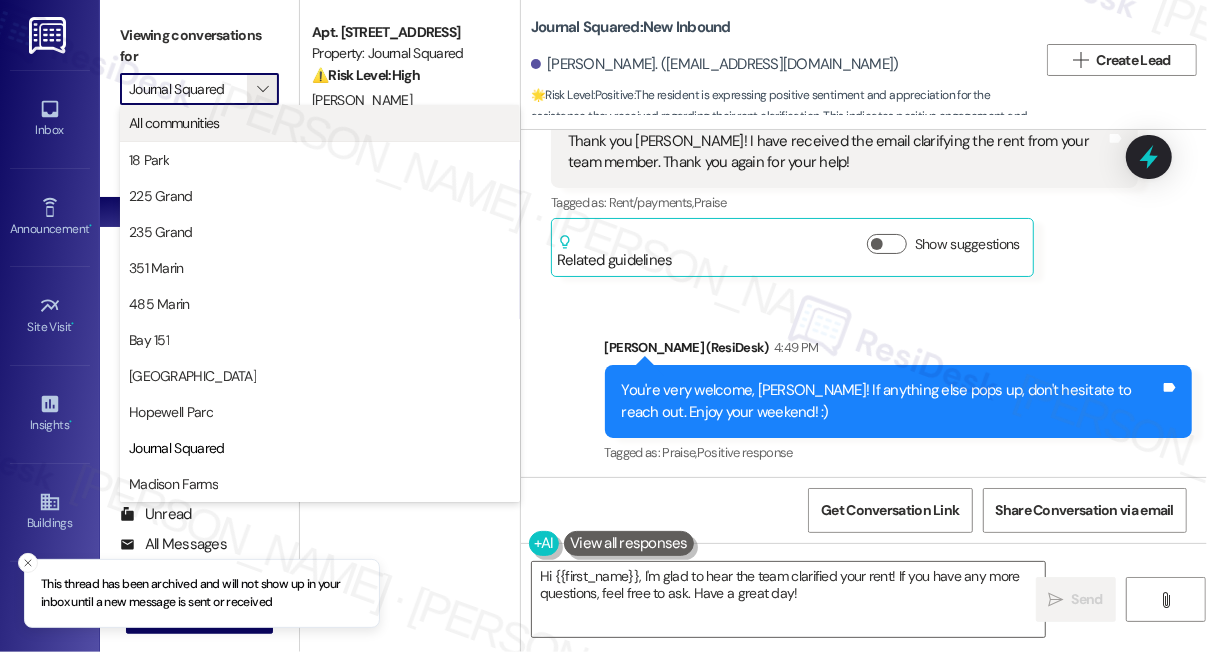 click on "All communities" at bounding box center (320, 123) 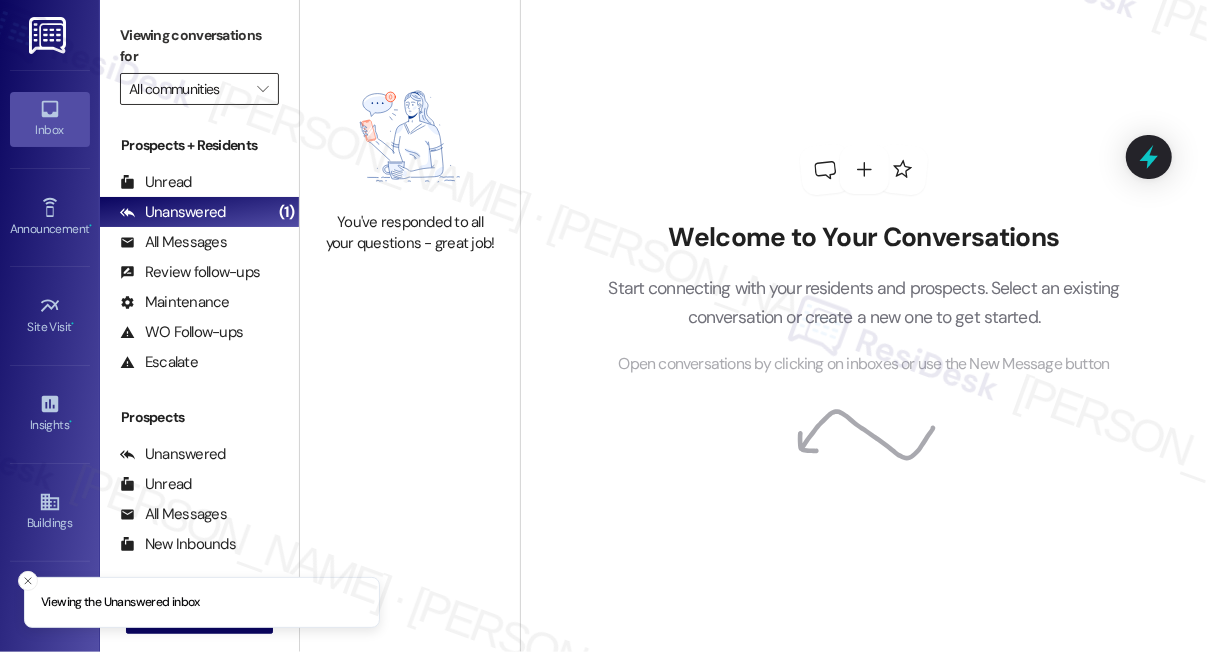 click on "All communities" at bounding box center (188, 89) 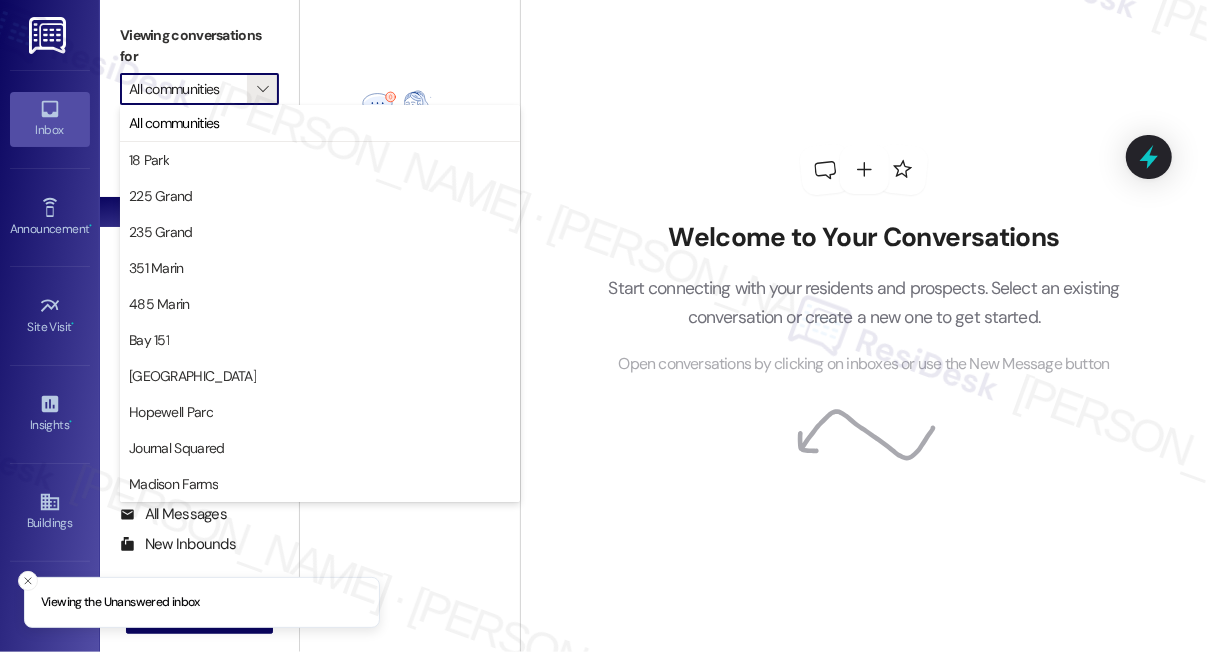 click at bounding box center (410, 136) 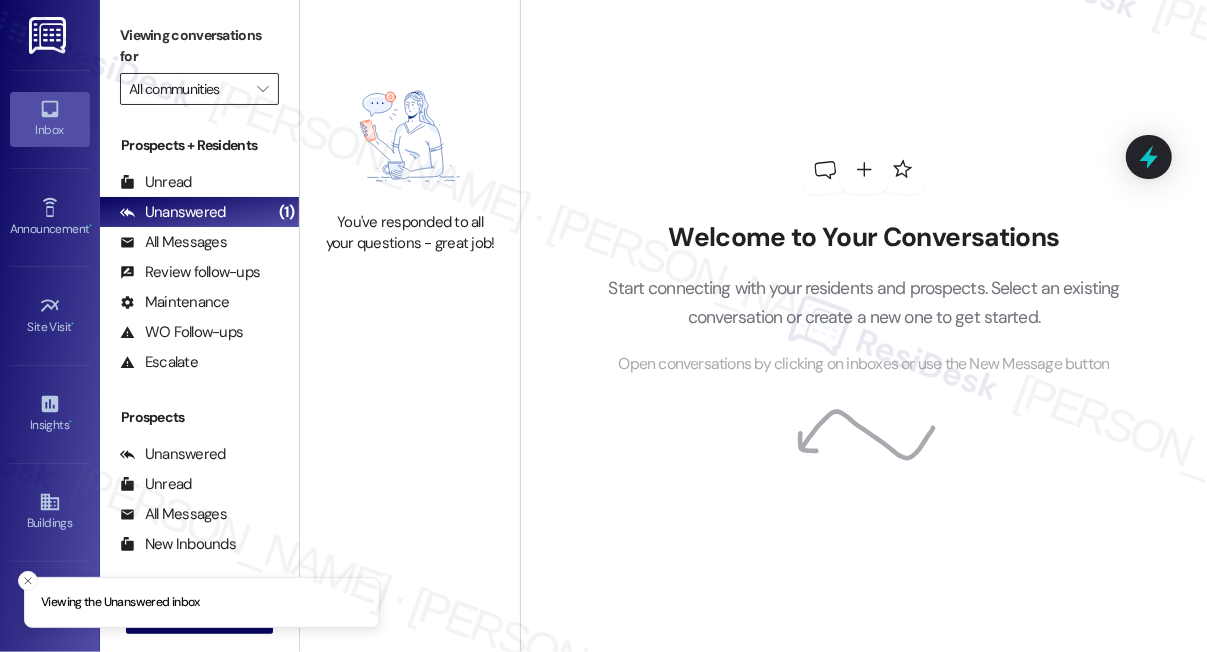 click on "All communities" at bounding box center [188, 89] 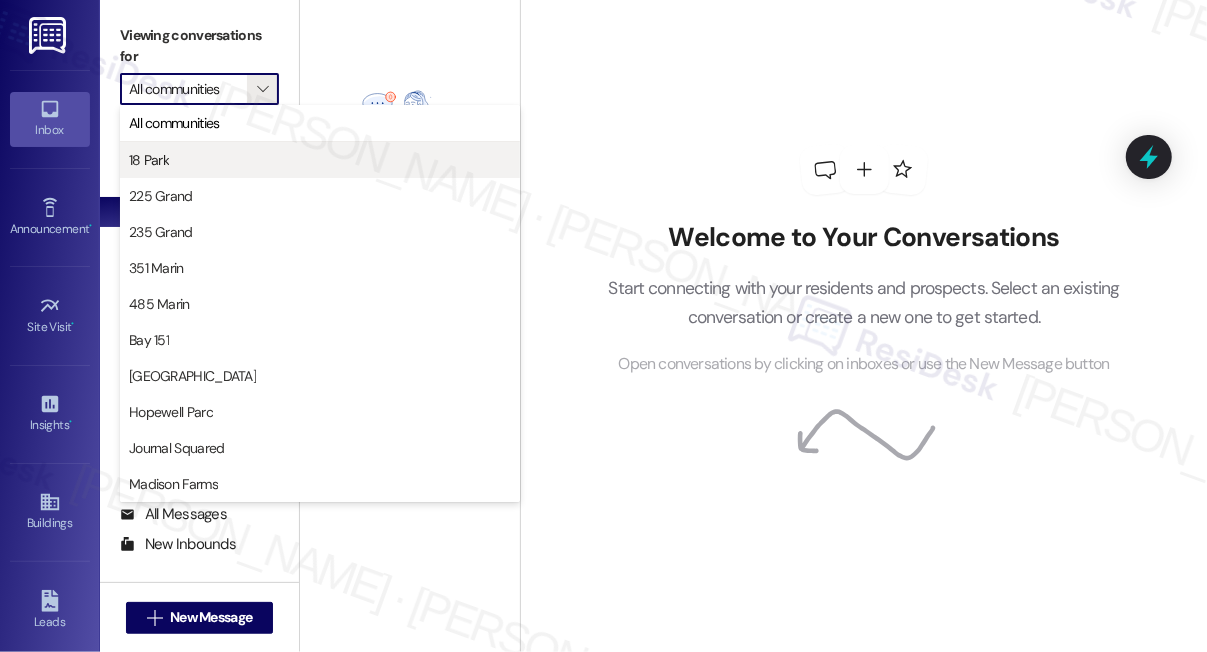 click on "18 Park" at bounding box center (320, 160) 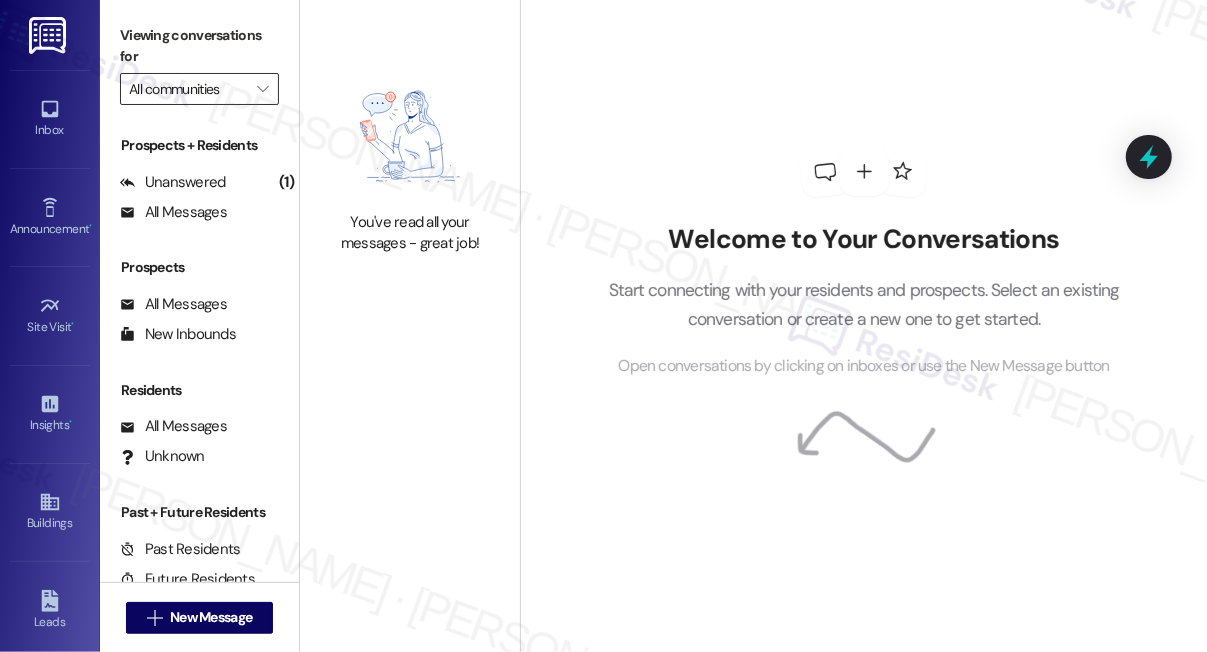type on "18 Park" 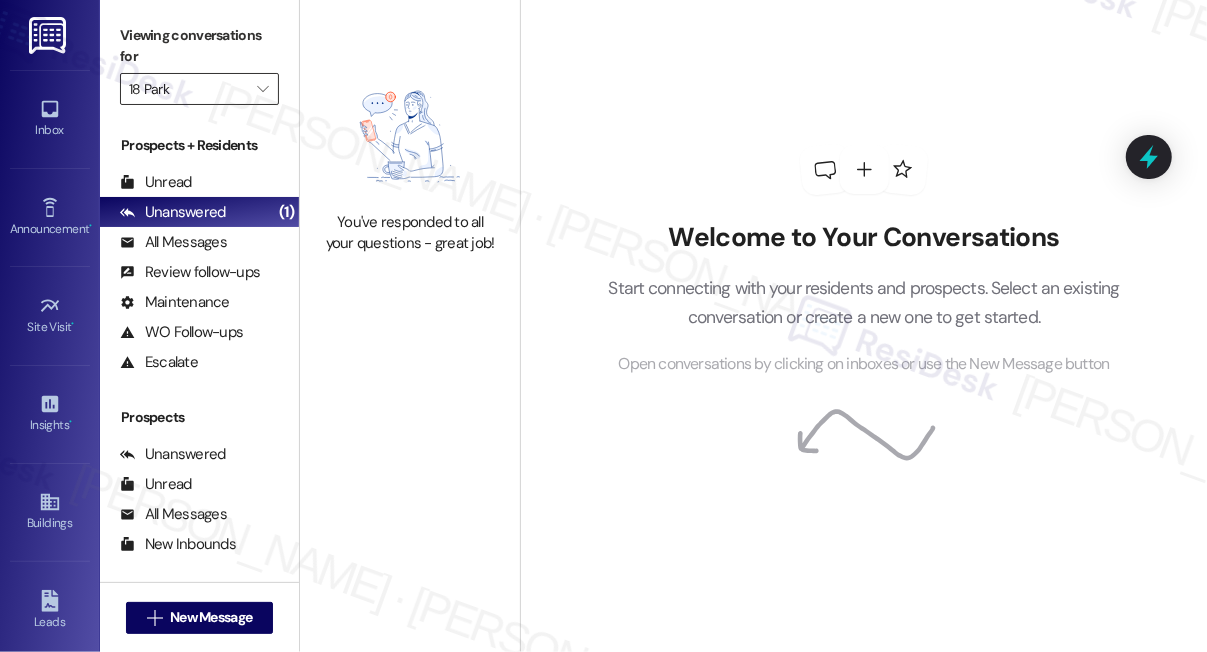 click on "18 Park" at bounding box center [188, 89] 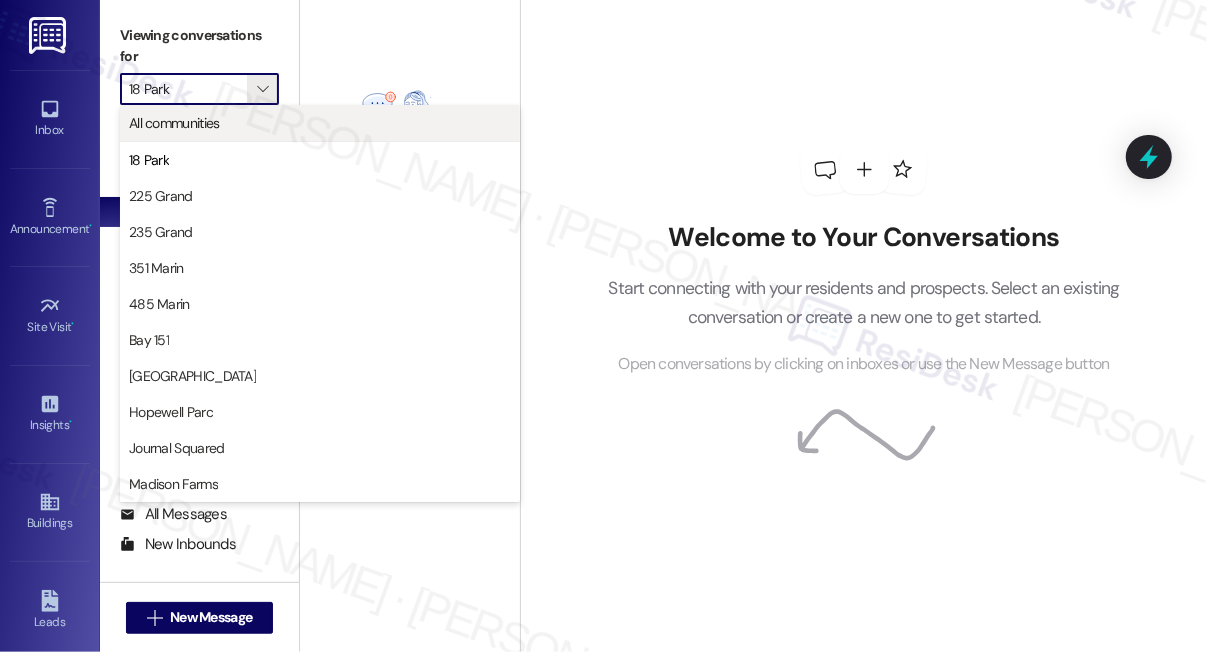 click on "All communities" at bounding box center [320, 123] 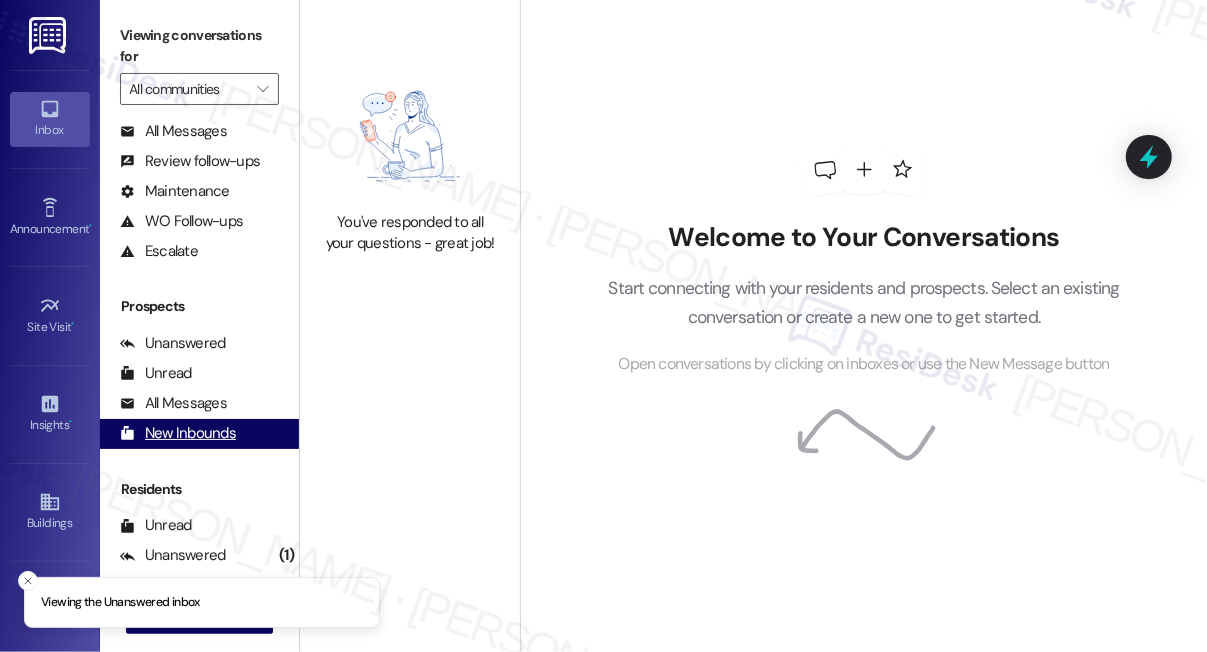 scroll, scrollTop: 247, scrollLeft: 0, axis: vertical 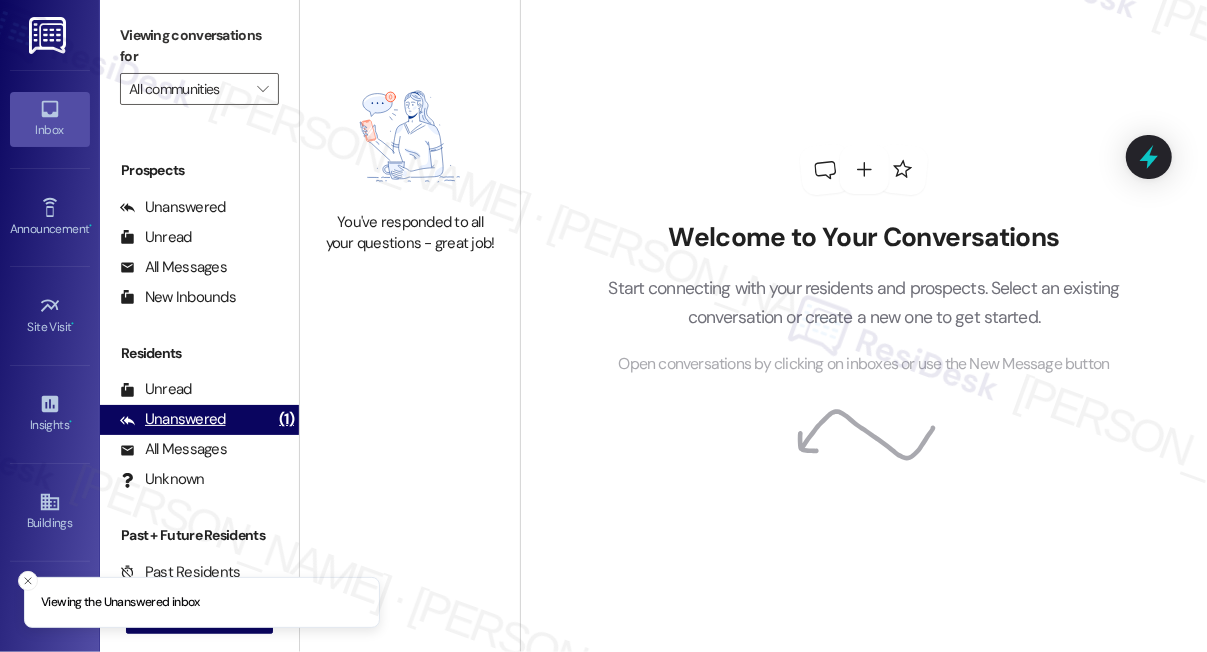 click on "Unanswered (1)" at bounding box center [199, 420] 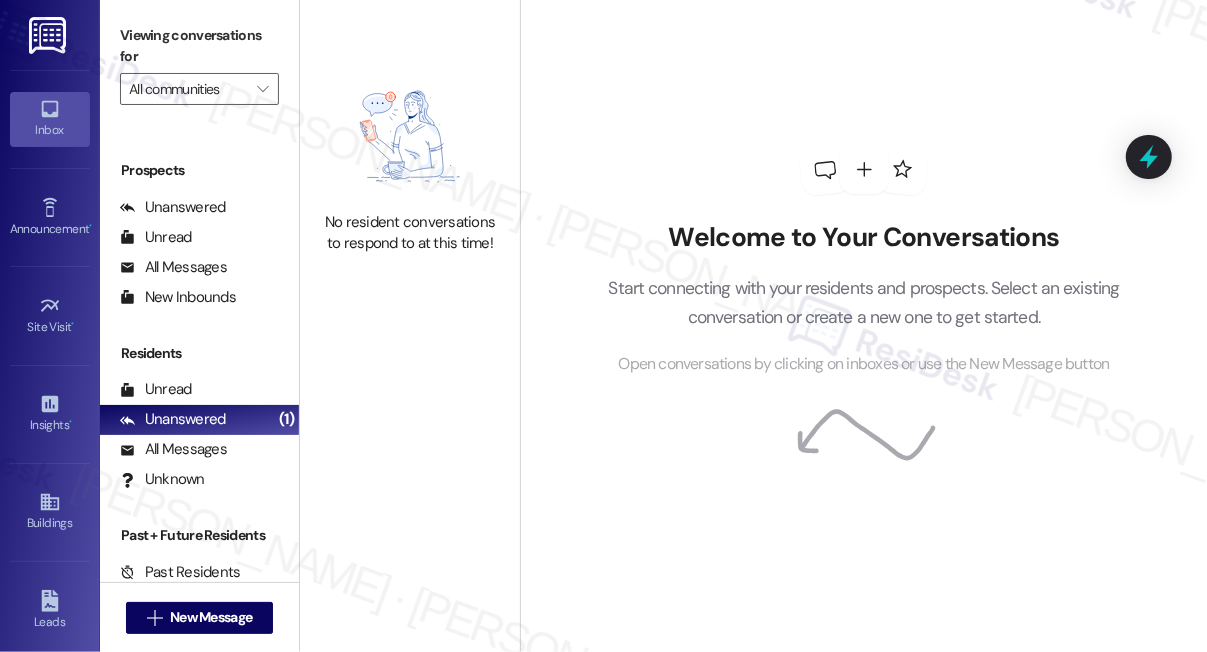 click on "Welcome to Your Conversations Start connecting with your residents and prospects. Select an existing conversation or create a new one to get started. Open conversations by clicking on inboxes or use the New Message button" at bounding box center [864, 299] 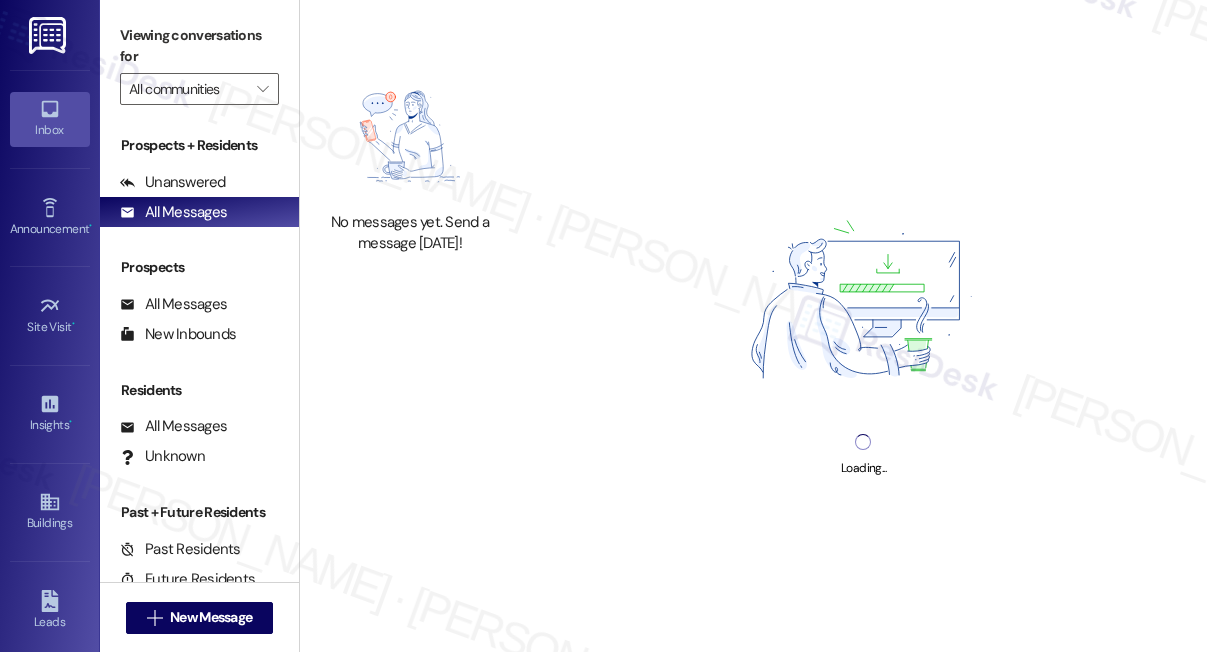 scroll, scrollTop: 0, scrollLeft: 0, axis: both 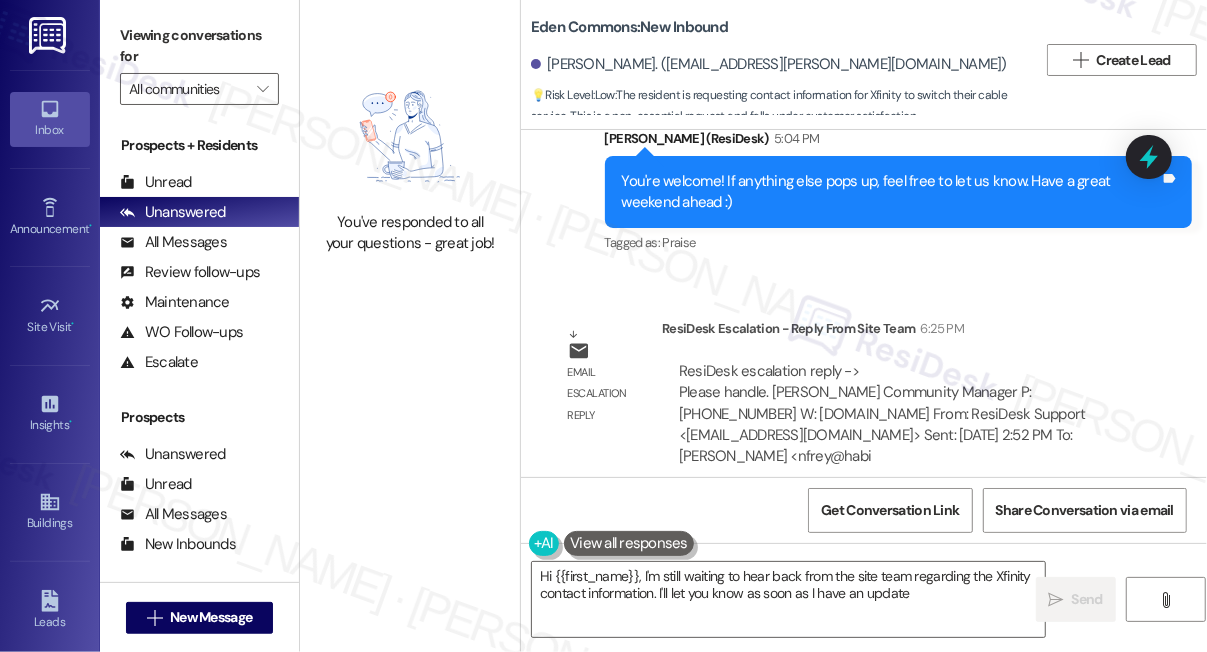 type on "Hi {{first_name}}, I'm still waiting to hear back from the site team regarding the Xfinity contact information. I'll let you know as soon as I have an update!" 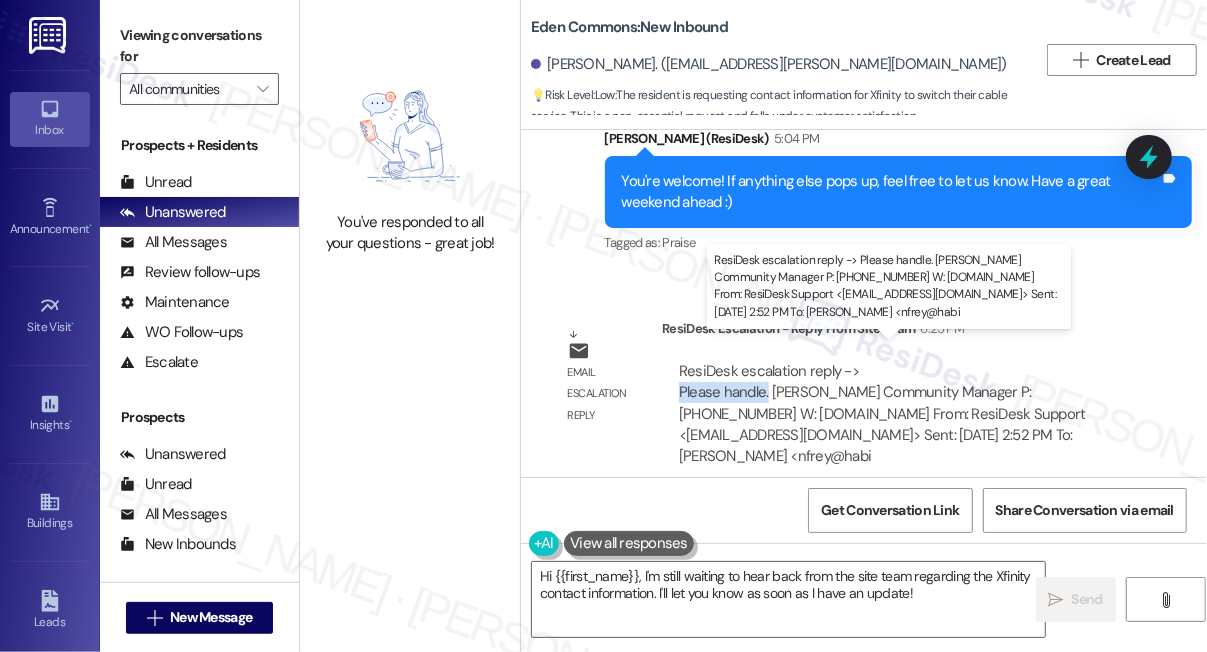 drag, startPoint x: 677, startPoint y: 377, endPoint x: 768, endPoint y: 377, distance: 91 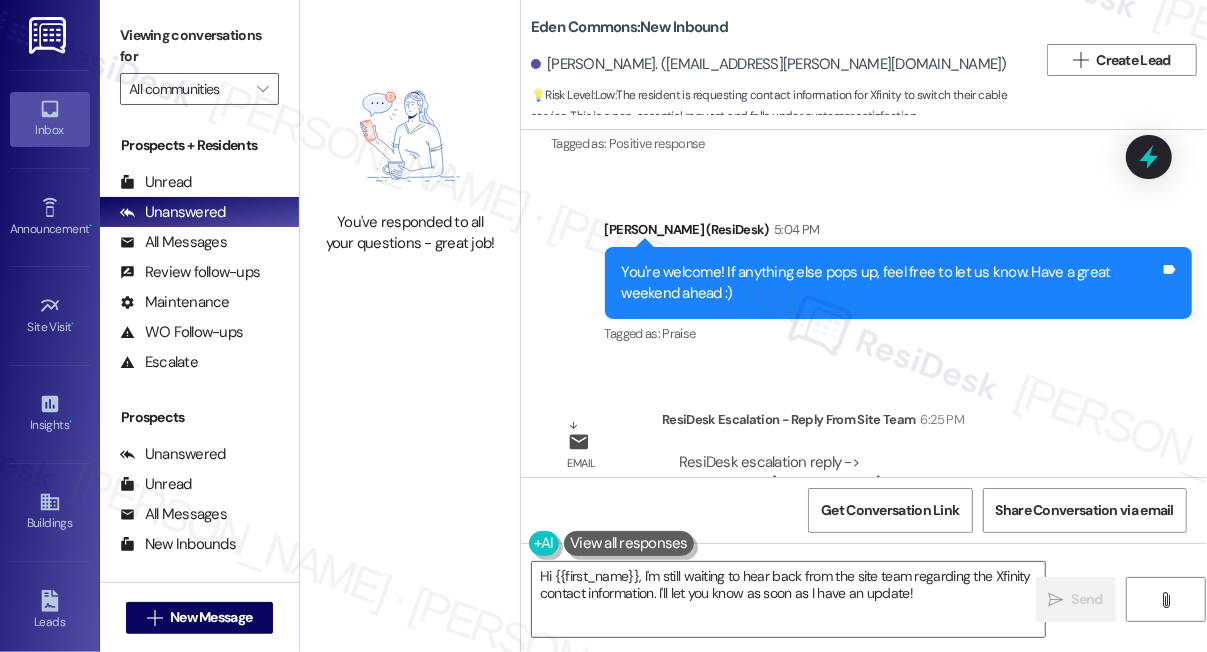 click on "You're welcome! If anything else pops up, feel free to let us know. Have a great weekend ahead :)" at bounding box center [891, 283] 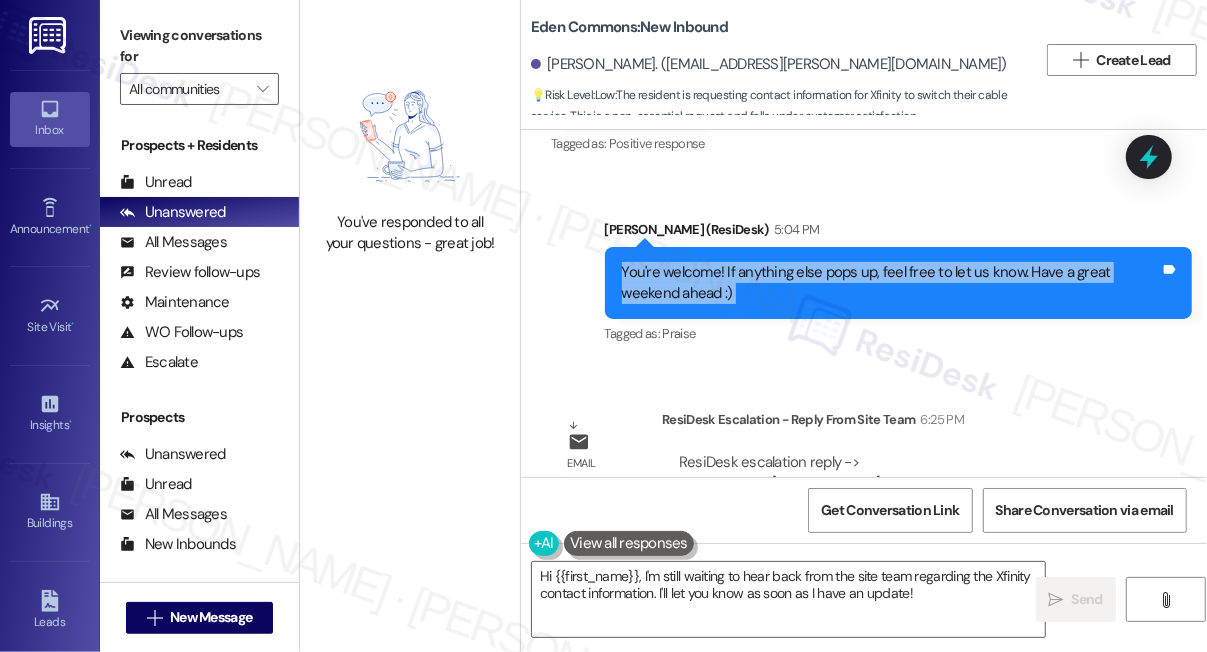 click on "You're welcome! If anything else pops up, feel free to let us know. Have a great weekend ahead :)" at bounding box center [891, 283] 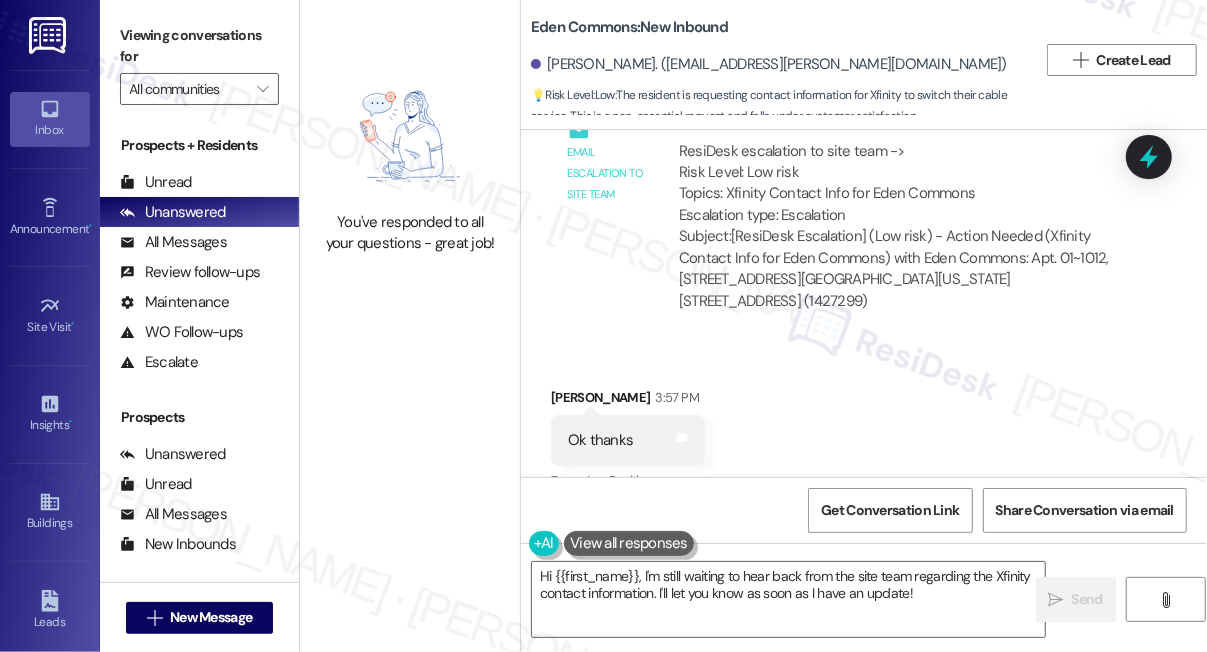 scroll, scrollTop: 1169, scrollLeft: 0, axis: vertical 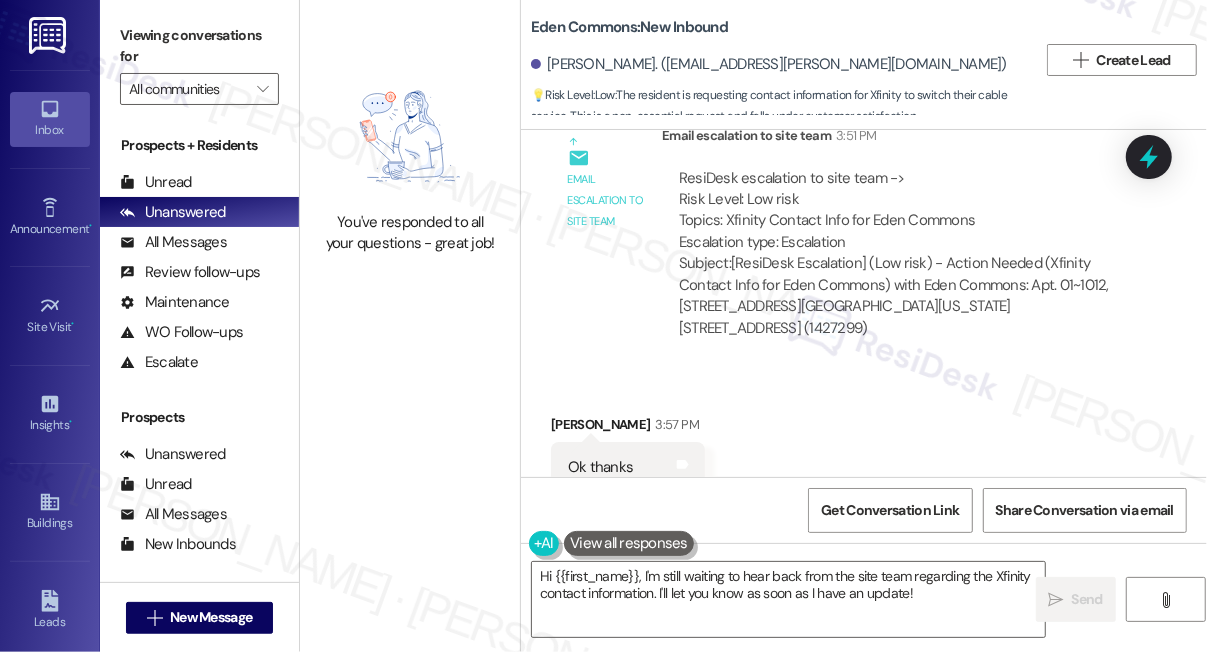 click on "ResiDesk escalation to site team ->
Risk Level: Low risk
Topics: Xfinity Contact Info for Eden Commons
Escalation type: Escalation" at bounding box center [900, 211] 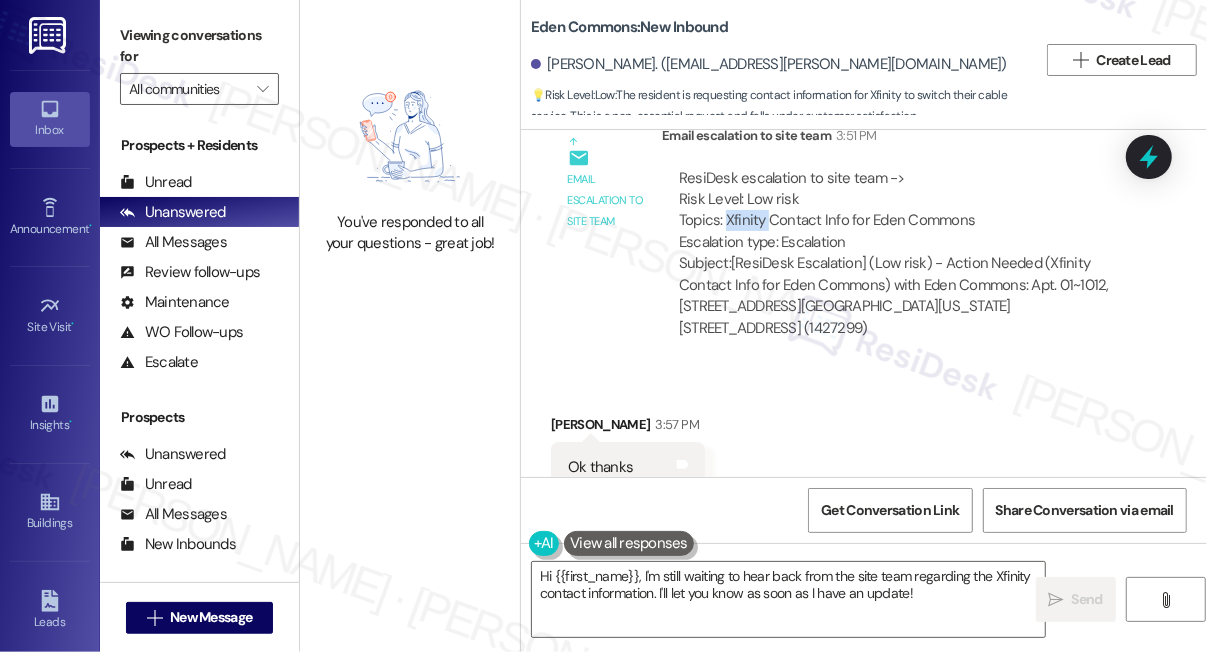 click on "ResiDesk escalation to site team ->
Risk Level: Low risk
Topics: Xfinity Contact Info for Eden Commons
Escalation type: Escalation" at bounding box center (900, 211) 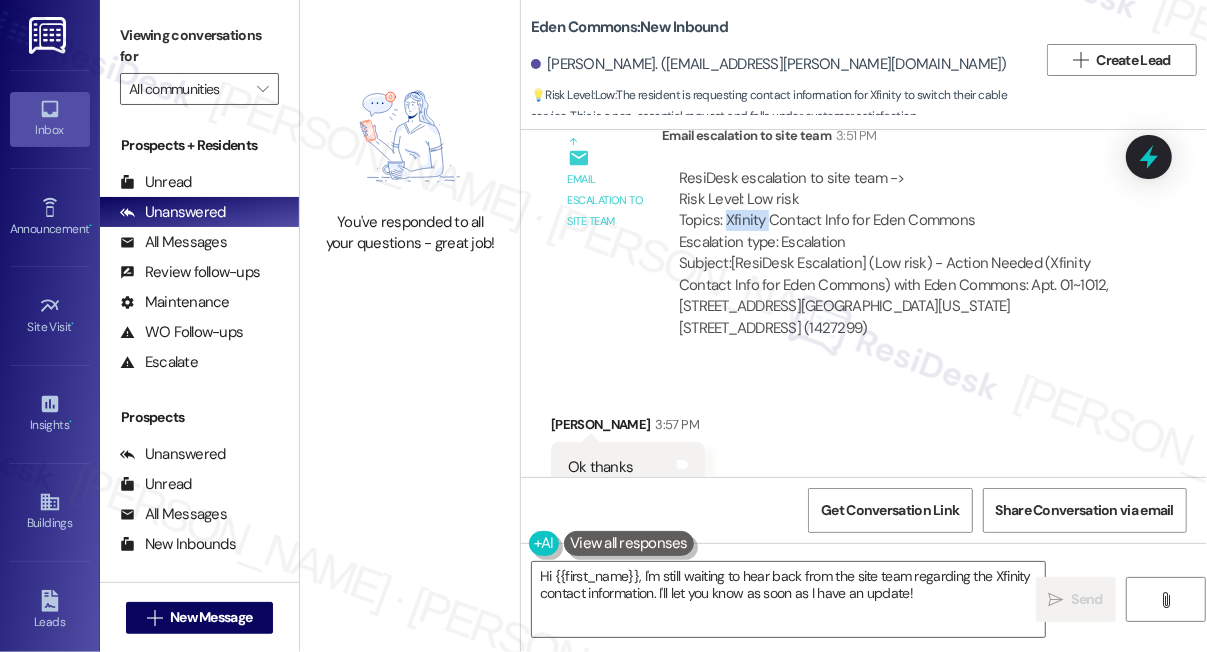 click on "ResiDesk escalation to site team ->
Risk Level: Low risk
Topics: Xfinity Contact Info for Eden Commons
Escalation type: Escalation" at bounding box center [900, 211] 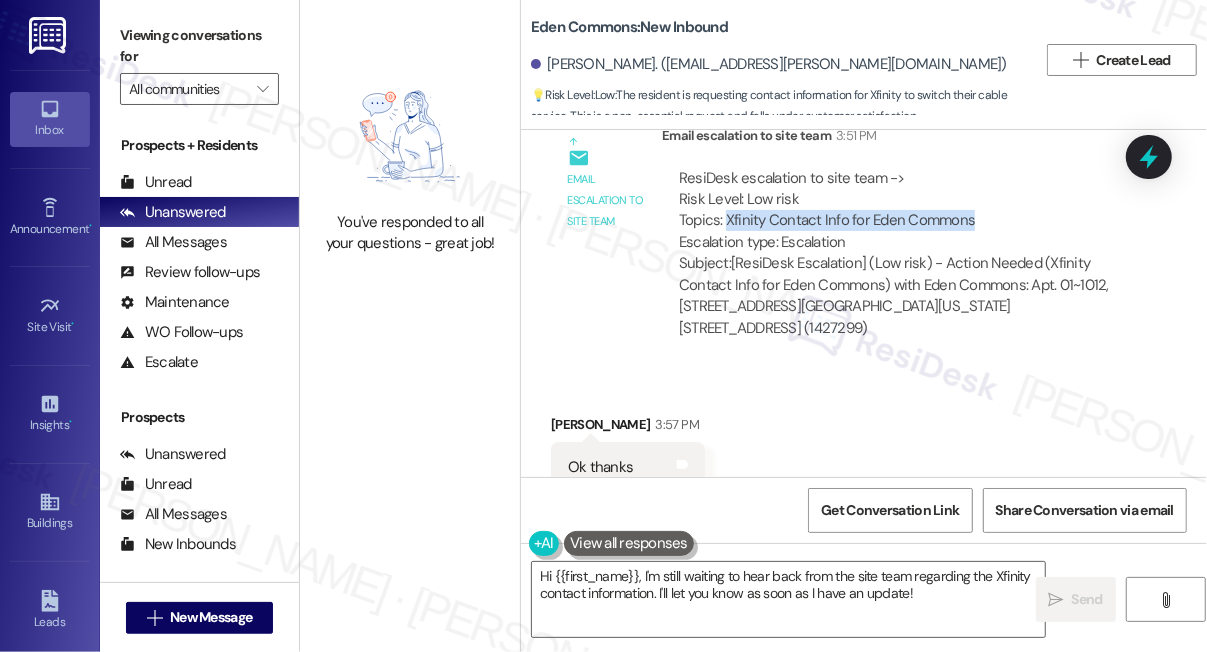 drag, startPoint x: 728, startPoint y: 218, endPoint x: 1002, endPoint y: 226, distance: 274.11676 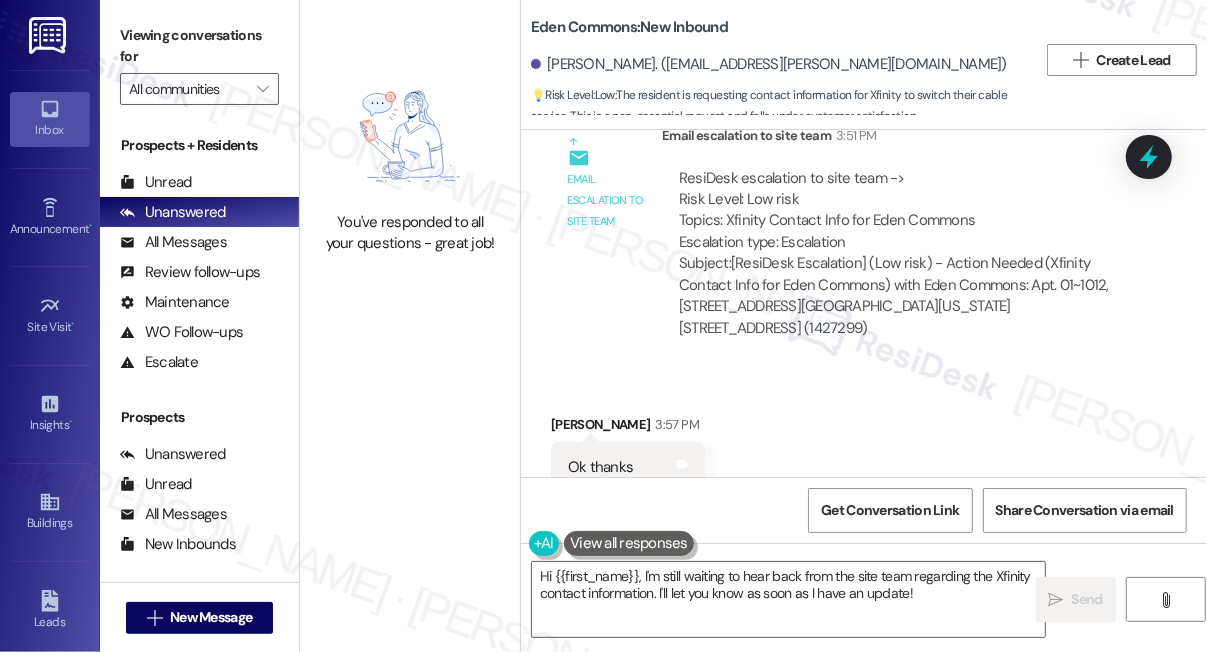 click on "Viewing conversations for" at bounding box center [199, 46] 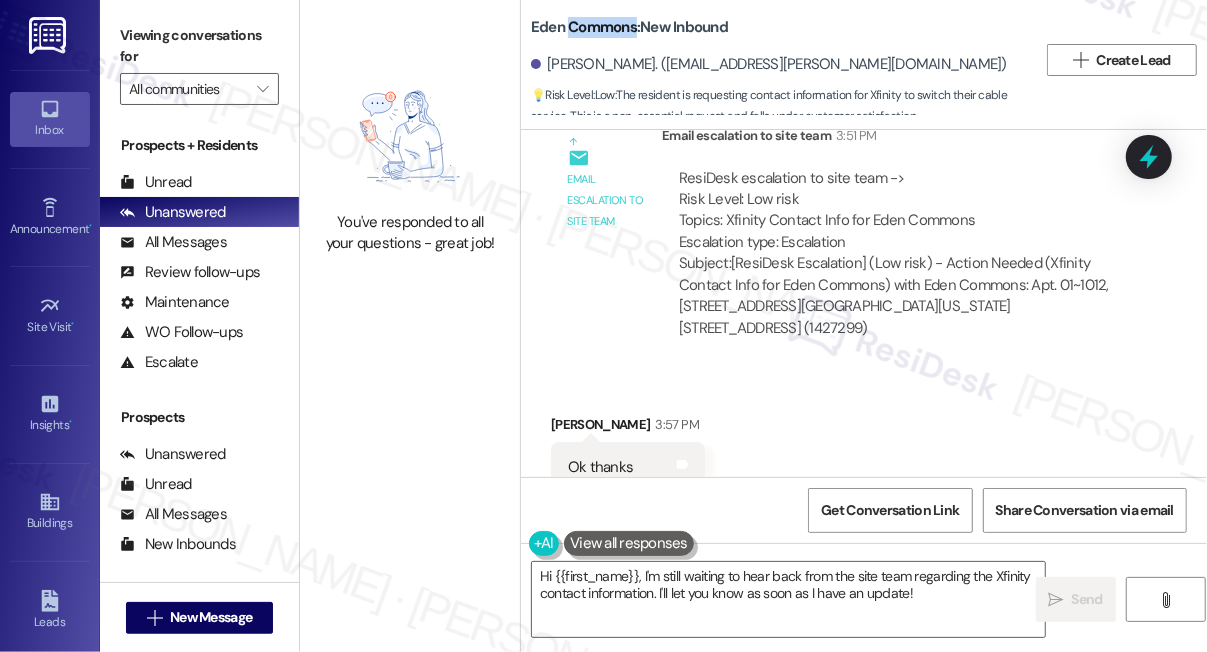 click on "Eden Commons:  New Inbound" at bounding box center [629, 27] 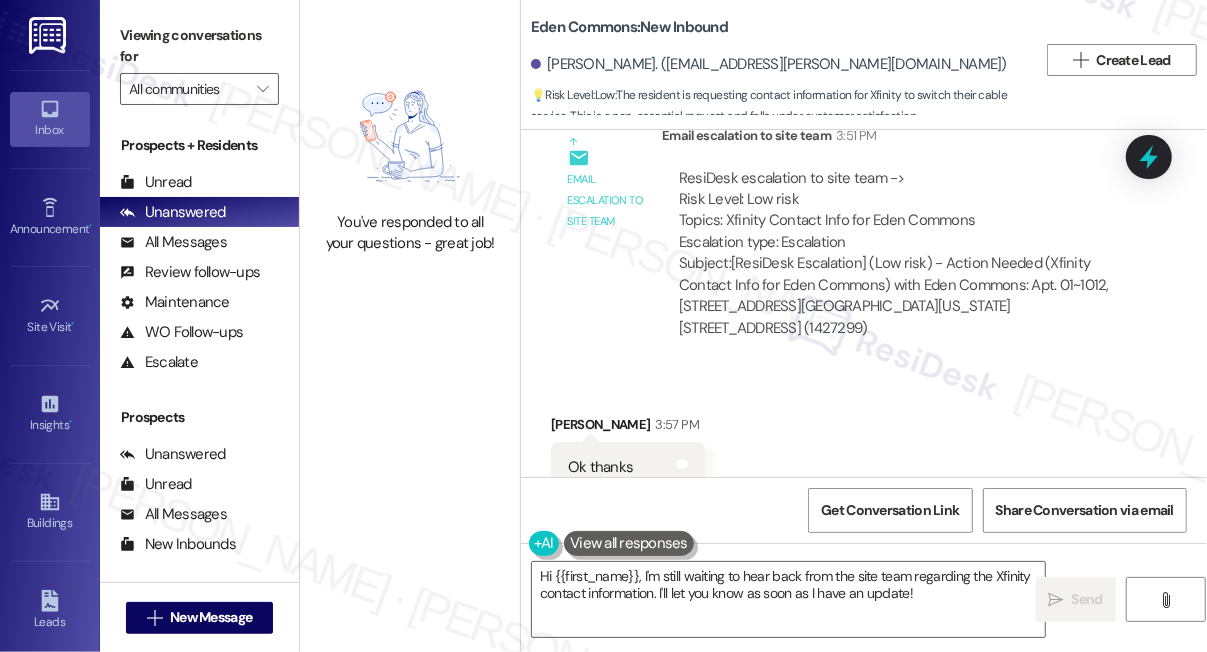 click on "Viewing conversations for" at bounding box center [199, 46] 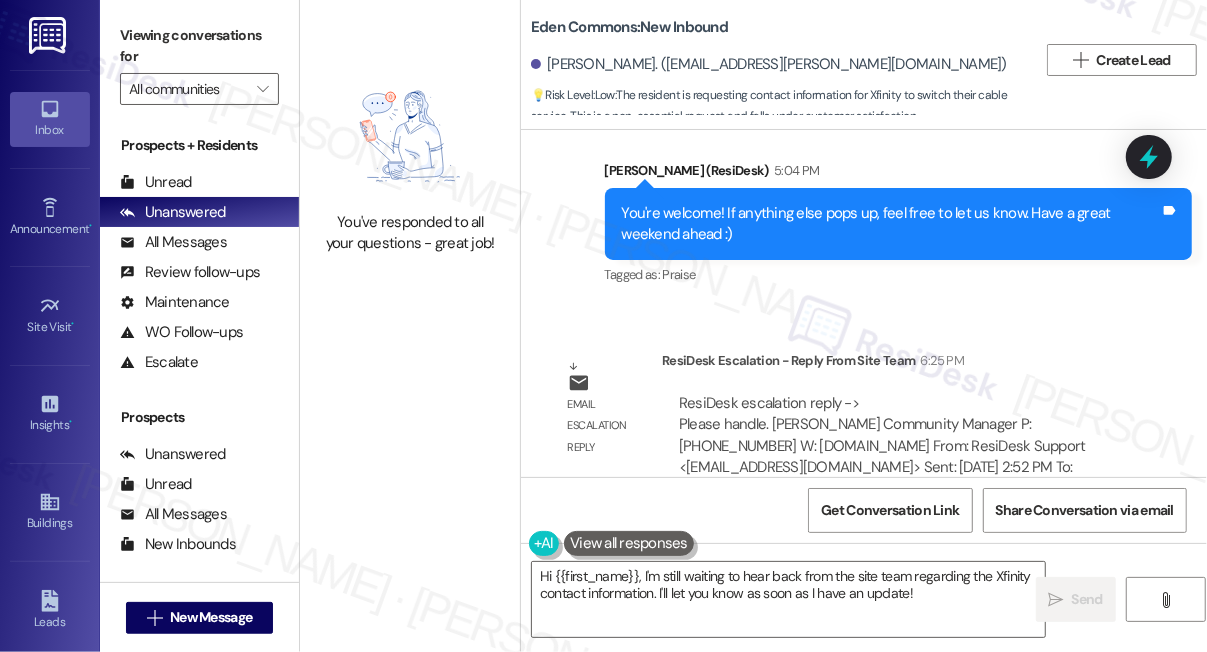 scroll, scrollTop: 1624, scrollLeft: 0, axis: vertical 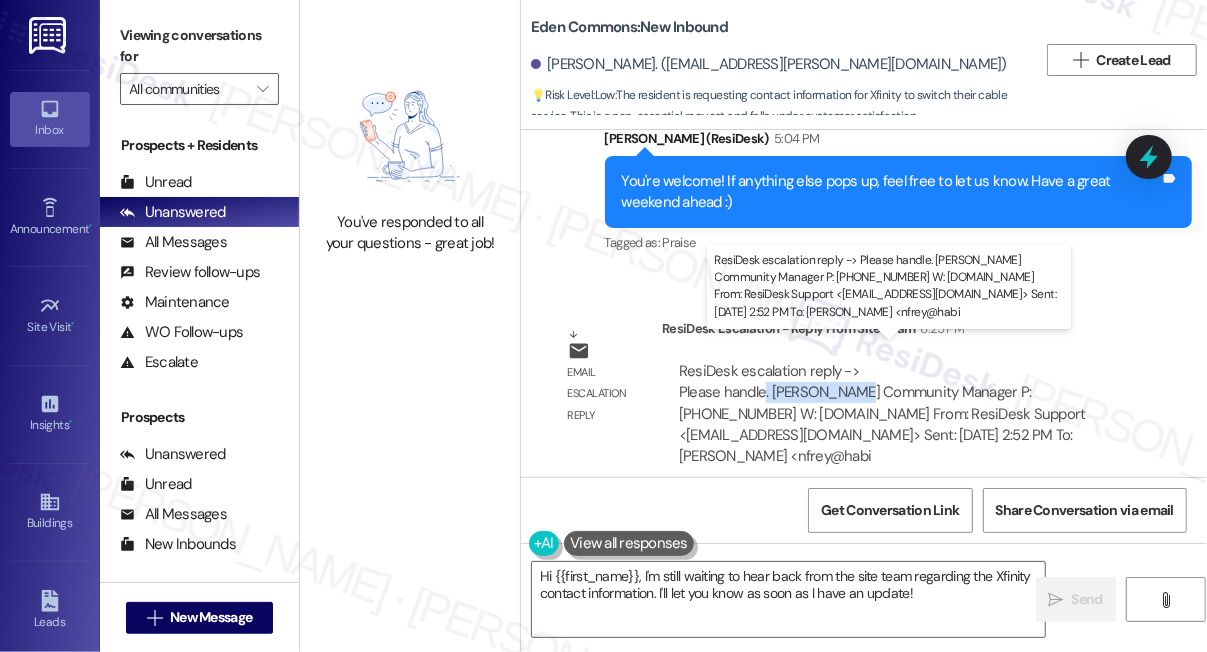 drag, startPoint x: 764, startPoint y: 367, endPoint x: 840, endPoint y: 372, distance: 76.1643 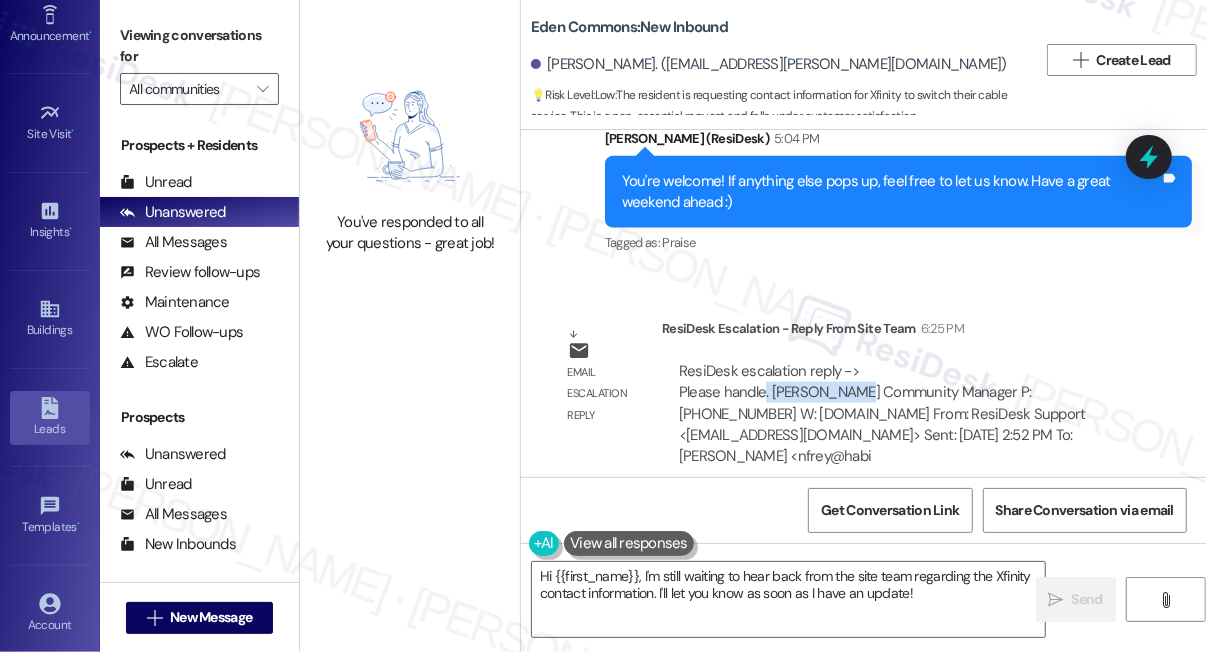scroll, scrollTop: 294, scrollLeft: 0, axis: vertical 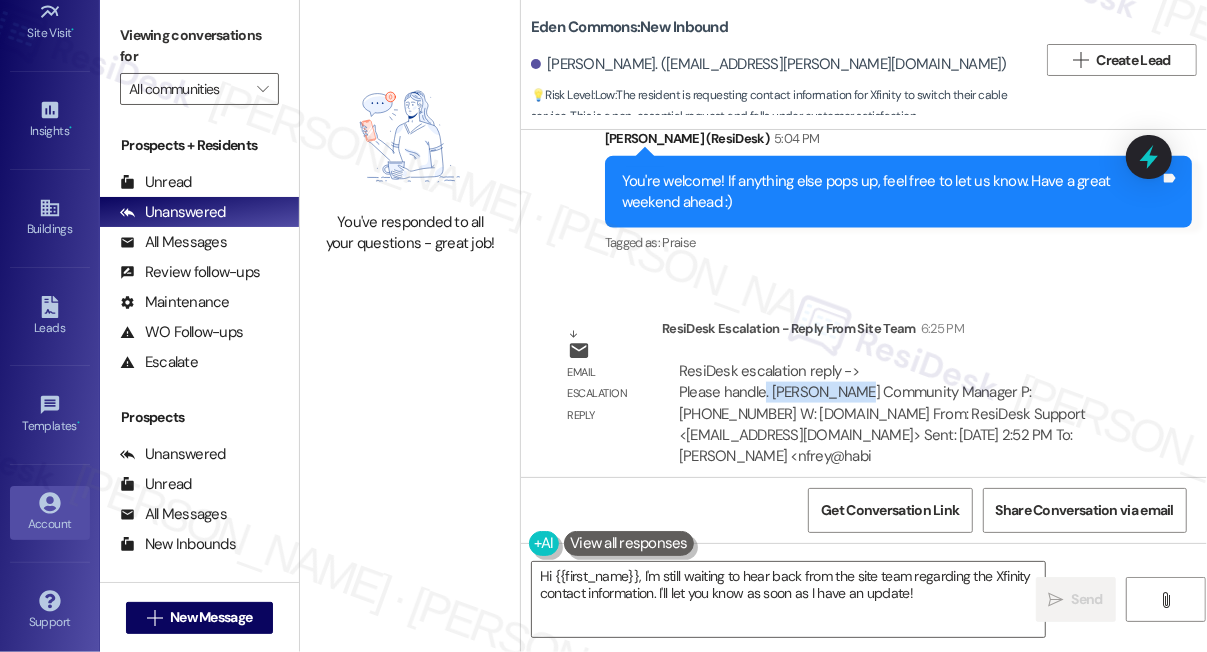 click on "Account" at bounding box center (50, 524) 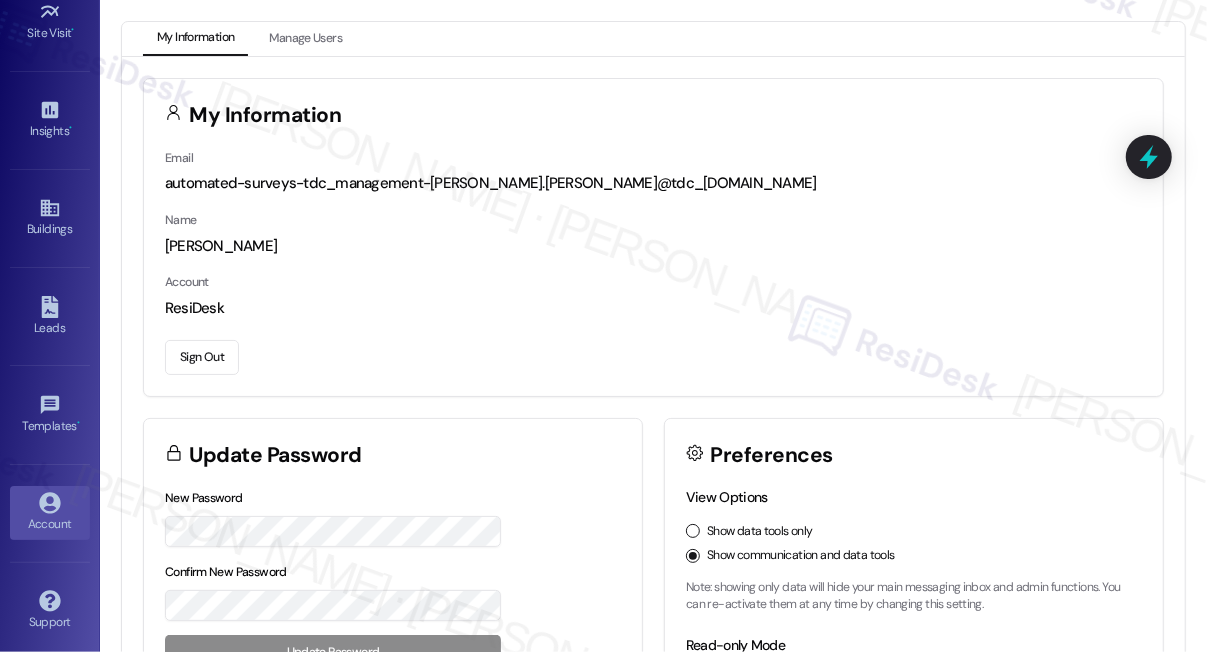 click on "Sign Out" at bounding box center (202, 357) 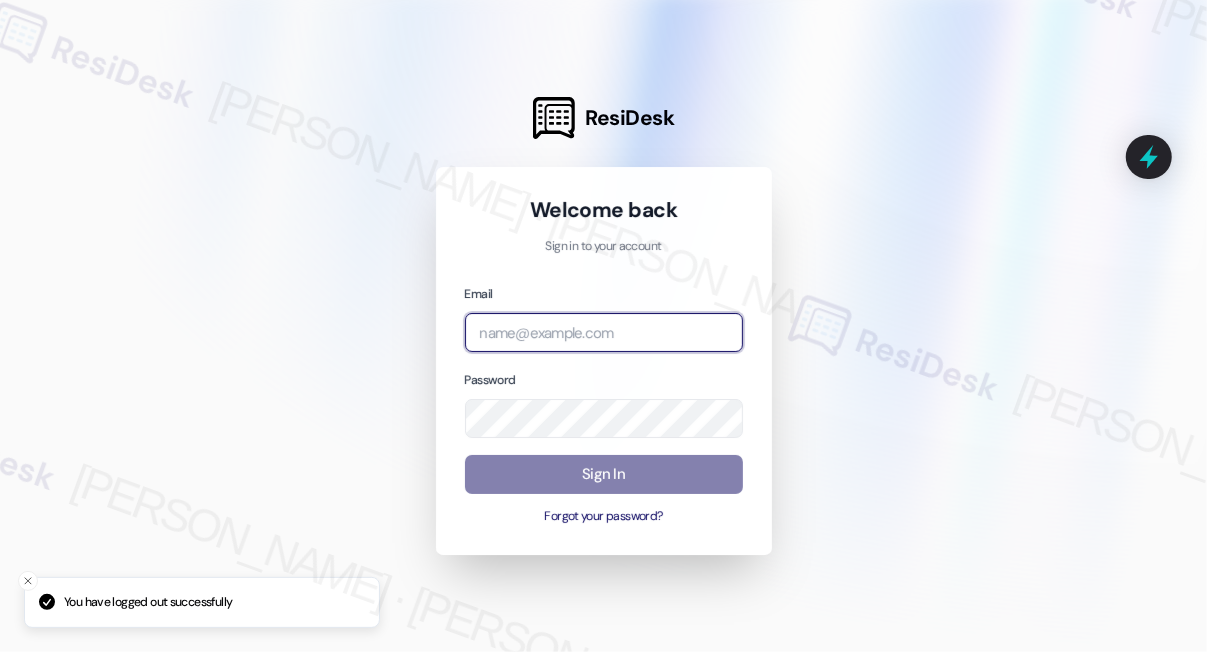 click at bounding box center [604, 332] 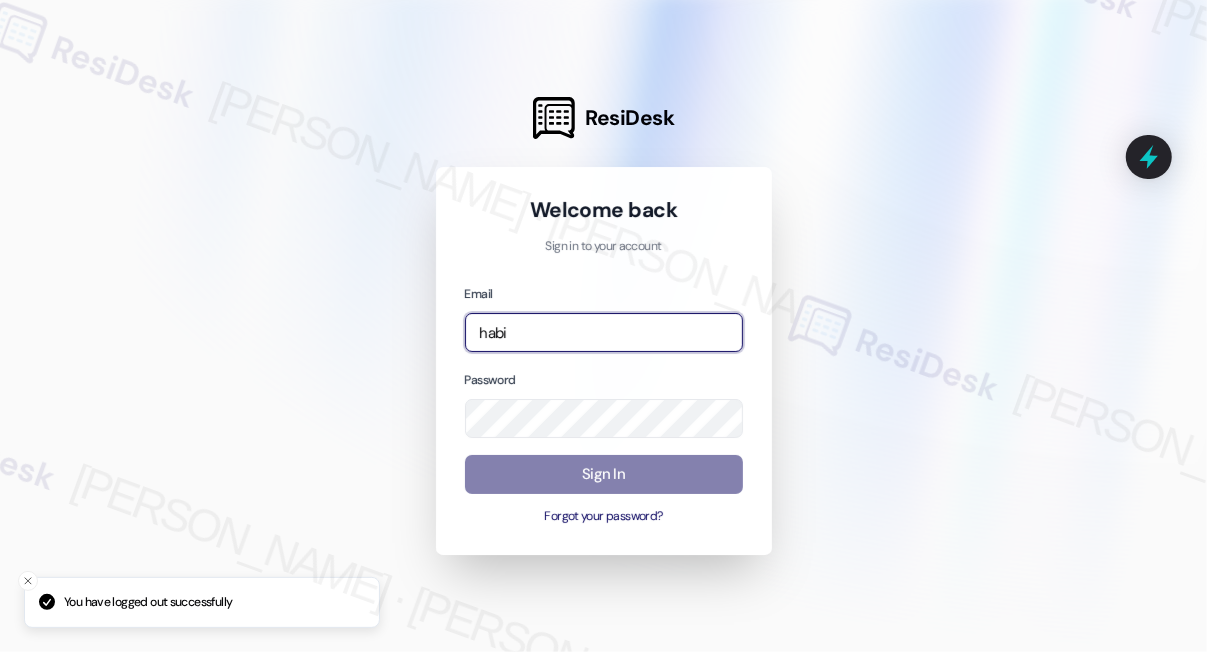 type on "automated-surveys-habitat-katrina.lopez@habitat.com" 